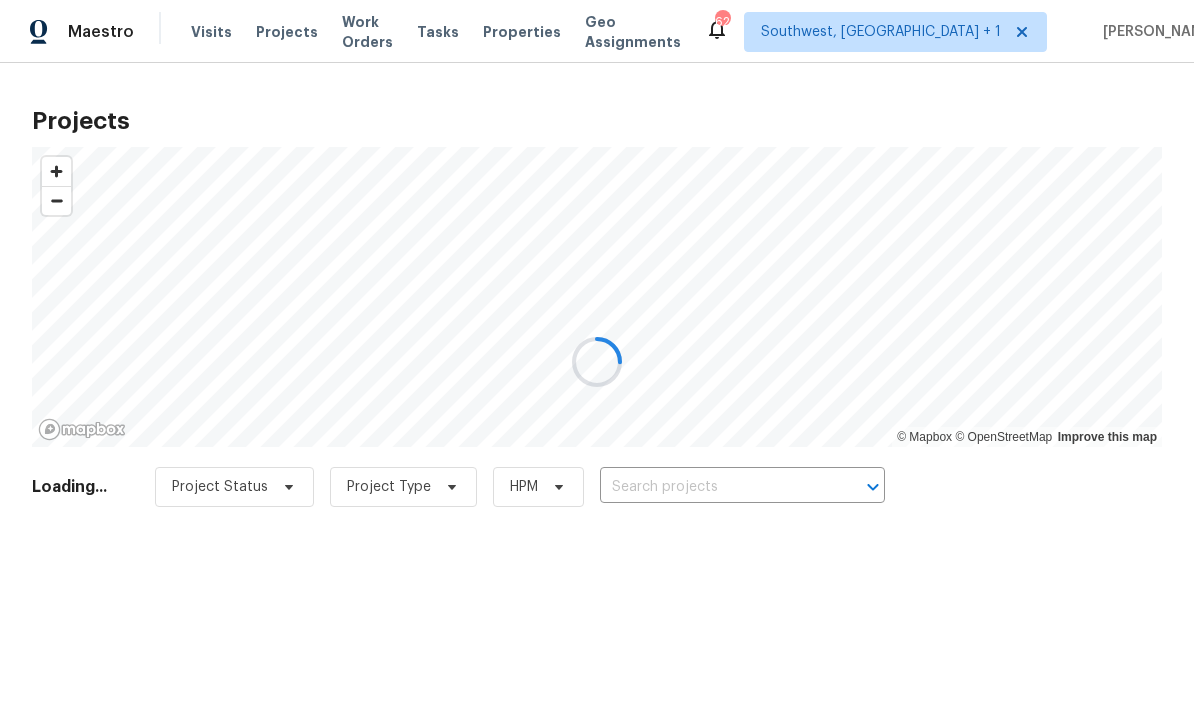 scroll, scrollTop: 0, scrollLeft: 0, axis: both 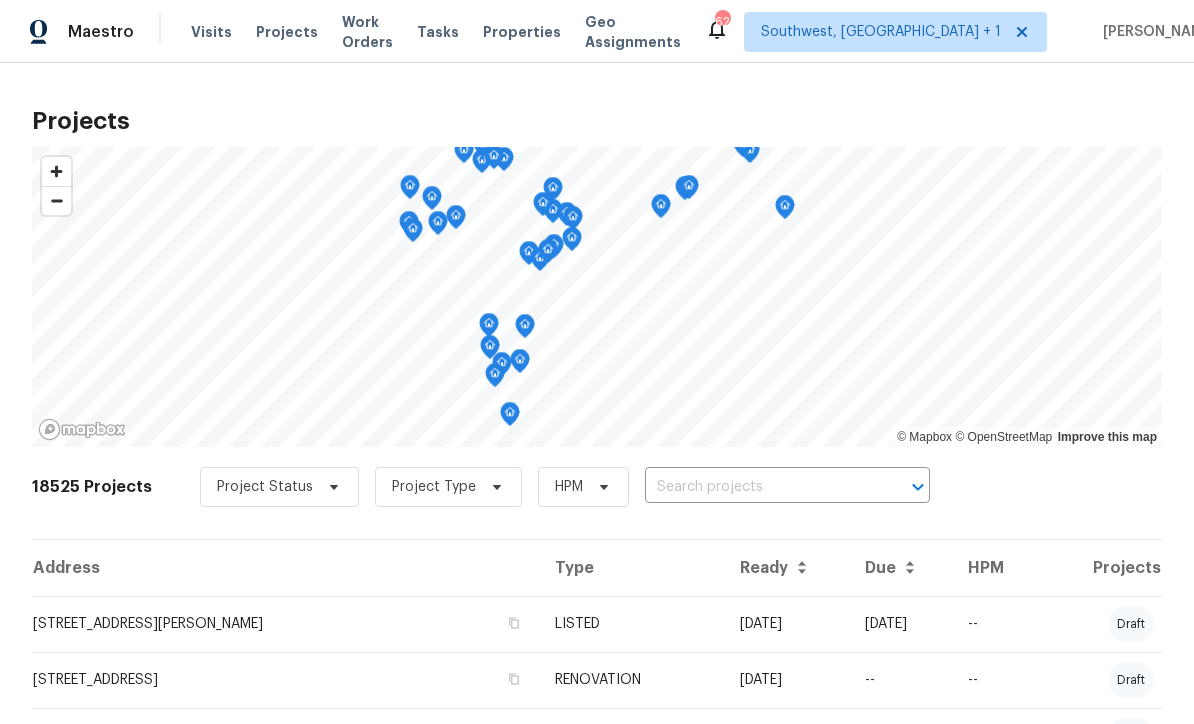 click at bounding box center (759, 487) 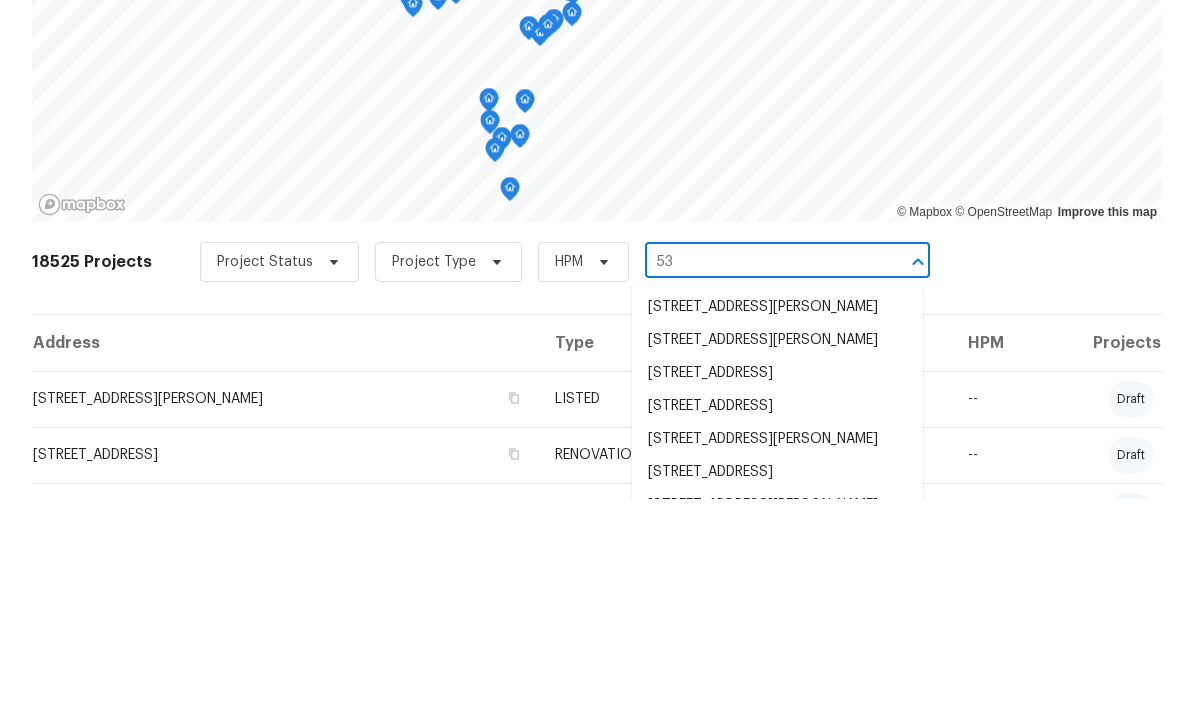 type on "5" 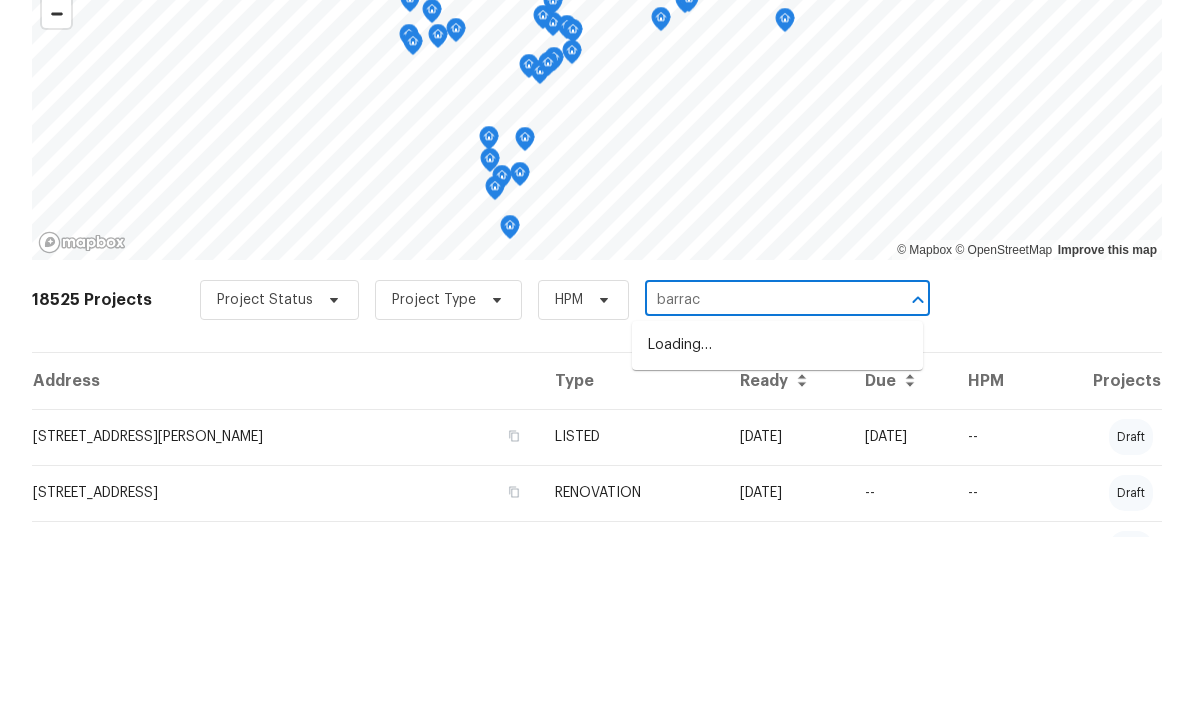 type on "barracu" 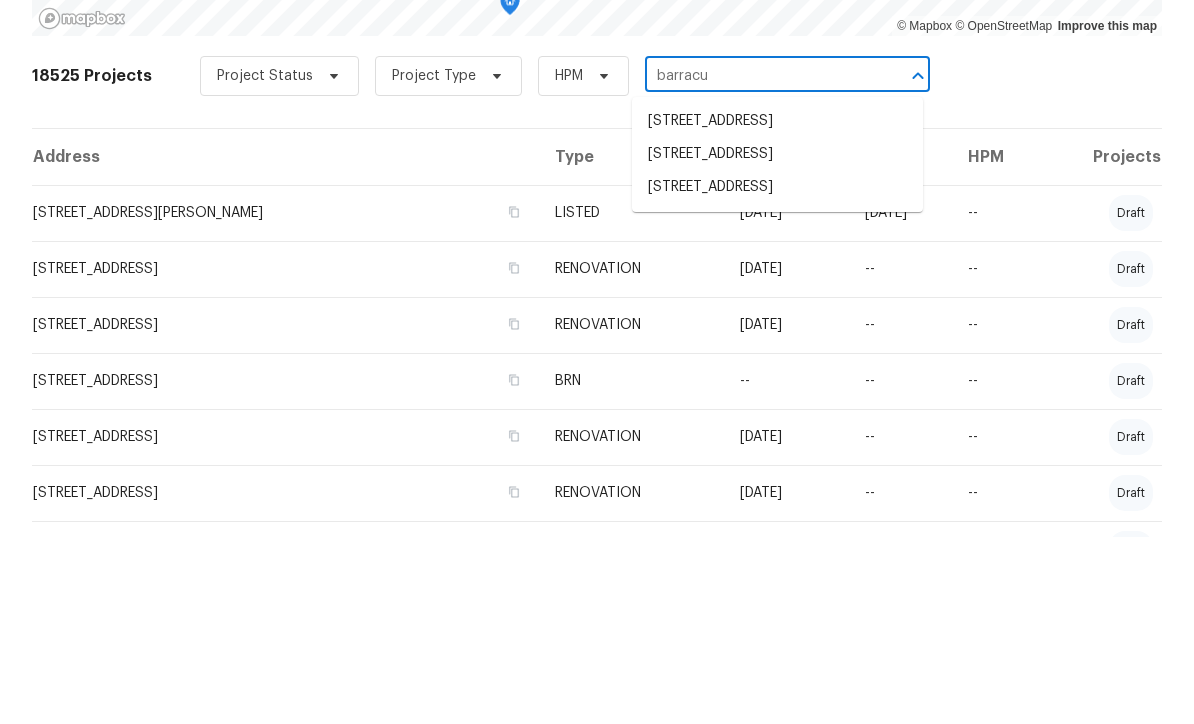 scroll, scrollTop: 223, scrollLeft: 0, axis: vertical 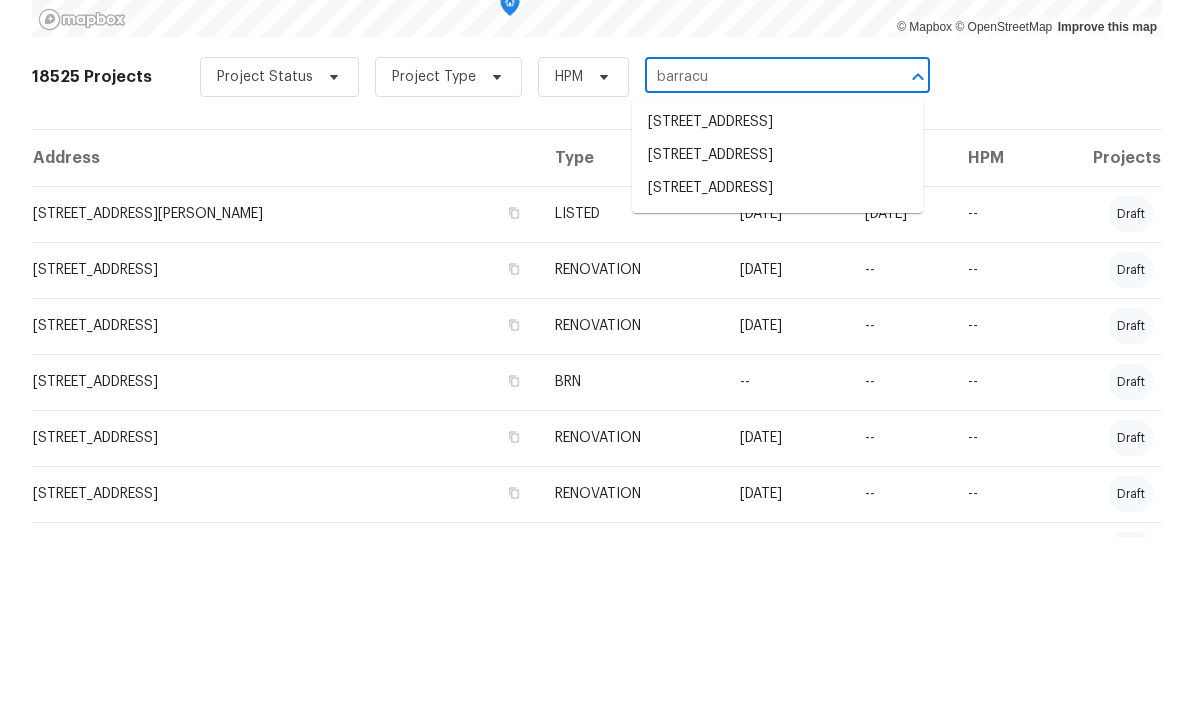 click on "4185 Barracuda Dr SE, Saint Petersburg, FL 33705" at bounding box center (777, 342) 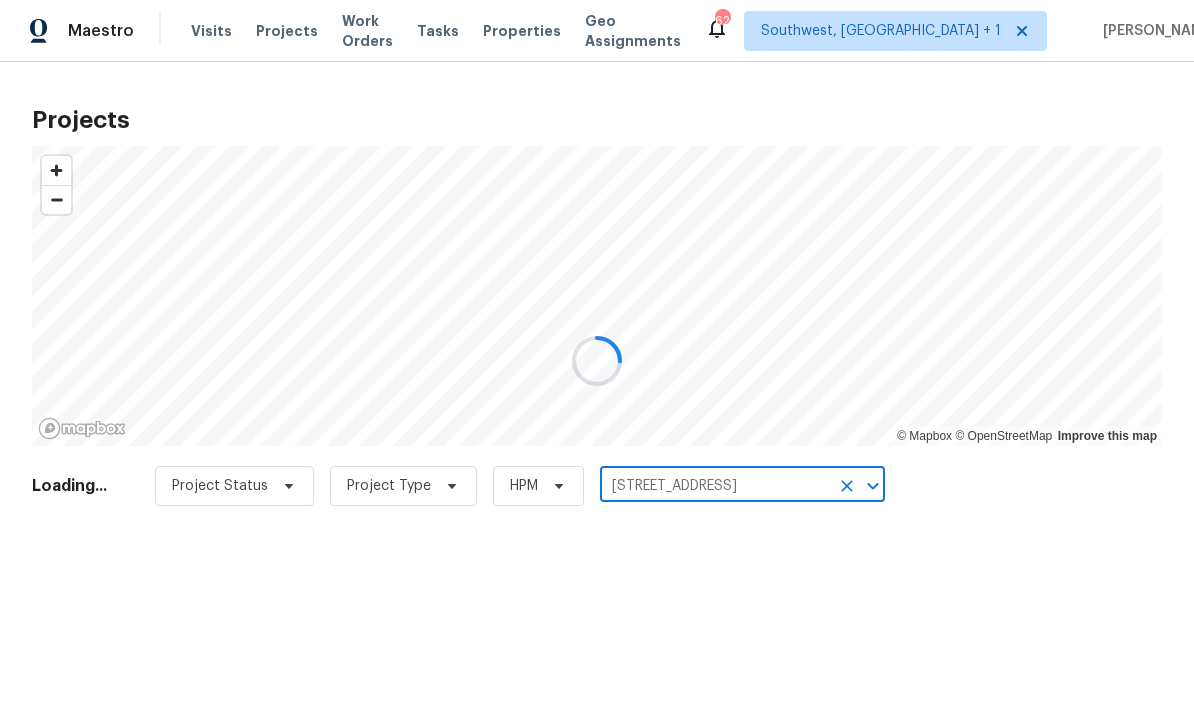 scroll, scrollTop: 0, scrollLeft: 0, axis: both 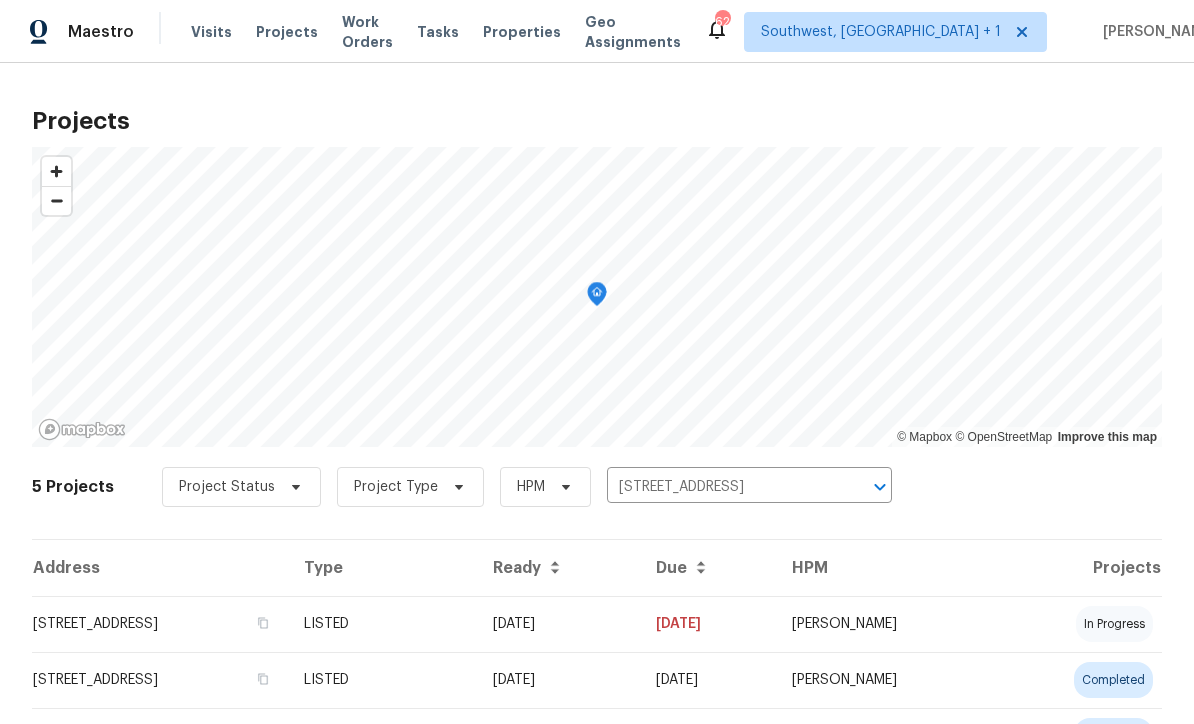 click on "4185 Barracuda Dr SE, Saint Petersburg, FL 33705" at bounding box center (721, 487) 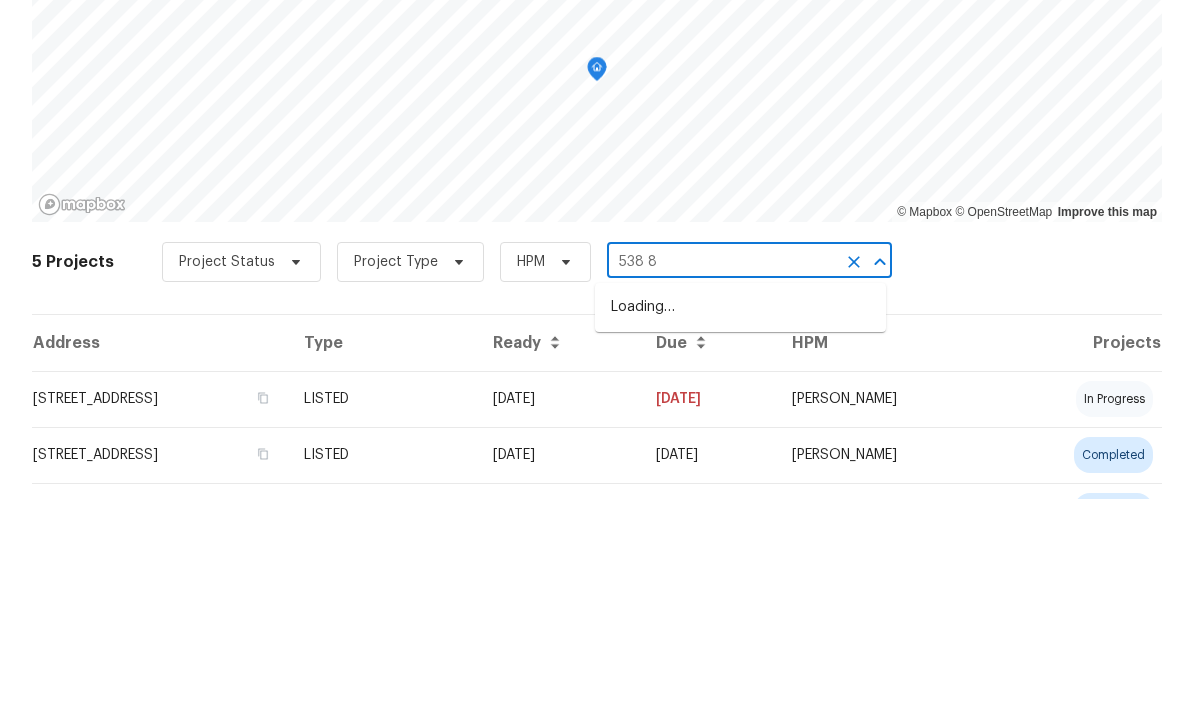 type on "538 80" 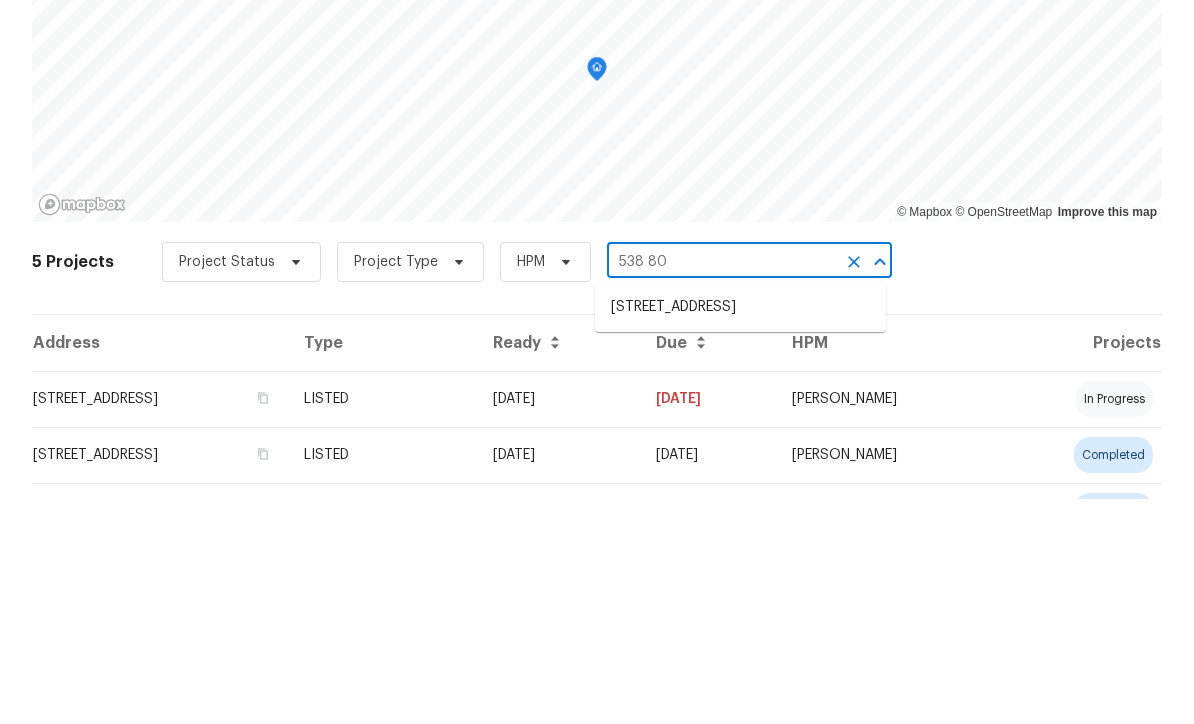 scroll, scrollTop: 66, scrollLeft: 0, axis: vertical 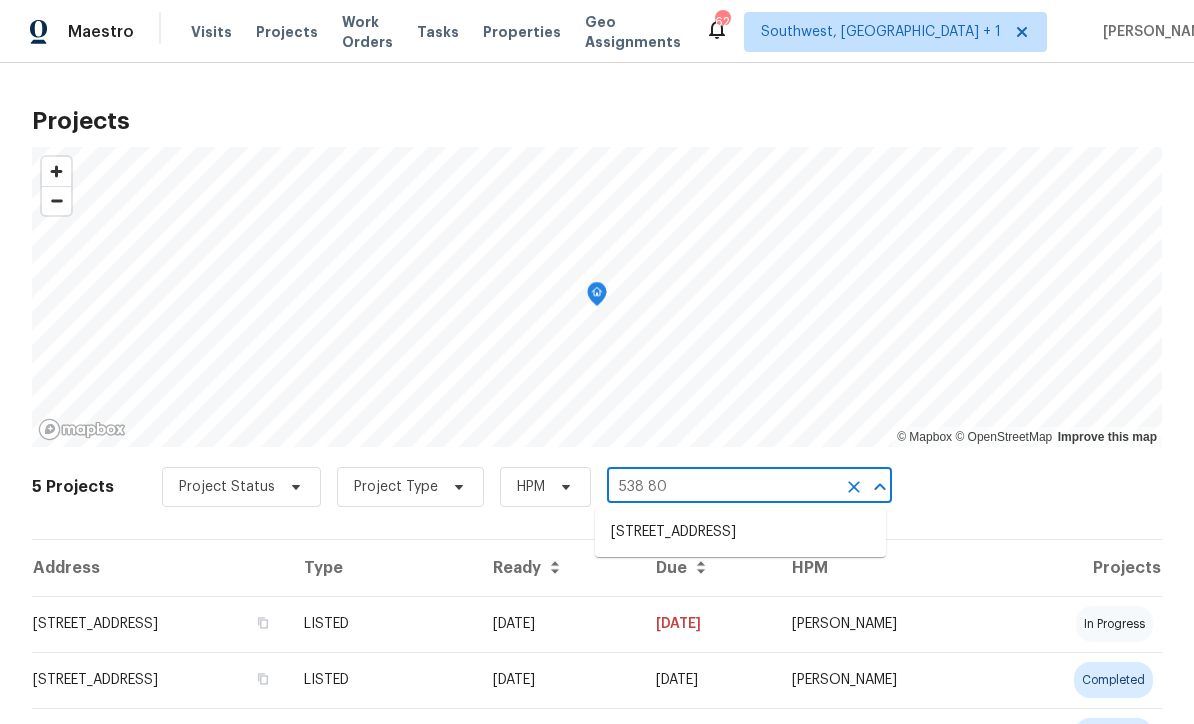 click on "[STREET_ADDRESS]" at bounding box center (740, 532) 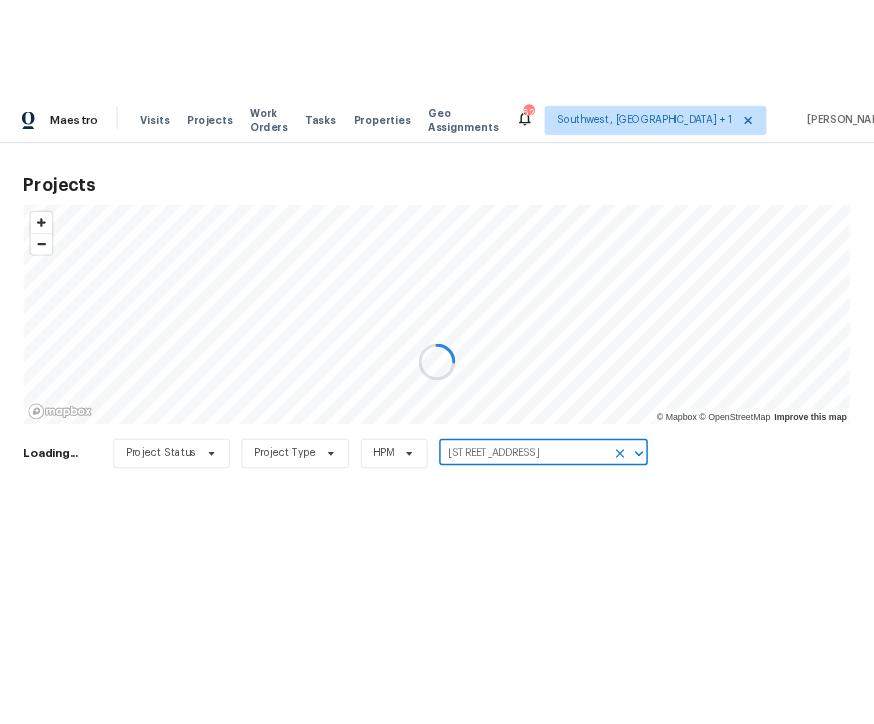 scroll, scrollTop: 0, scrollLeft: 0, axis: both 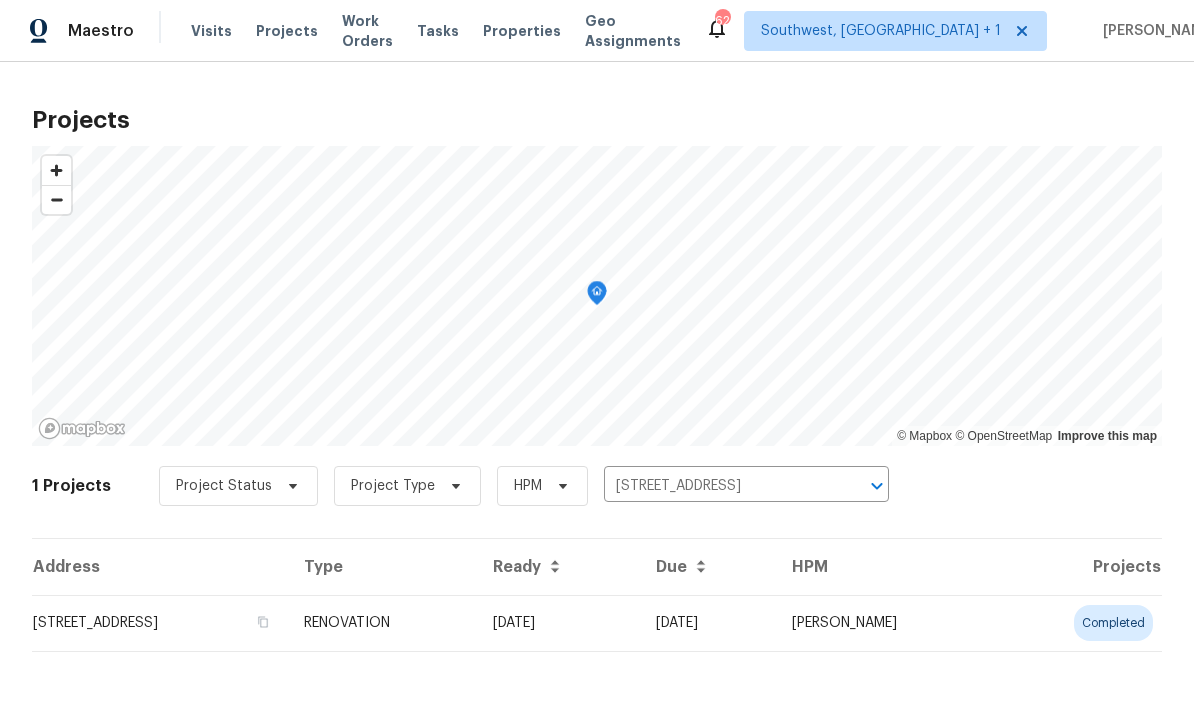click on "RENOVATION" at bounding box center (382, 624) 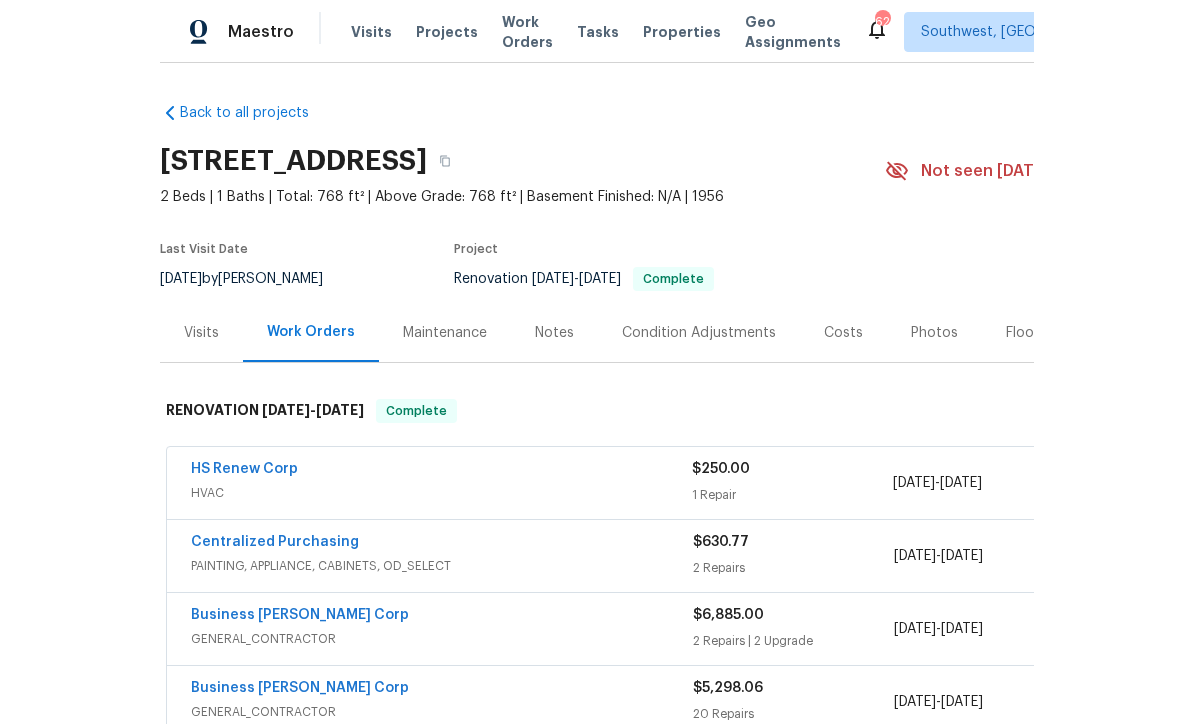 scroll, scrollTop: 0, scrollLeft: 0, axis: both 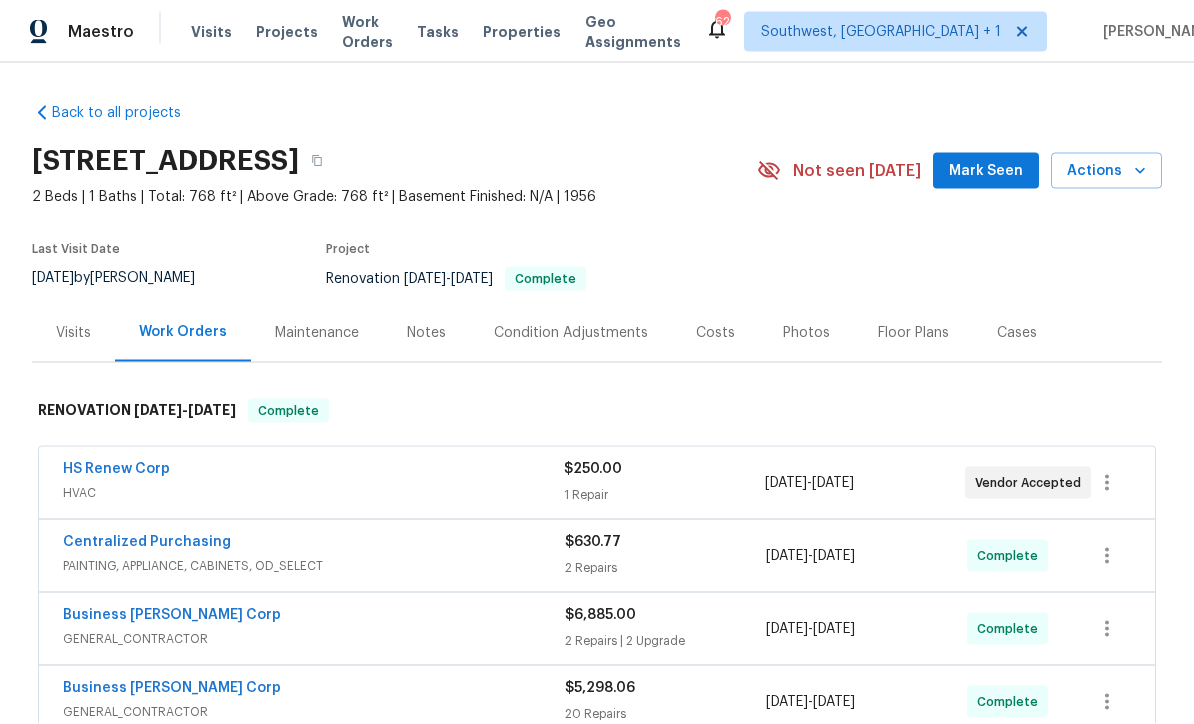 click on "Photos" at bounding box center [806, 332] 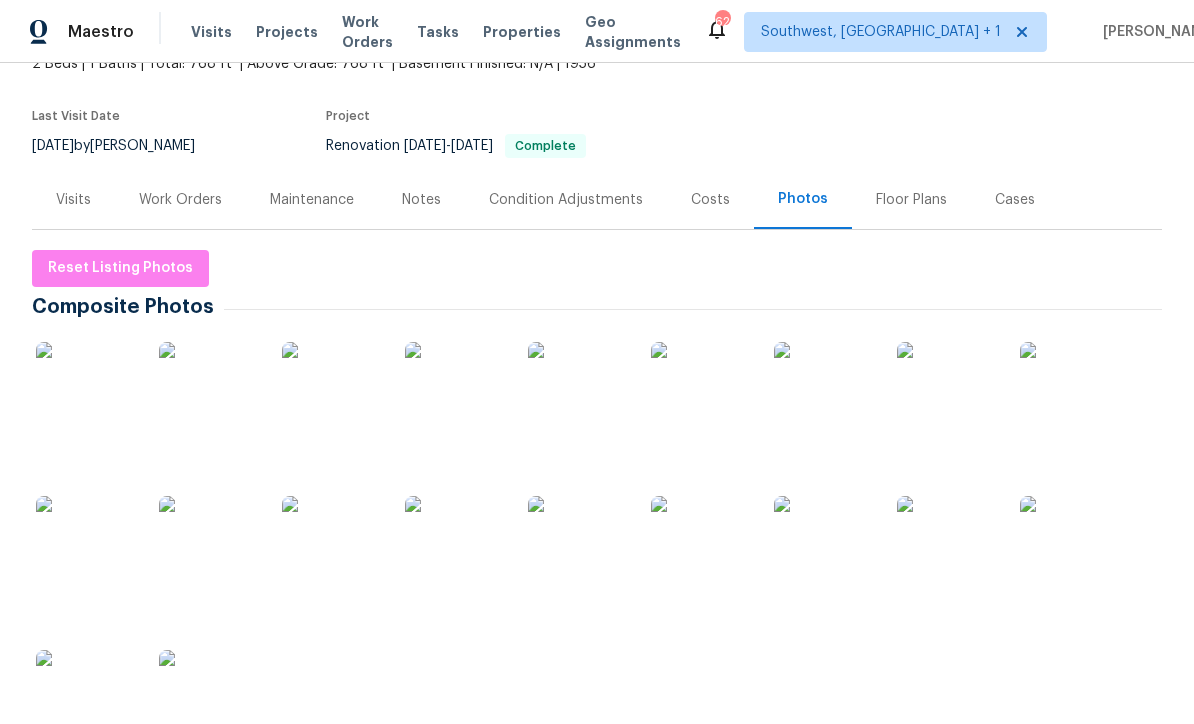 scroll, scrollTop: 137, scrollLeft: 0, axis: vertical 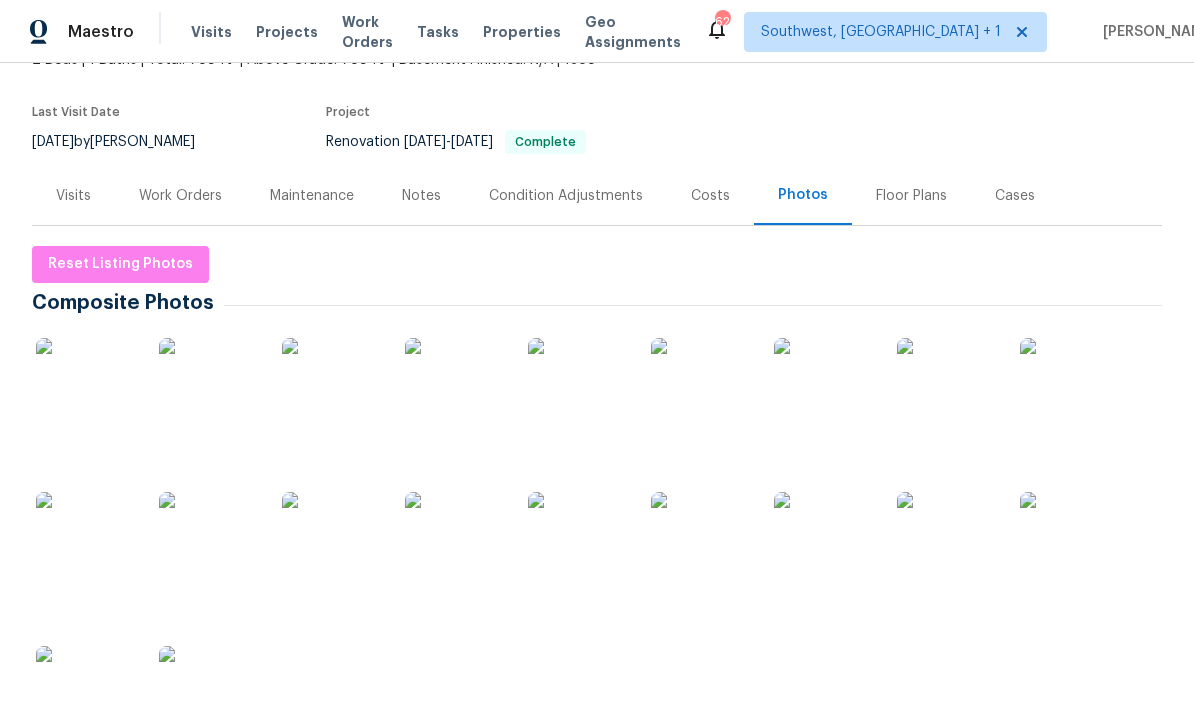 click at bounding box center (86, 388) 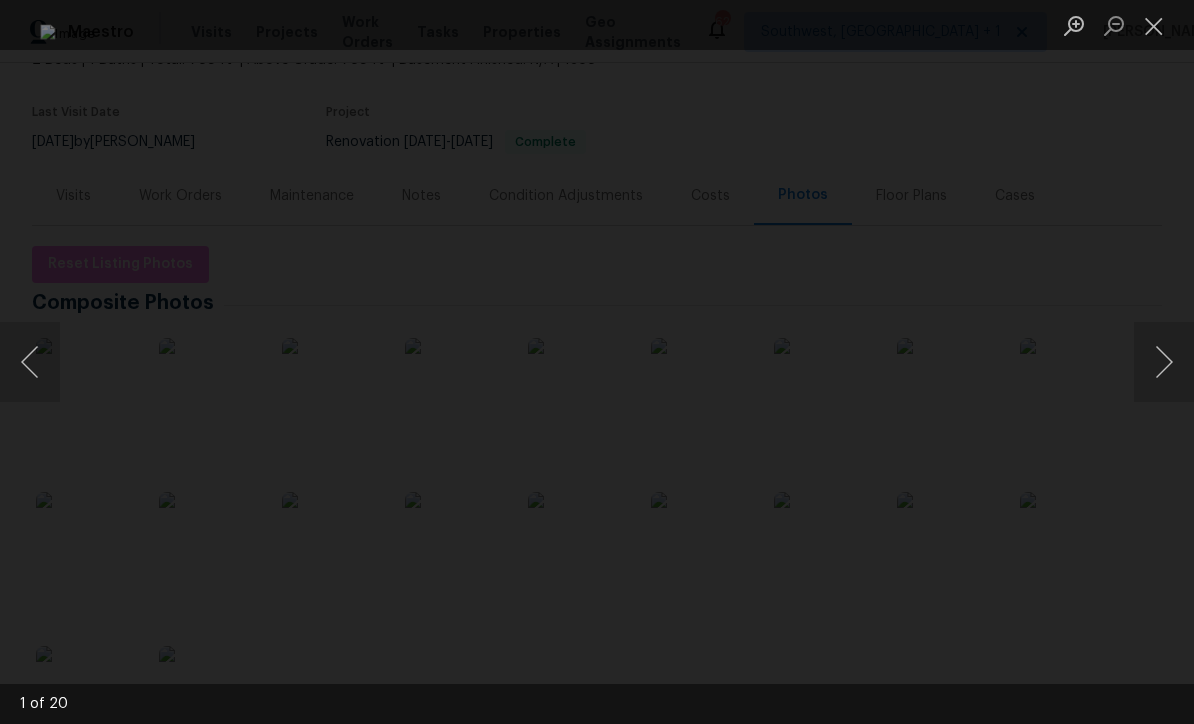 scroll, scrollTop: 0, scrollLeft: 0, axis: both 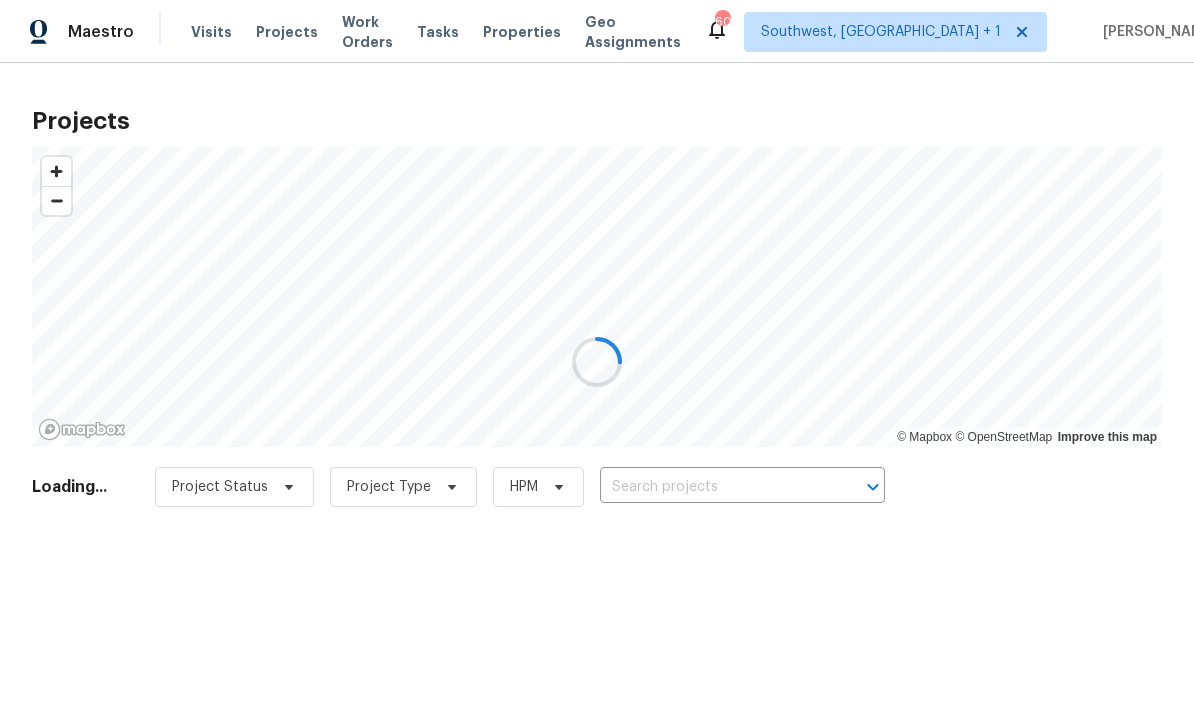 click at bounding box center (597, 362) 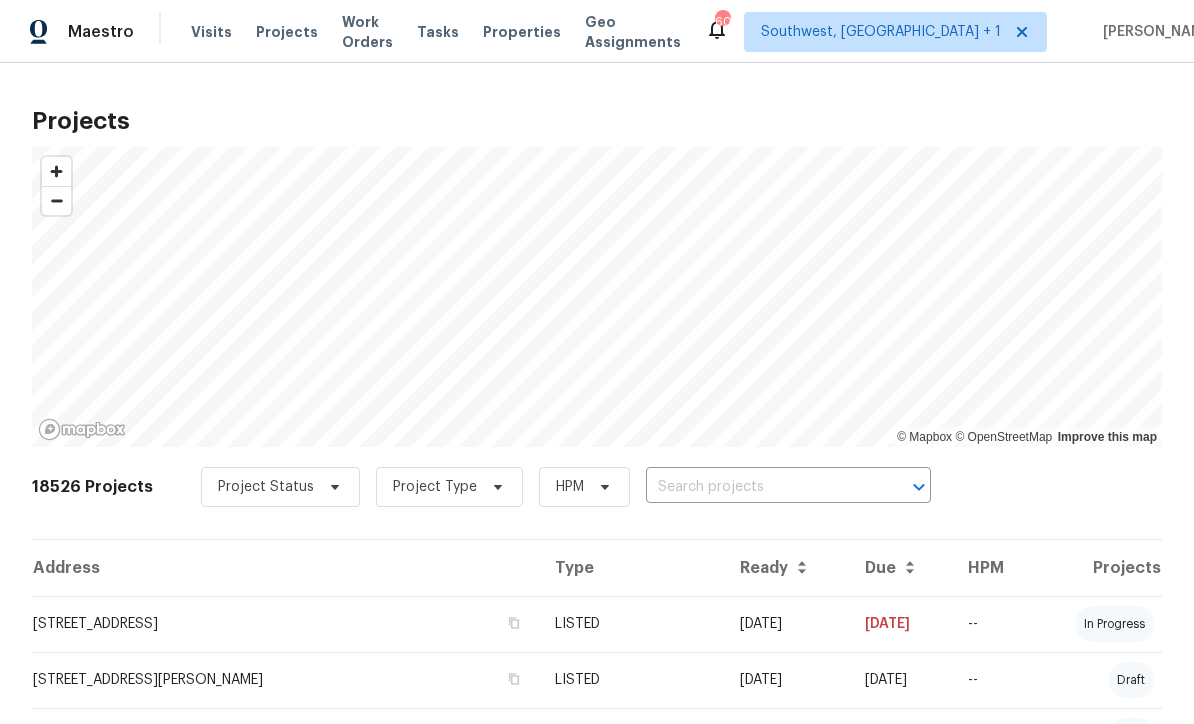 click at bounding box center [760, 487] 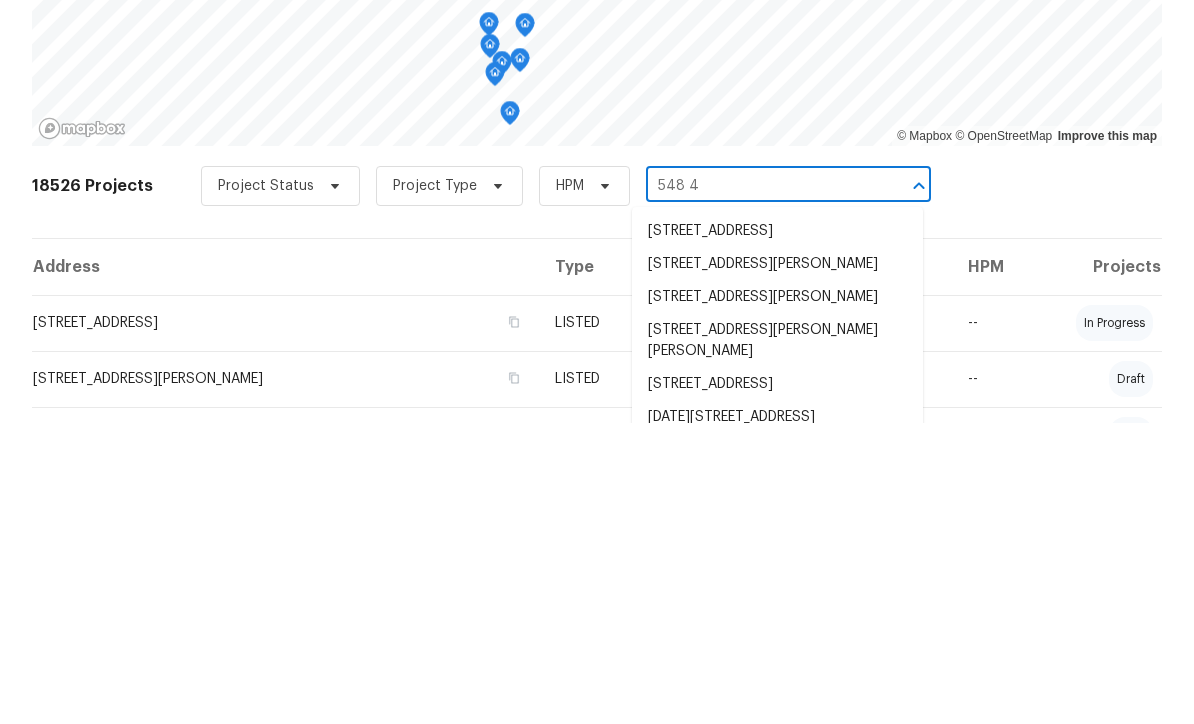 type on "548 47" 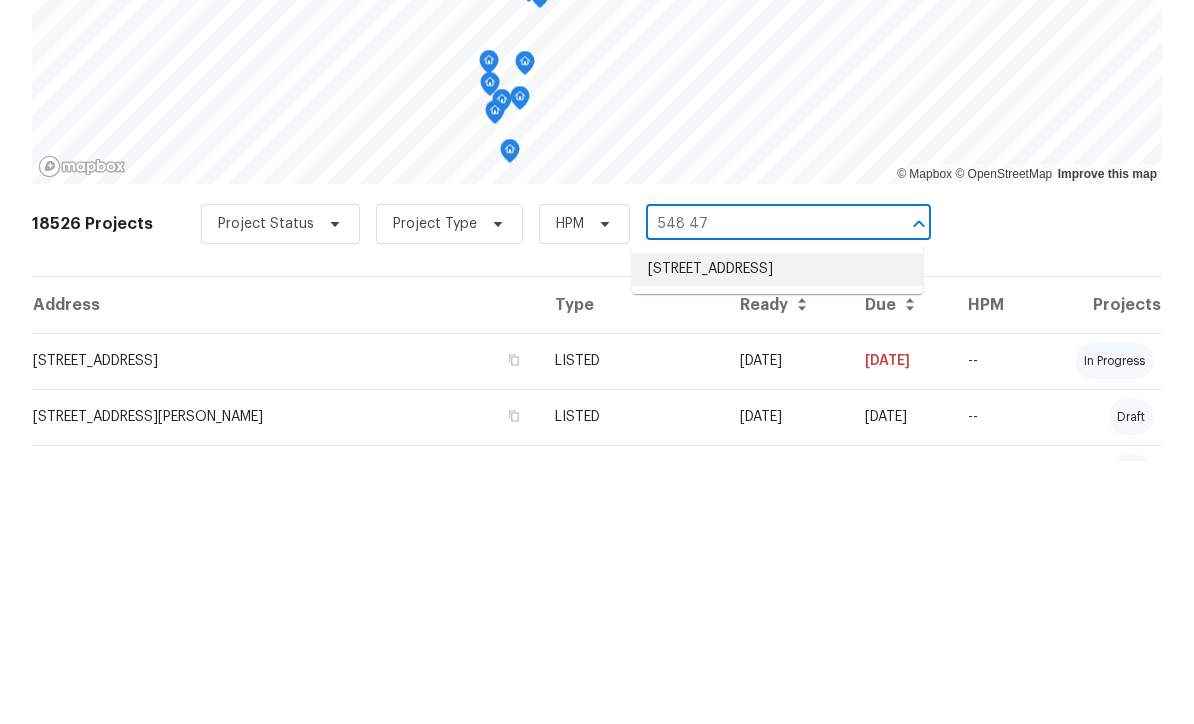 click on "548 47th Ave N, Saint Petersburg, FL 33703" at bounding box center (777, 532) 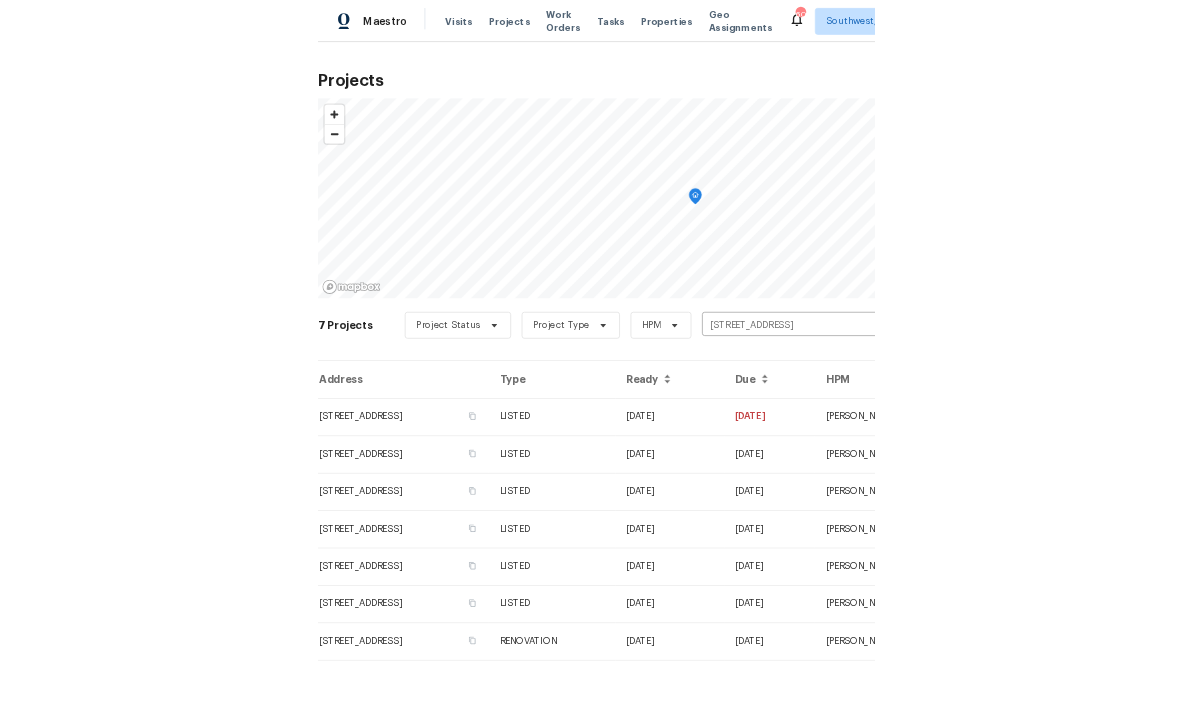 scroll, scrollTop: 0, scrollLeft: 0, axis: both 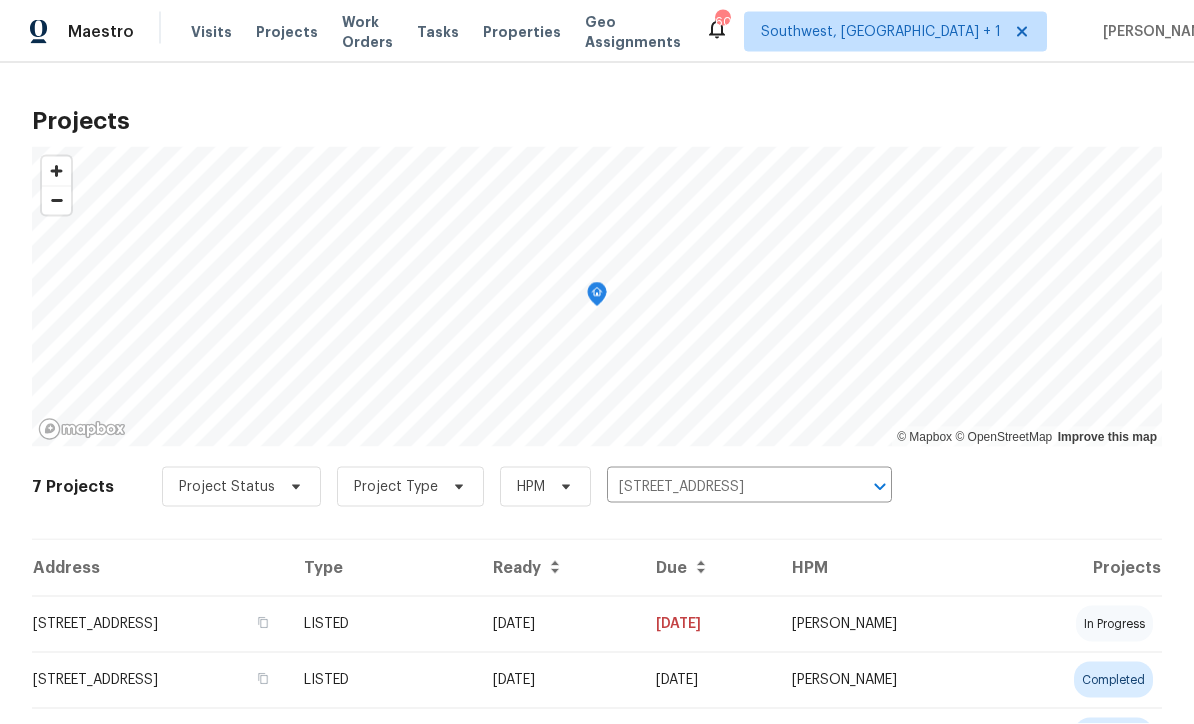 click on "Projects © Mapbox   © OpenStreetMap   Improve this map 7 Projects Project Status Project Type HPM 548 47th Ave N, Saint Petersburg, FL 33703 ​ Address Type Ready Due HPM Projects 548 47th Ave N, Saint Petersburg, FL 33703 LISTED 05/16/25 06/14/25 Mat Smith in progress 548 47th Ave N, Saint Petersburg, FL 33703 LISTED 04/01/25 04/01/25 Mat Smith completed 548 47th Ave N, Saint Petersburg, FL 33703 LISTED 02/28/25 03/02/25 Mat Smith completed 548 47th Ave N, Saint Petersburg, FL 33703 LISTED 01/16/25 02/18/25 Mat Smith completed 548 47th Ave N, Saint Petersburg, FL 33703 LISTED 10/16/24 12/24/24 Mat Smith completed 548 47th Ave N, Saint Petersburg, FL 33703 LISTED 09/30/24 10/04/24 Mat Smith completed 548 47th Ave N, Saint Petersburg, FL 33703 RENOVATION 06/21/24 06/27/24 Mat Smith completed" at bounding box center (597, 393) 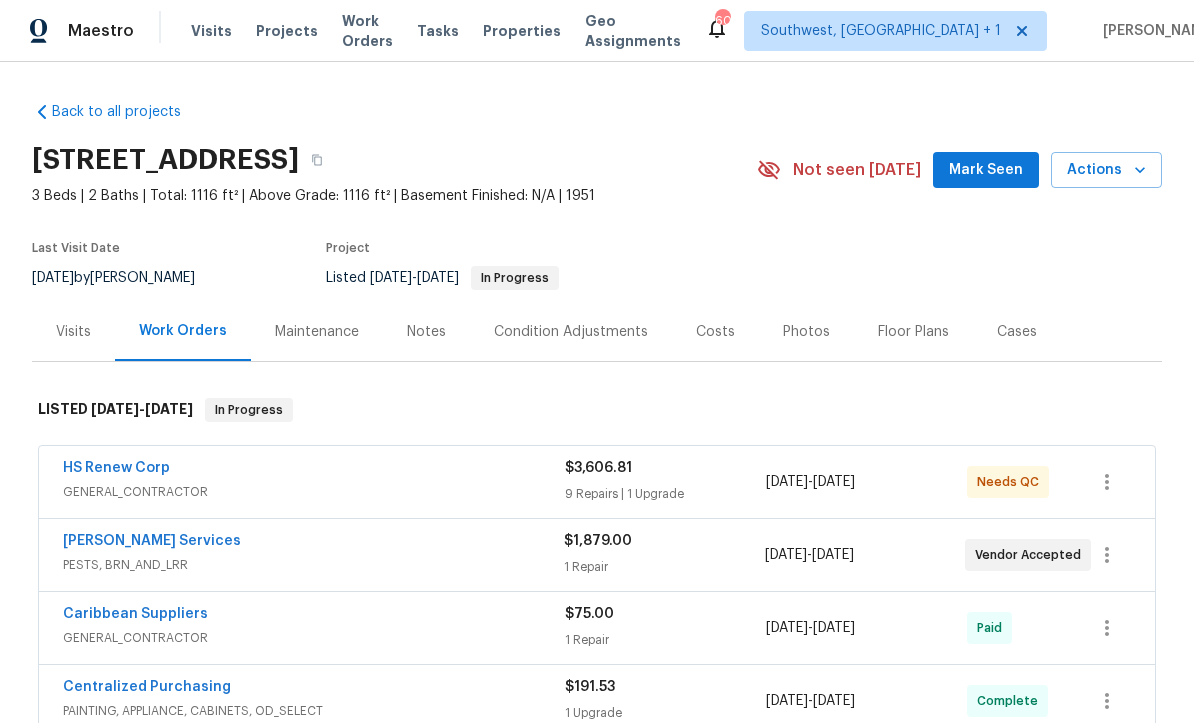 scroll, scrollTop: 1, scrollLeft: 0, axis: vertical 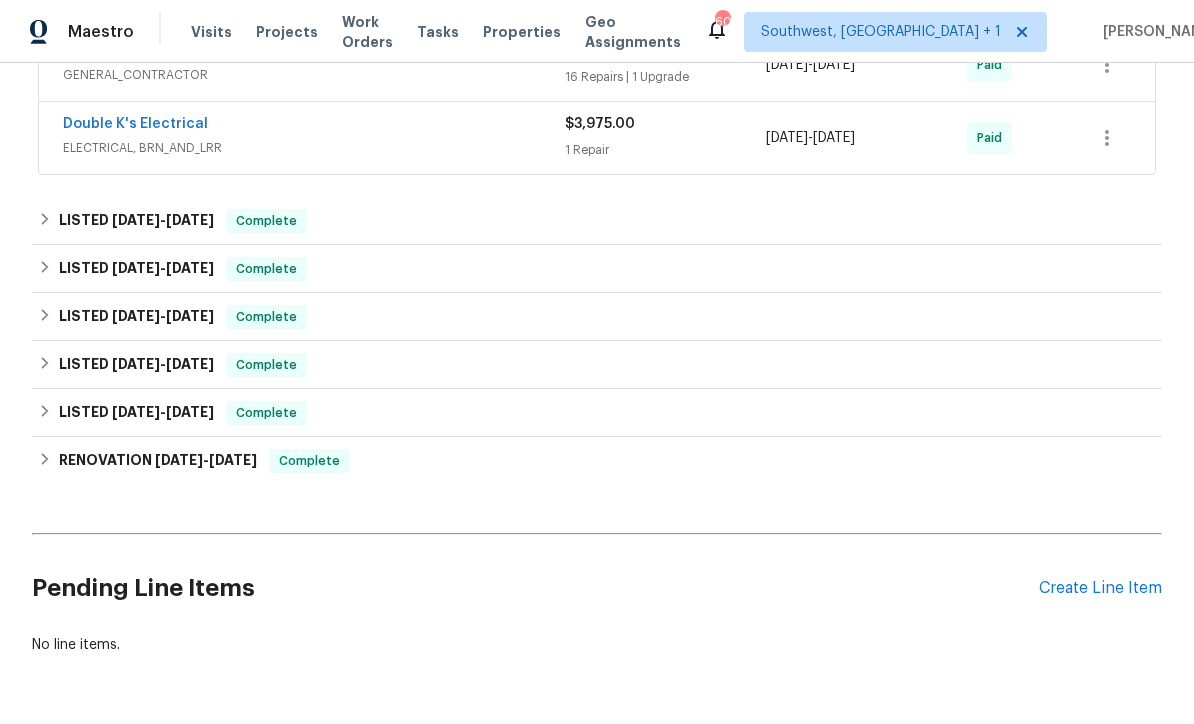 click on "Create Line Item" at bounding box center [1100, 588] 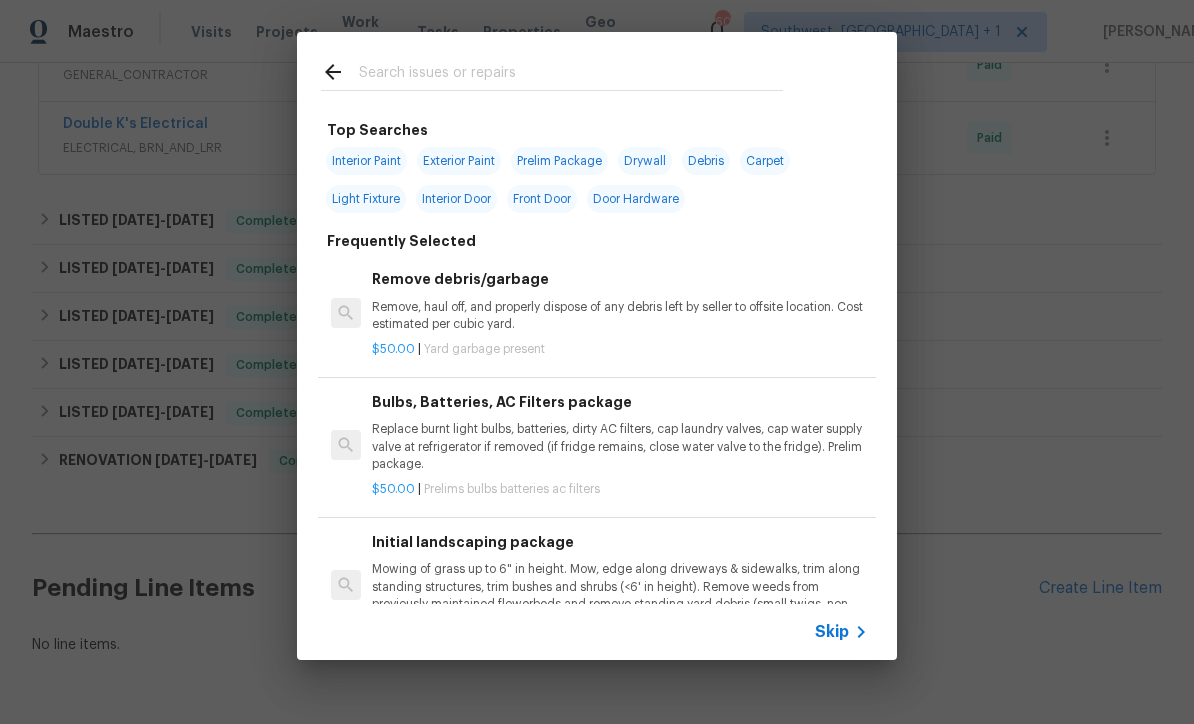 click on "Skip" at bounding box center (844, 632) 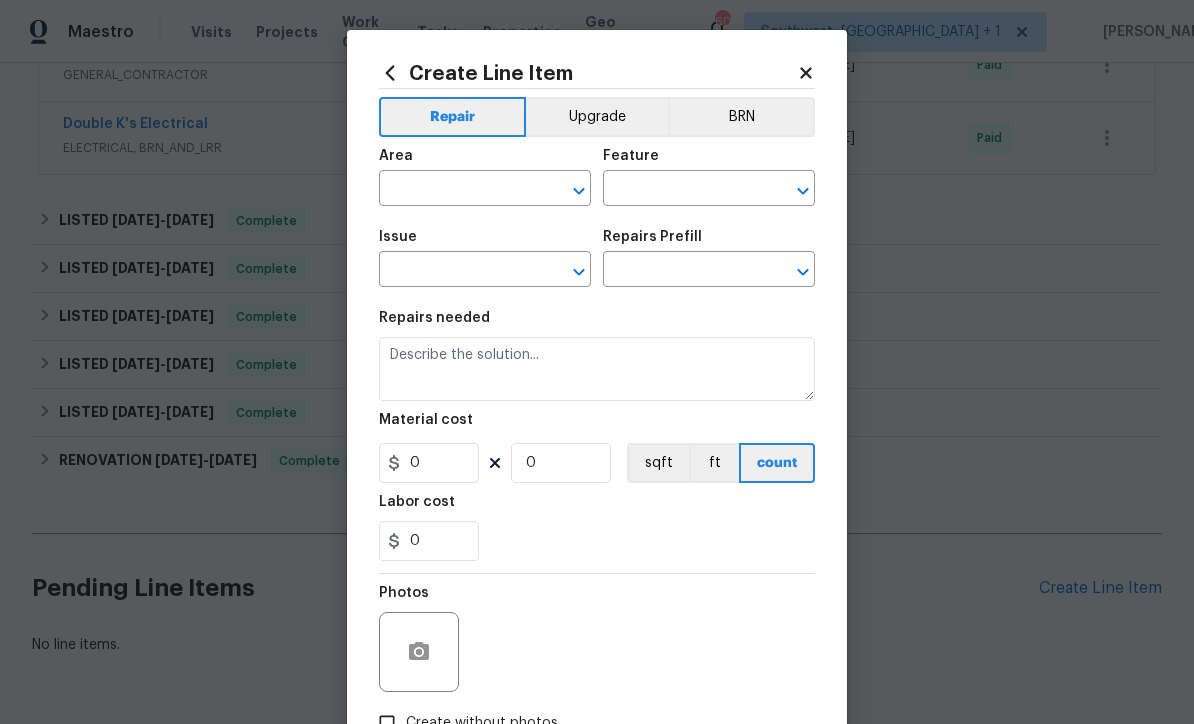 click at bounding box center [457, 190] 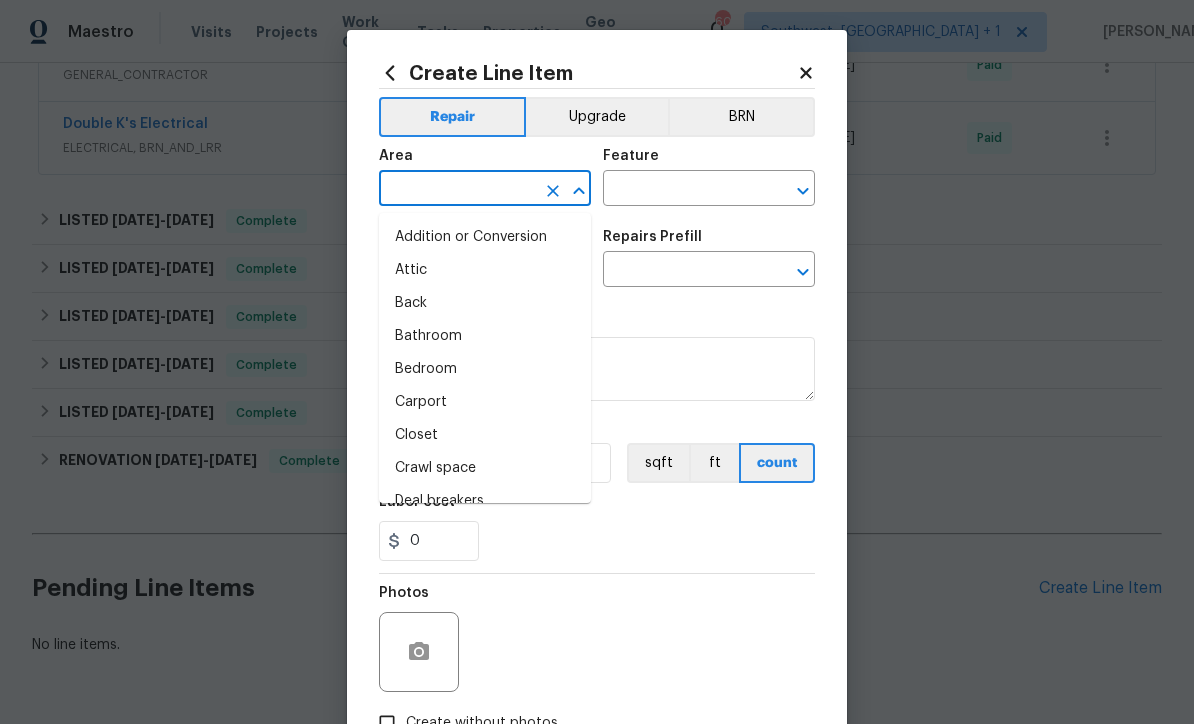 scroll, scrollTop: 0, scrollLeft: 0, axis: both 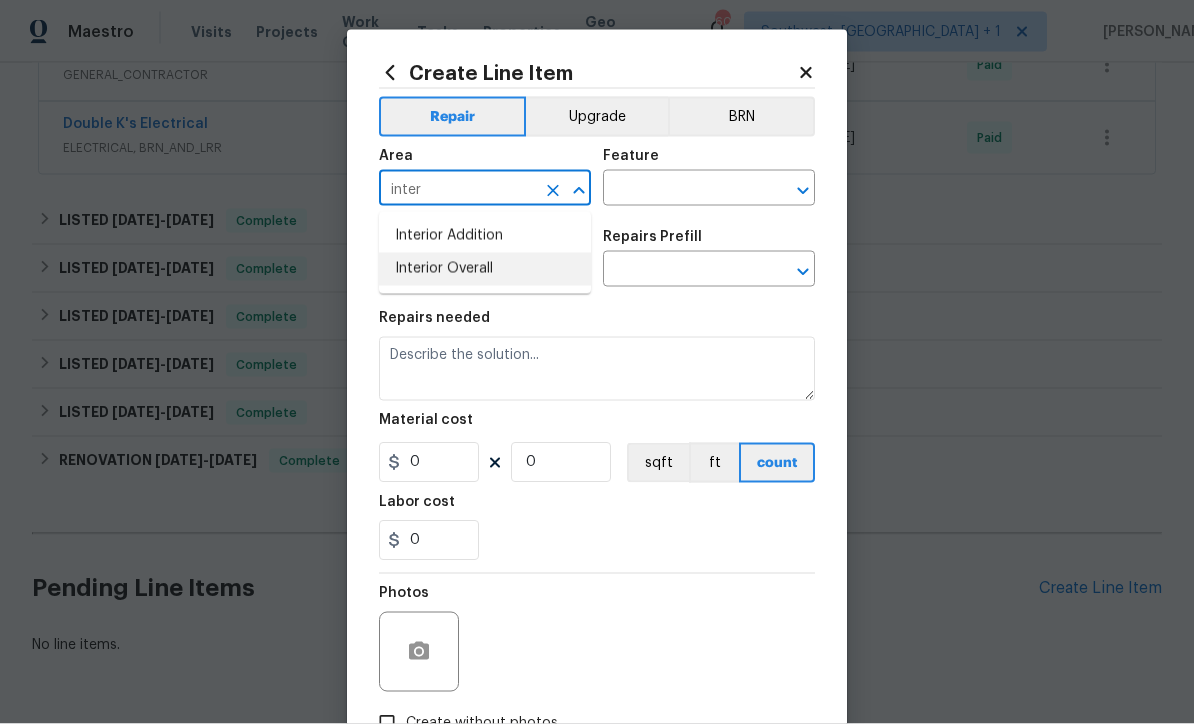click on "Interior Overall" at bounding box center [485, 269] 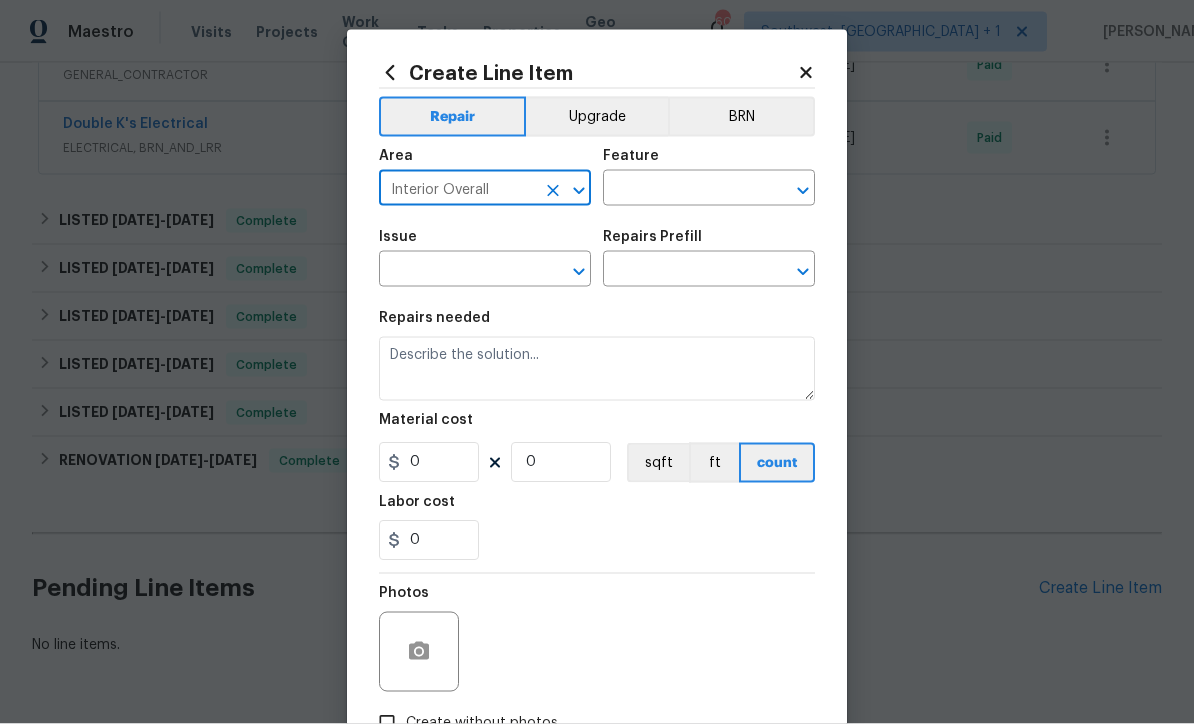 click at bounding box center [681, 190] 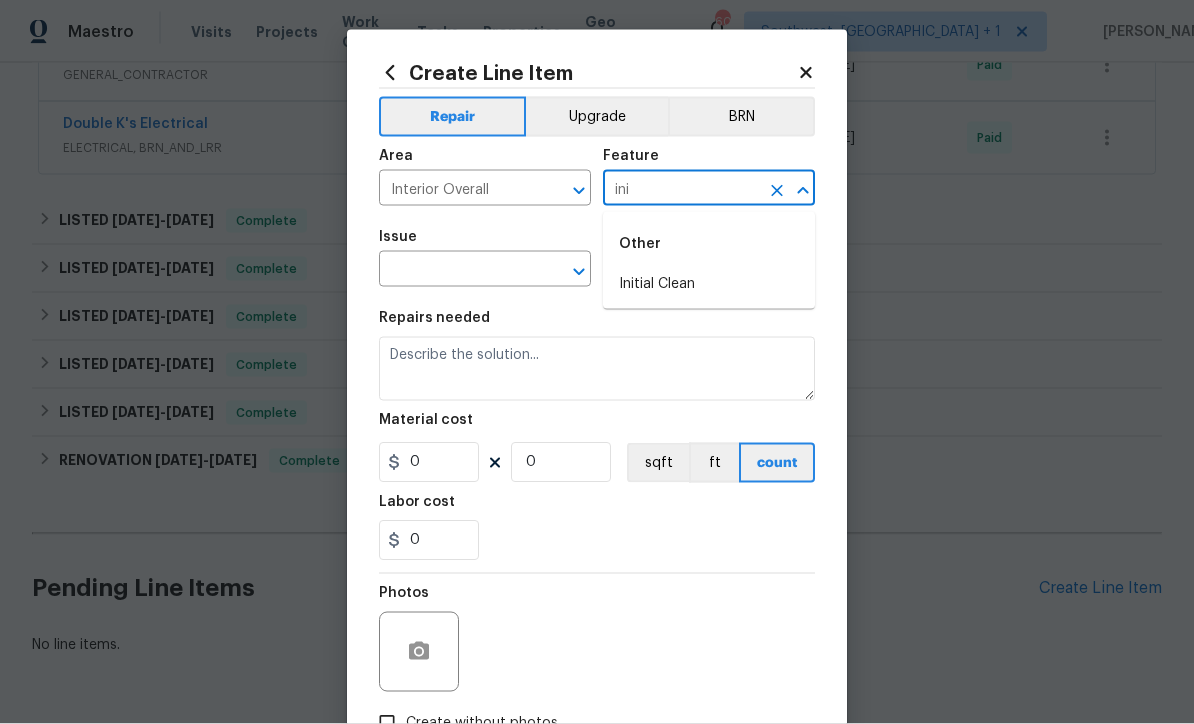 click on "Initial Clean" at bounding box center (709, 284) 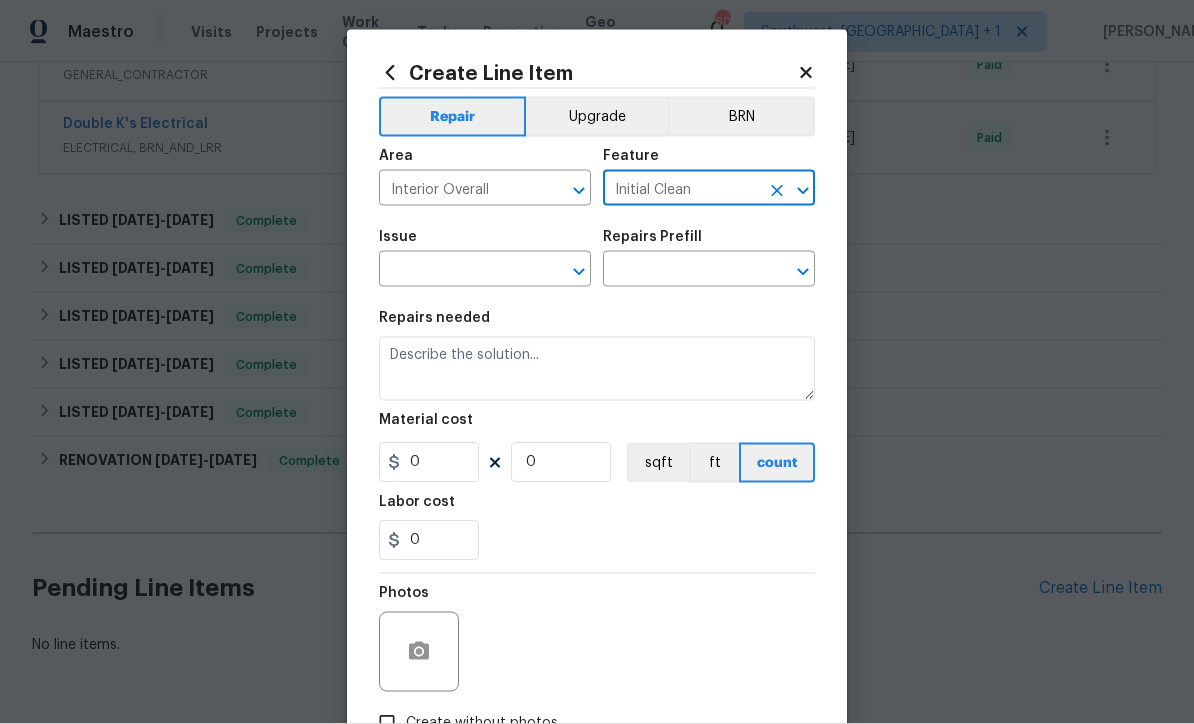 click at bounding box center [457, 271] 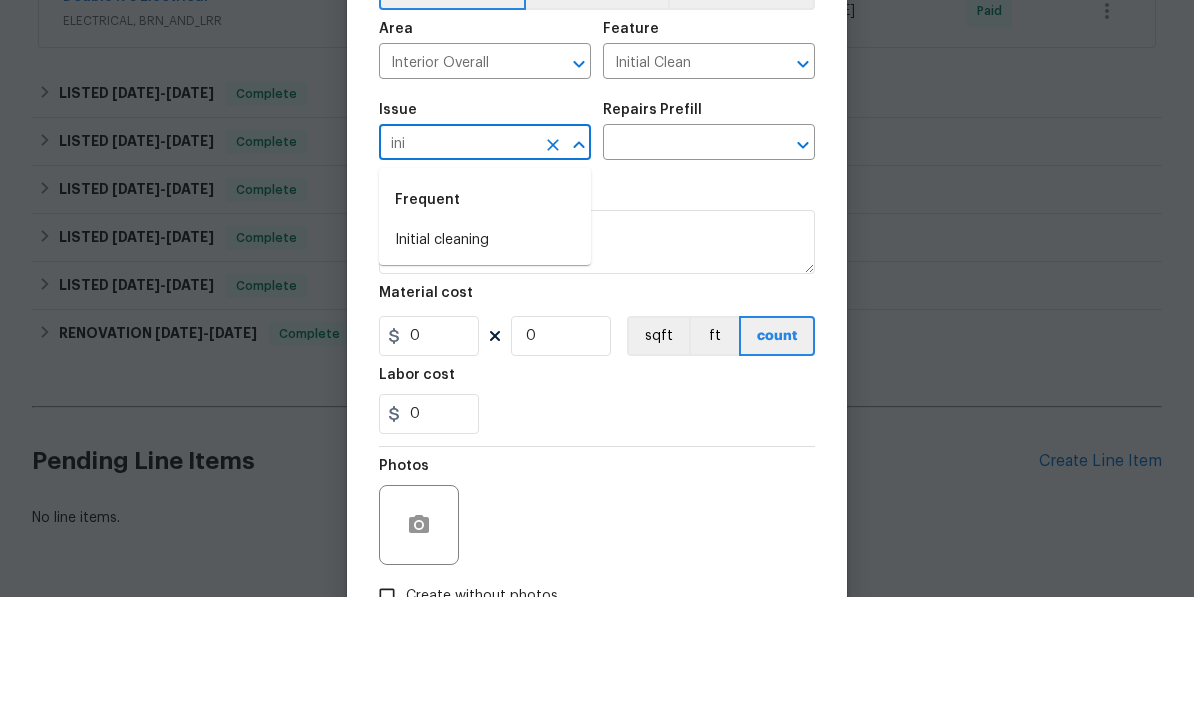 click on "Initial cleaning" at bounding box center (485, 367) 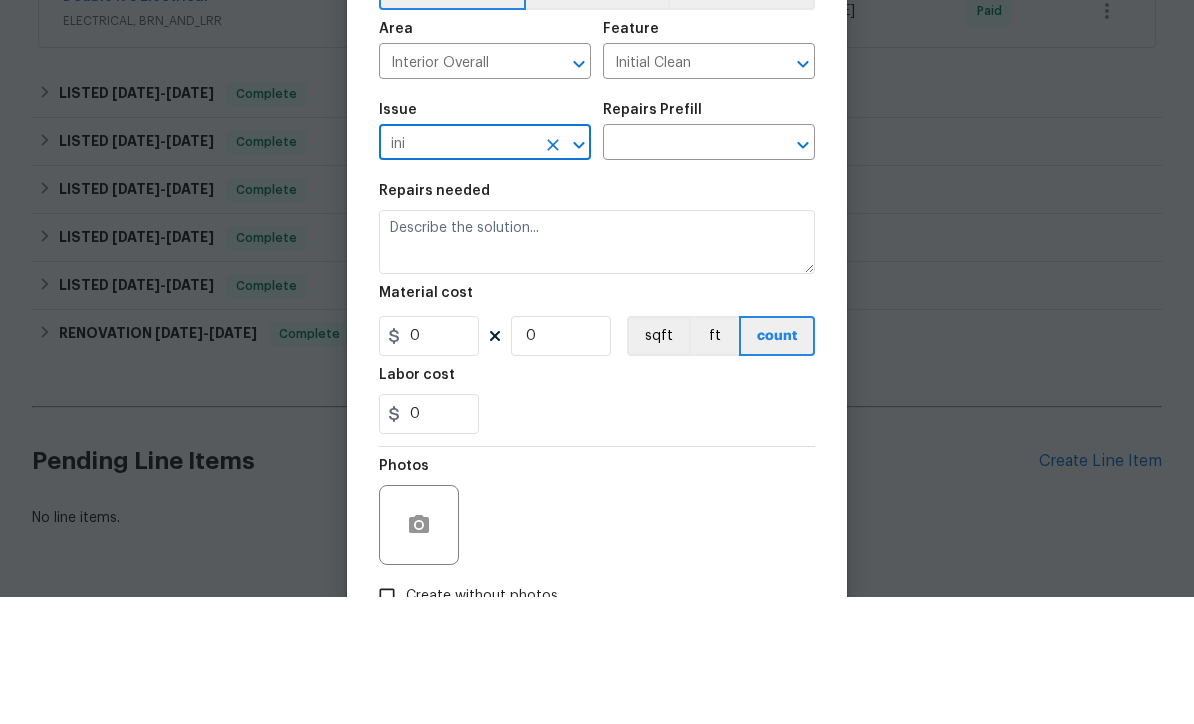 type on "Initial cleaning" 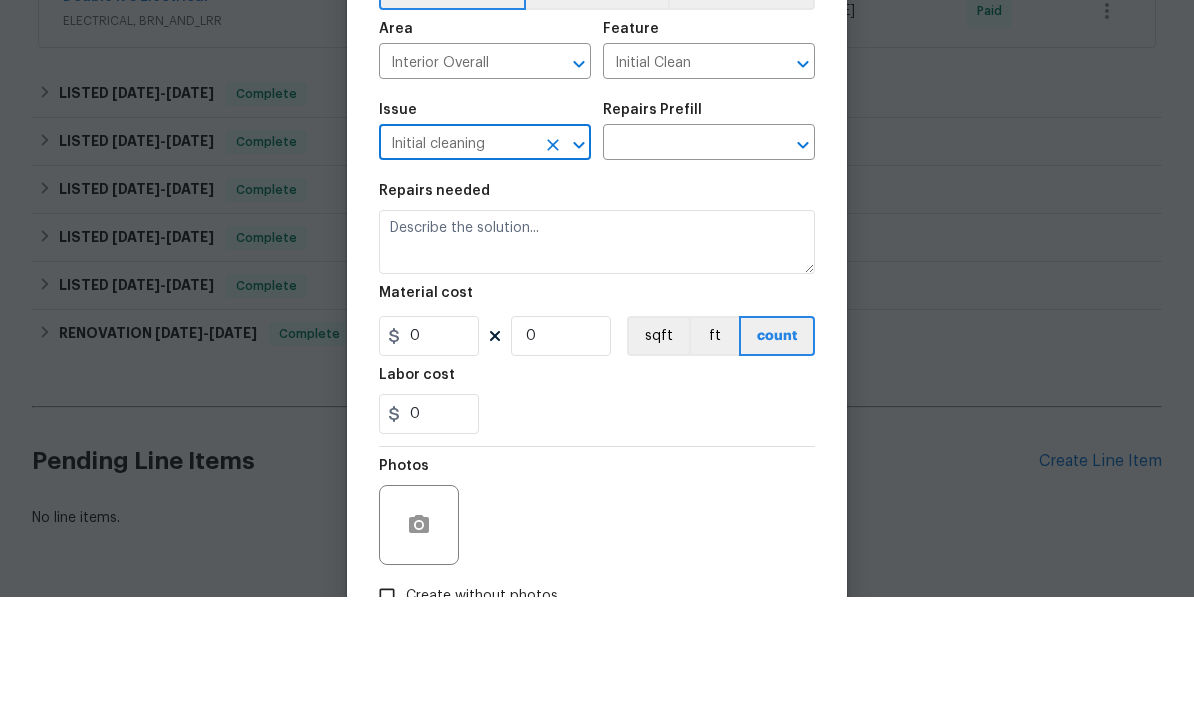 click at bounding box center (681, 271) 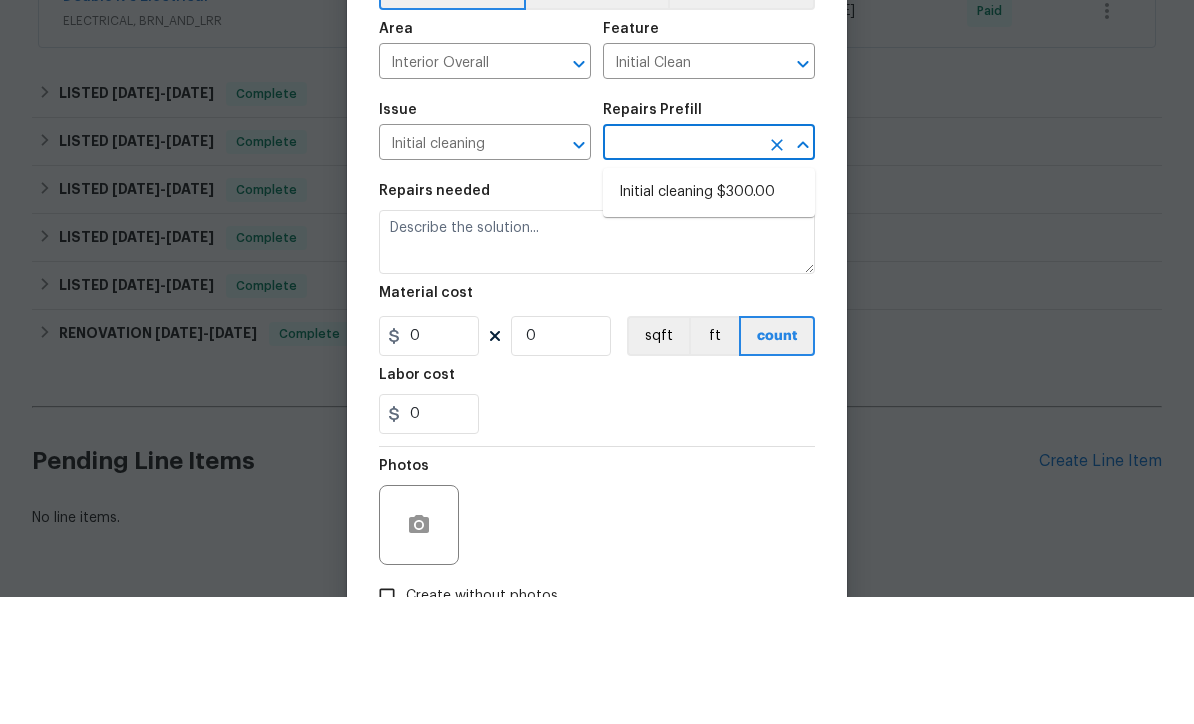 click on "Initial cleaning $300.00" at bounding box center (709, 319) 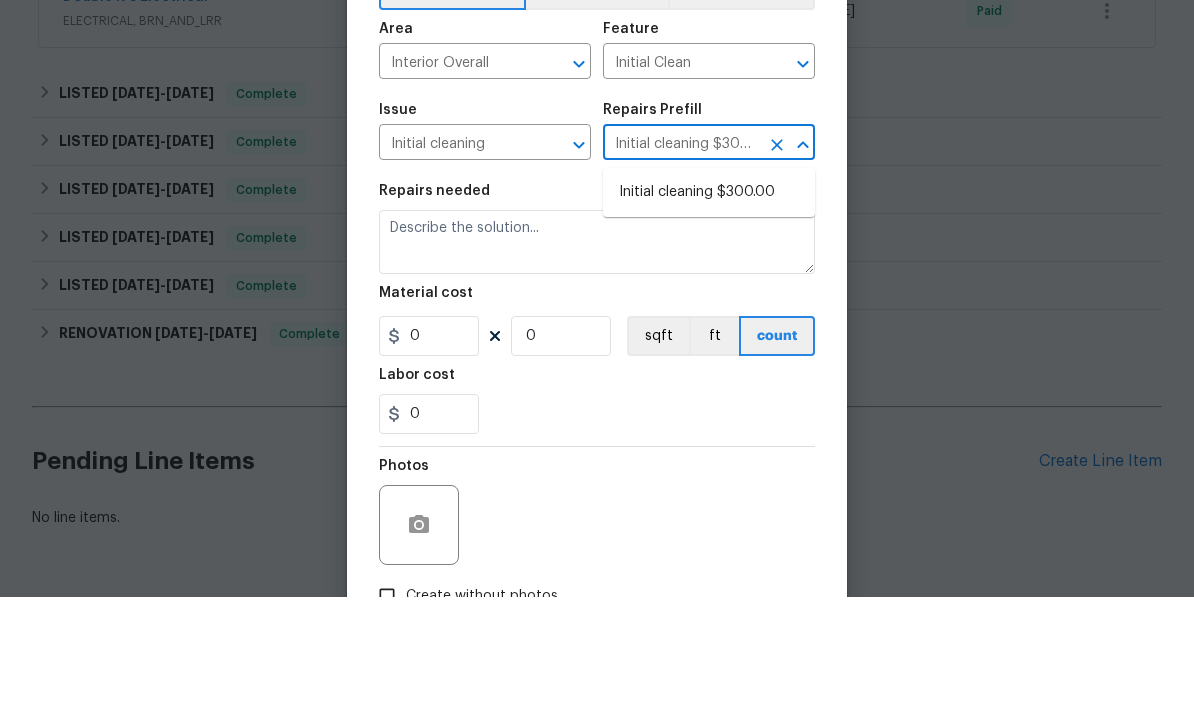 type on "Home Readiness Packages" 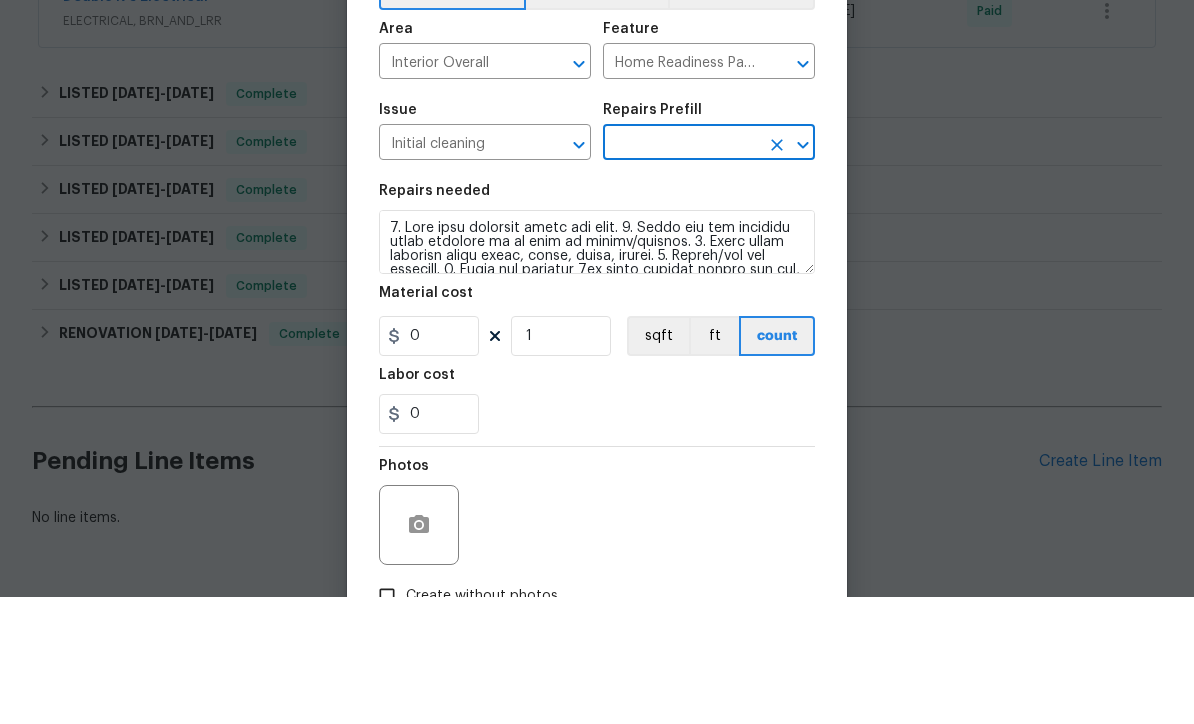 type on "Initial cleaning $300.00" 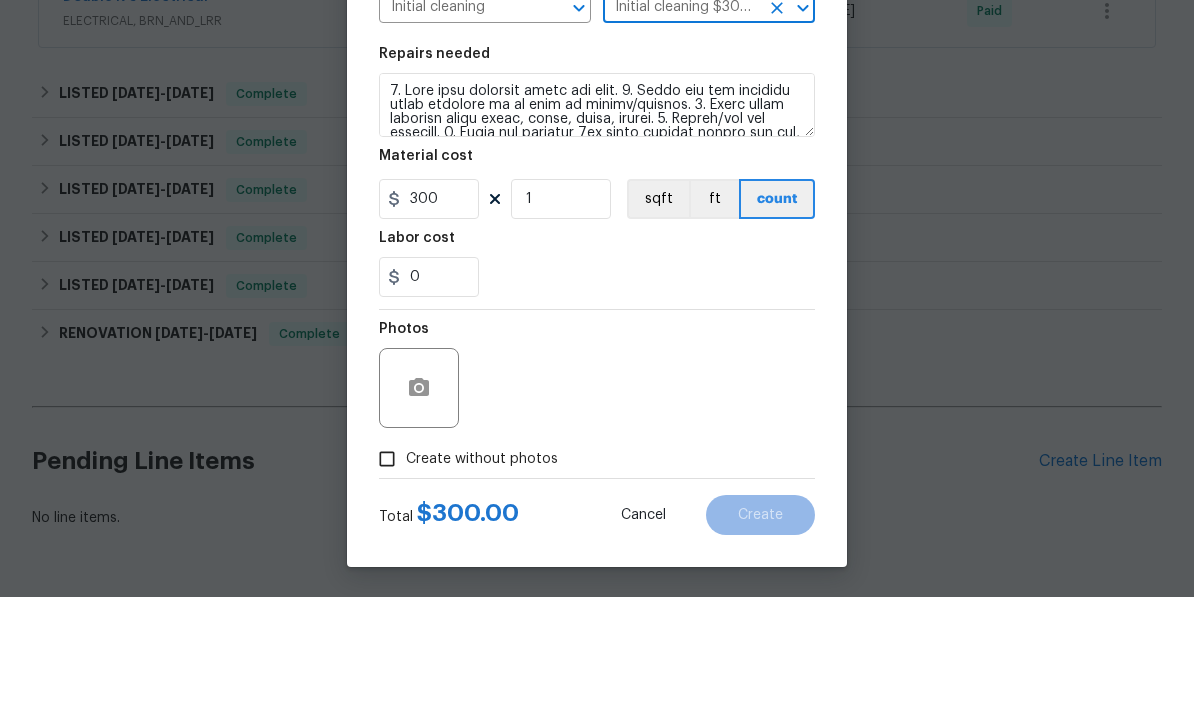scroll, scrollTop: 141, scrollLeft: 0, axis: vertical 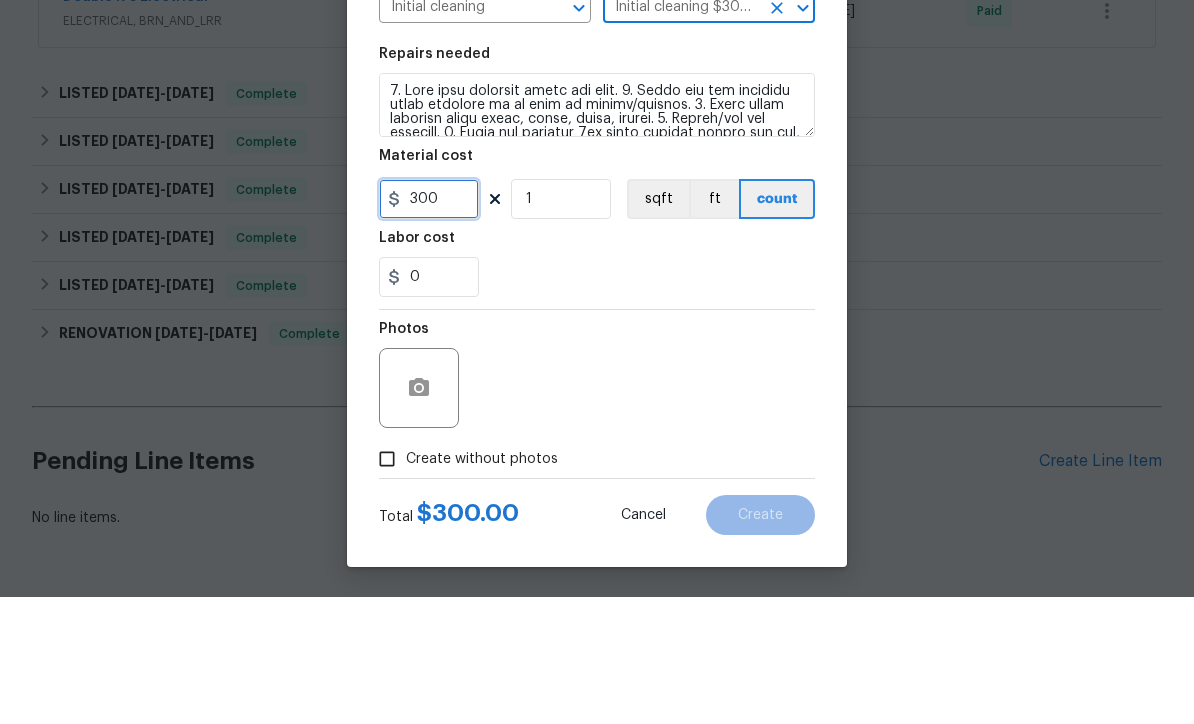 click on "300" at bounding box center [429, 326] 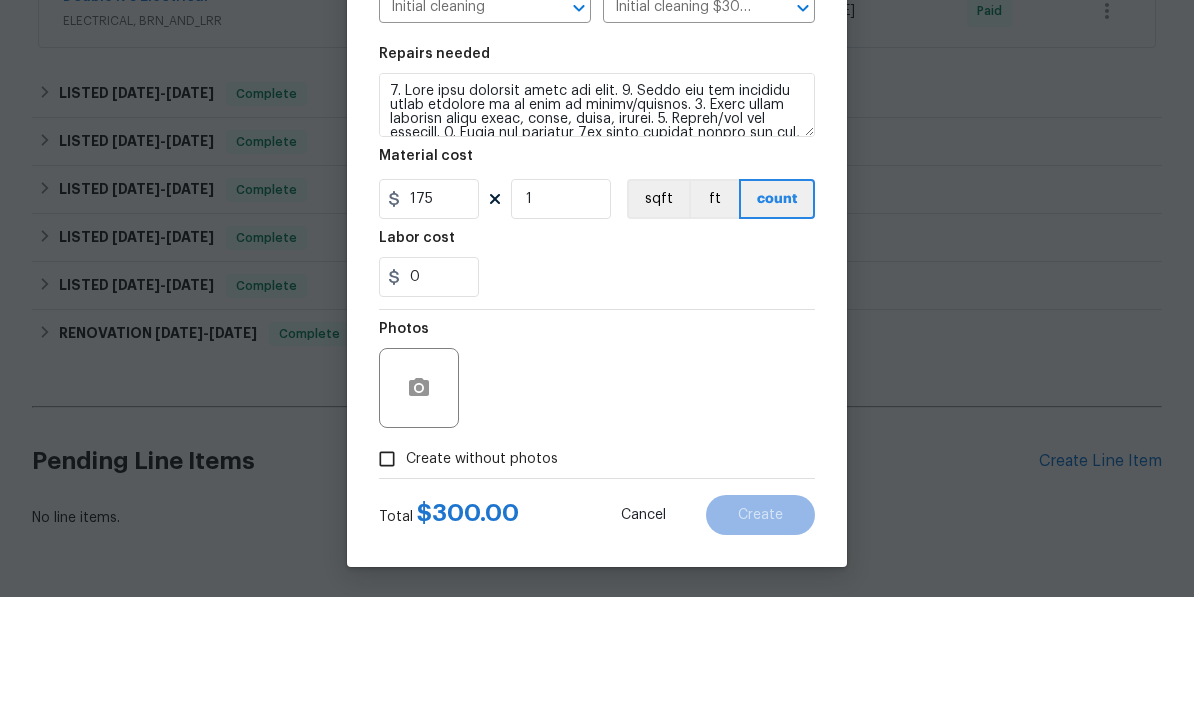 scroll, scrollTop: 66, scrollLeft: 0, axis: vertical 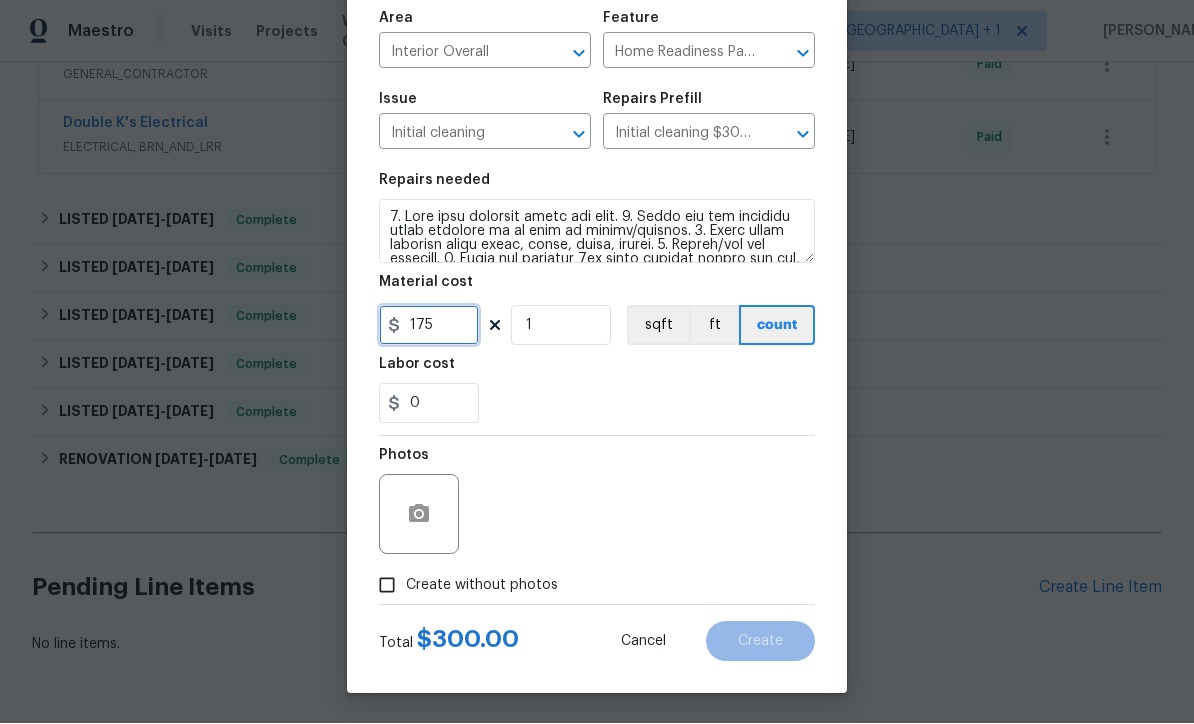 type on "175" 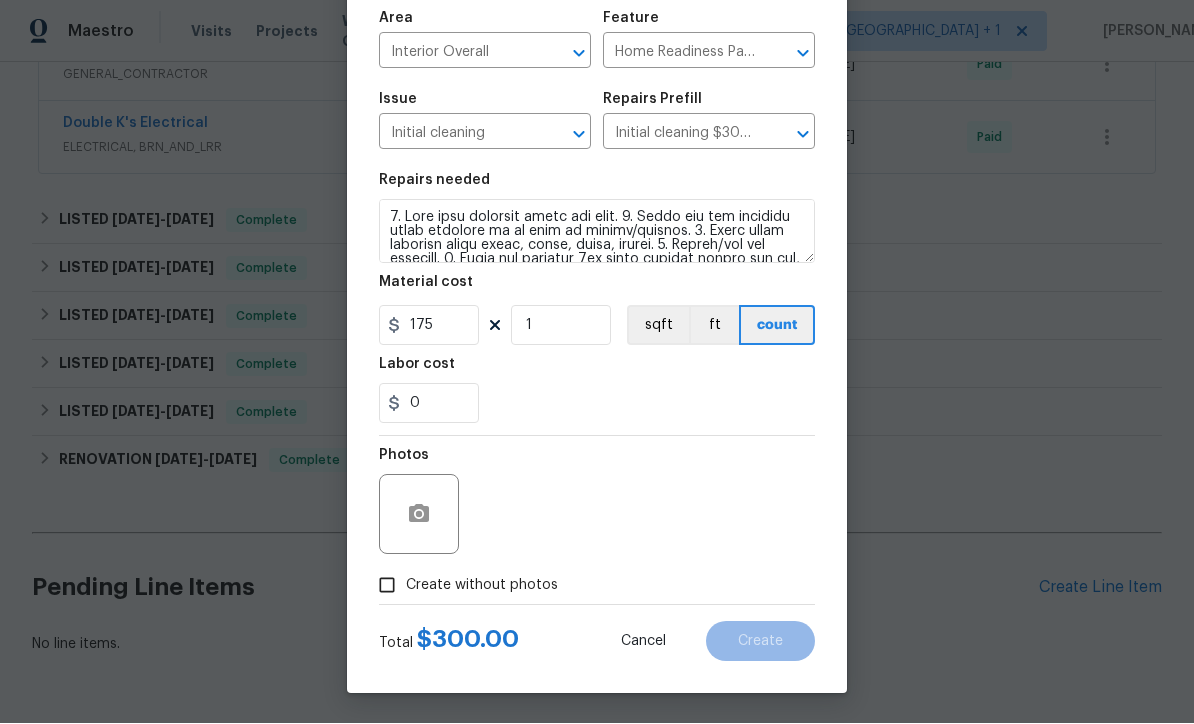 click on "Create without photos" at bounding box center (387, 586) 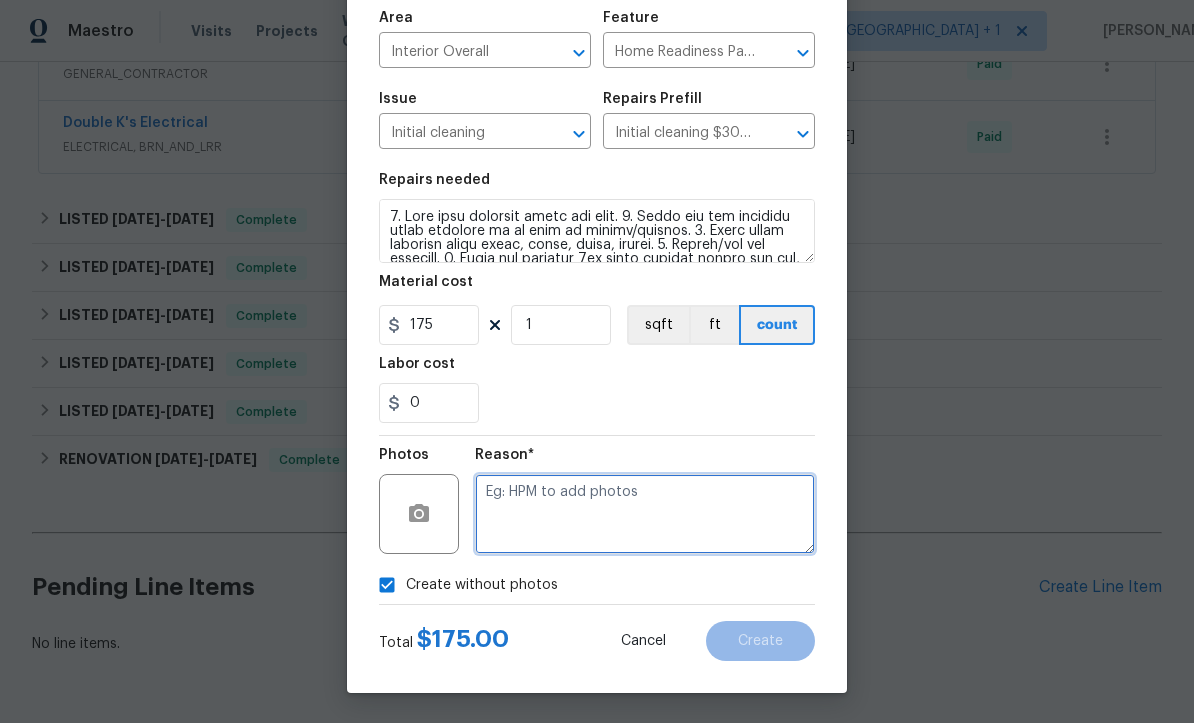 click at bounding box center [645, 515] 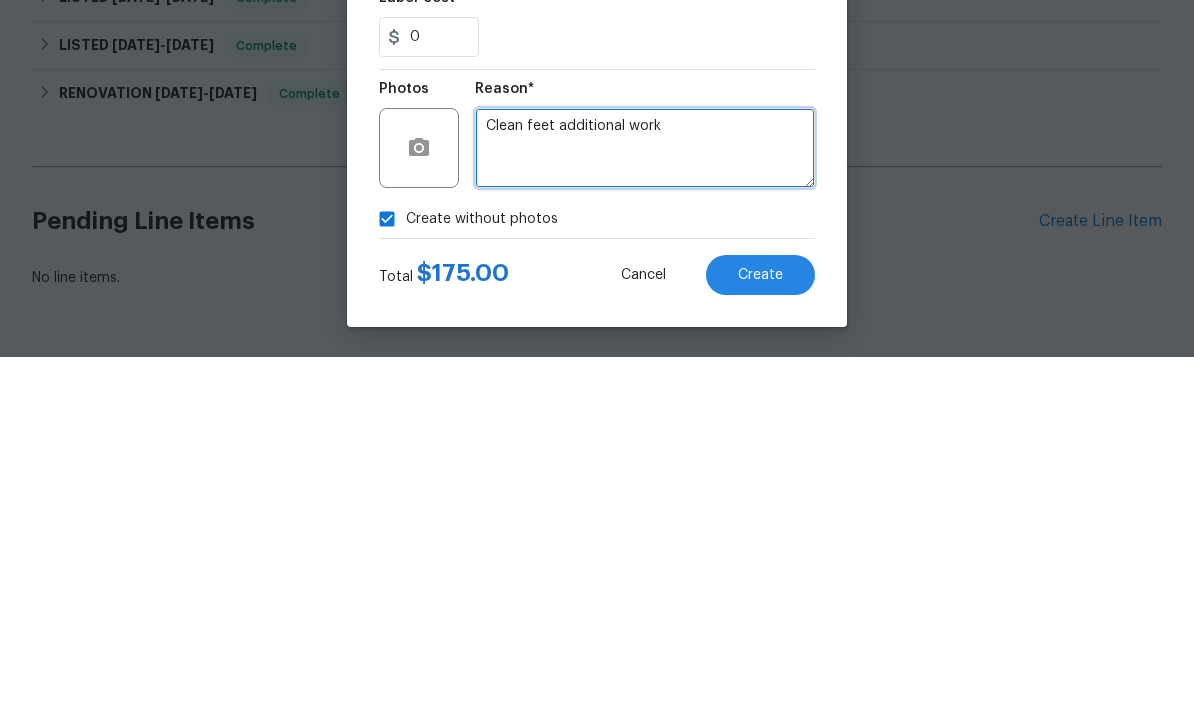 type on "Clean feet additional work" 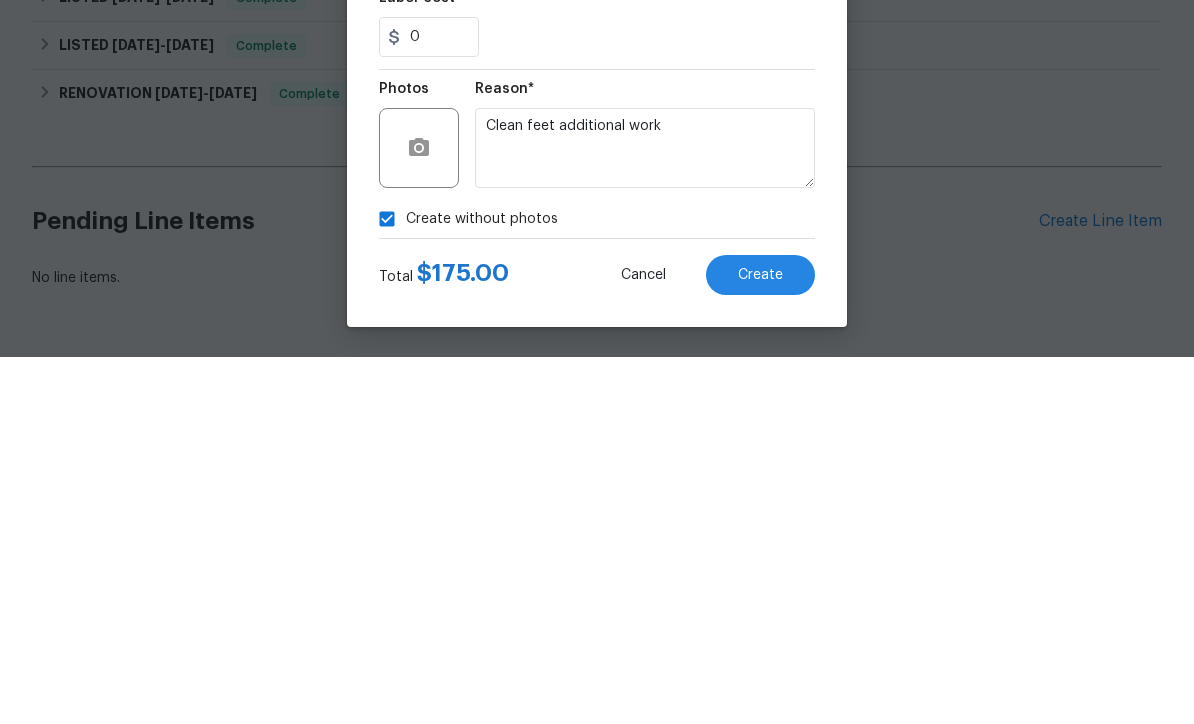 click on "Create" at bounding box center (760, 642) 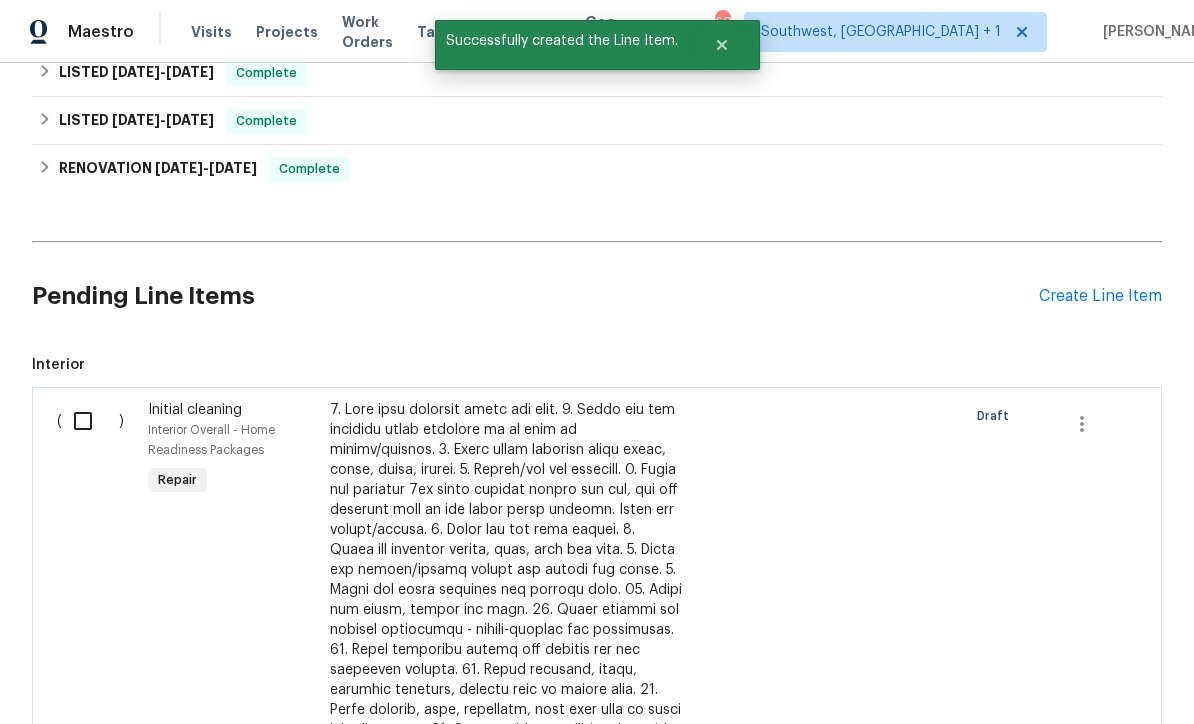 scroll, scrollTop: 976, scrollLeft: 0, axis: vertical 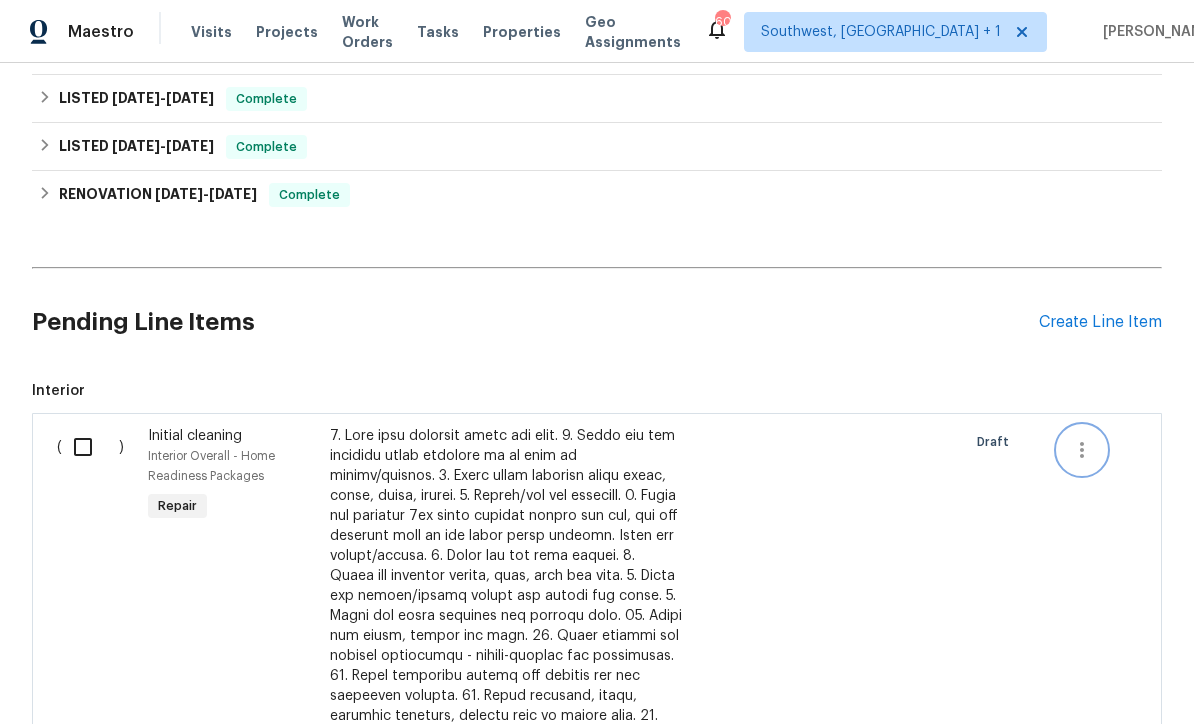 click 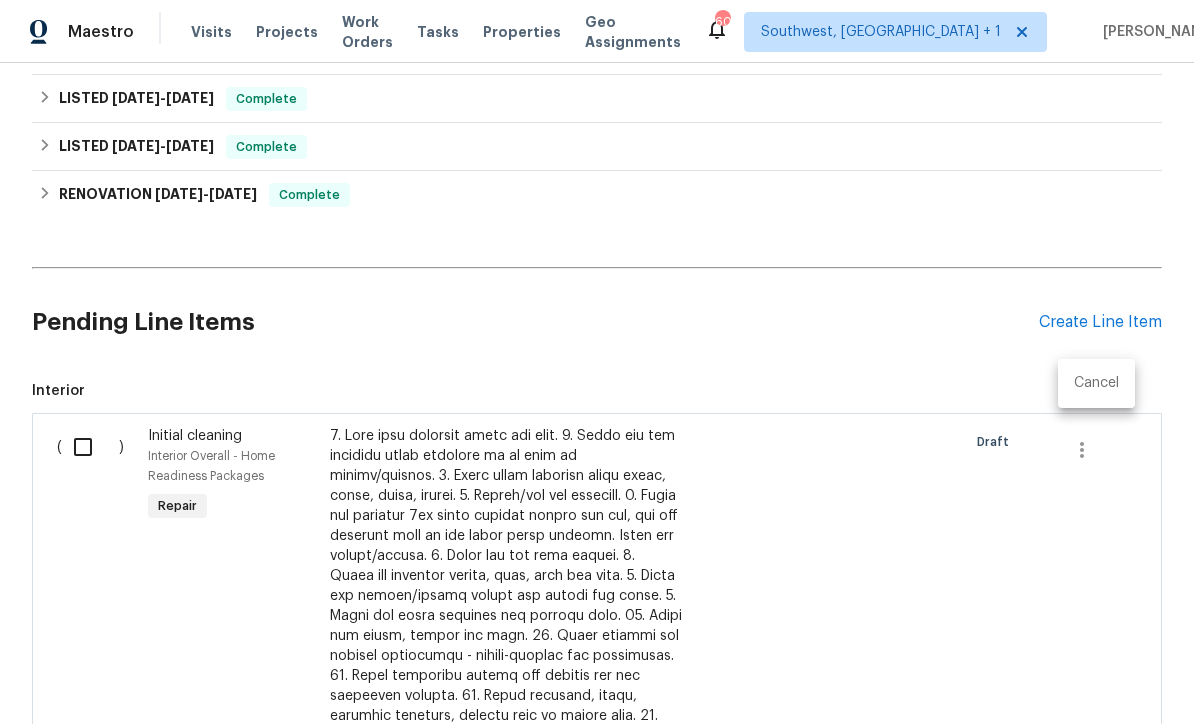 click on "Cancel" at bounding box center [1096, 383] 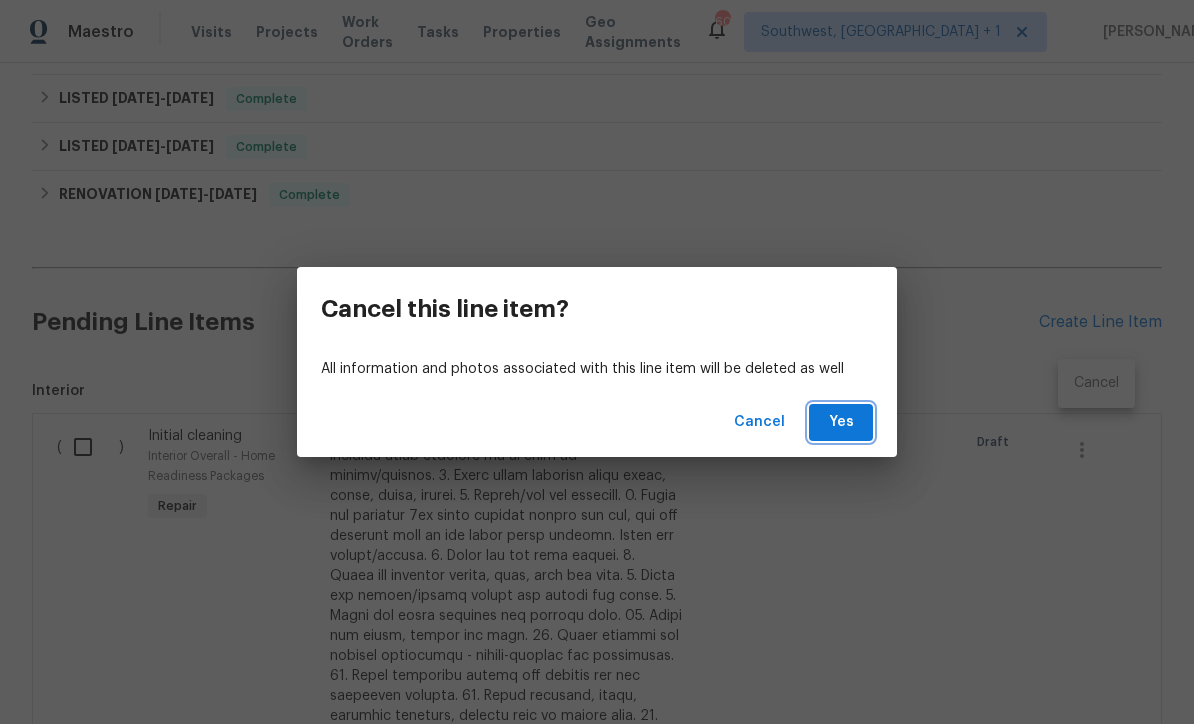 click on "Yes" at bounding box center (841, 422) 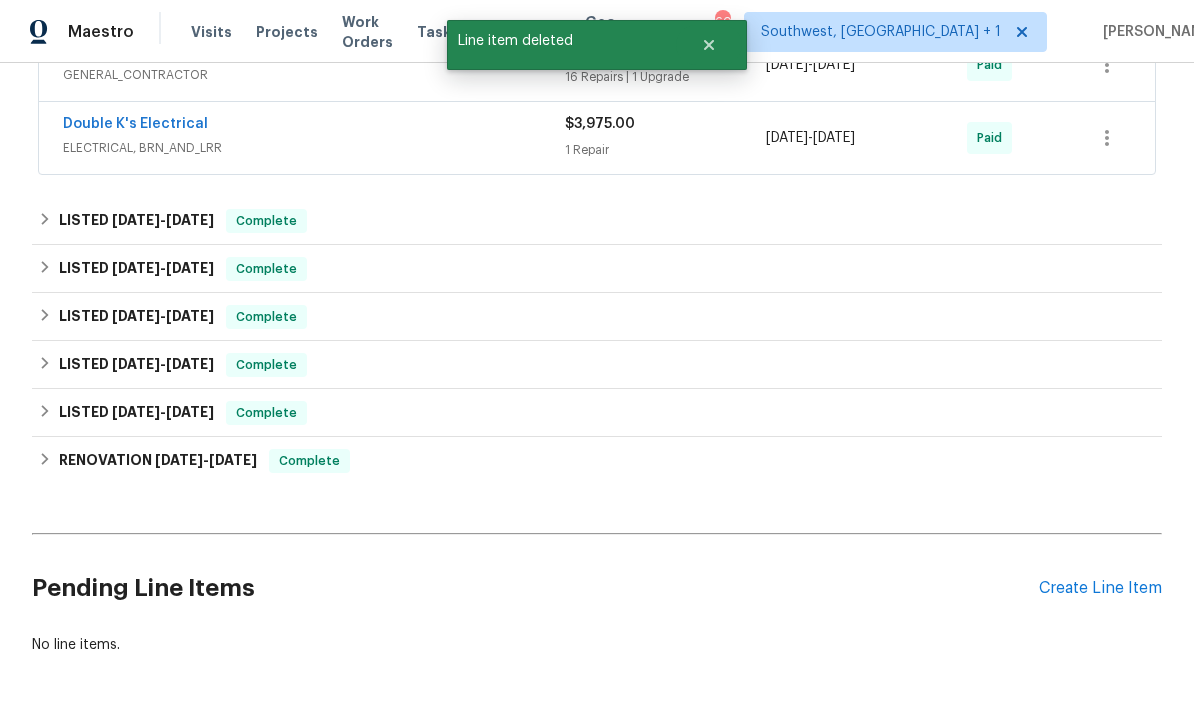 click on "Create Line Item" at bounding box center [1100, 588] 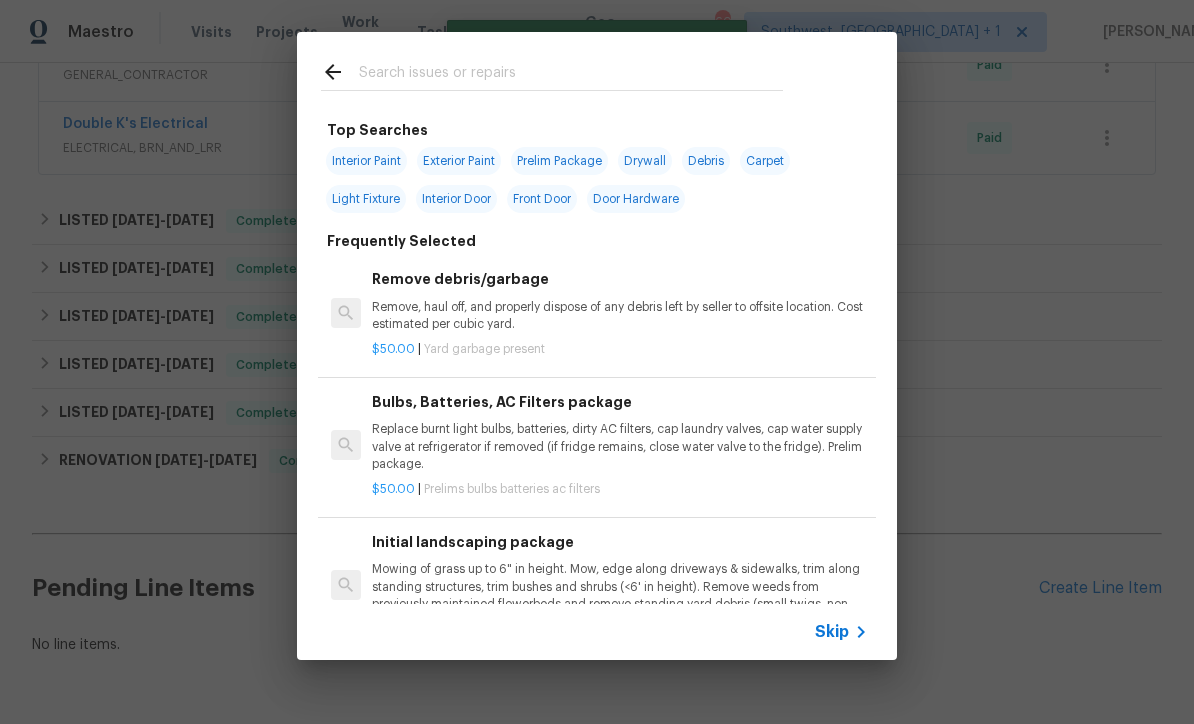 click 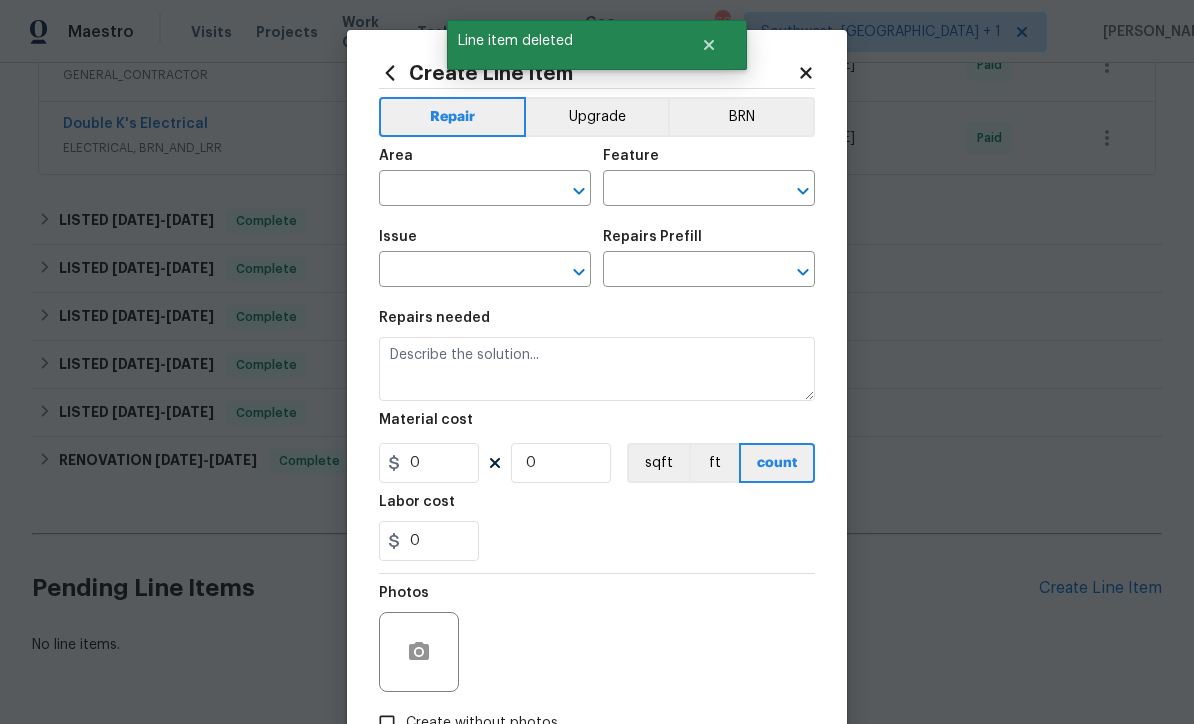 click at bounding box center (457, 190) 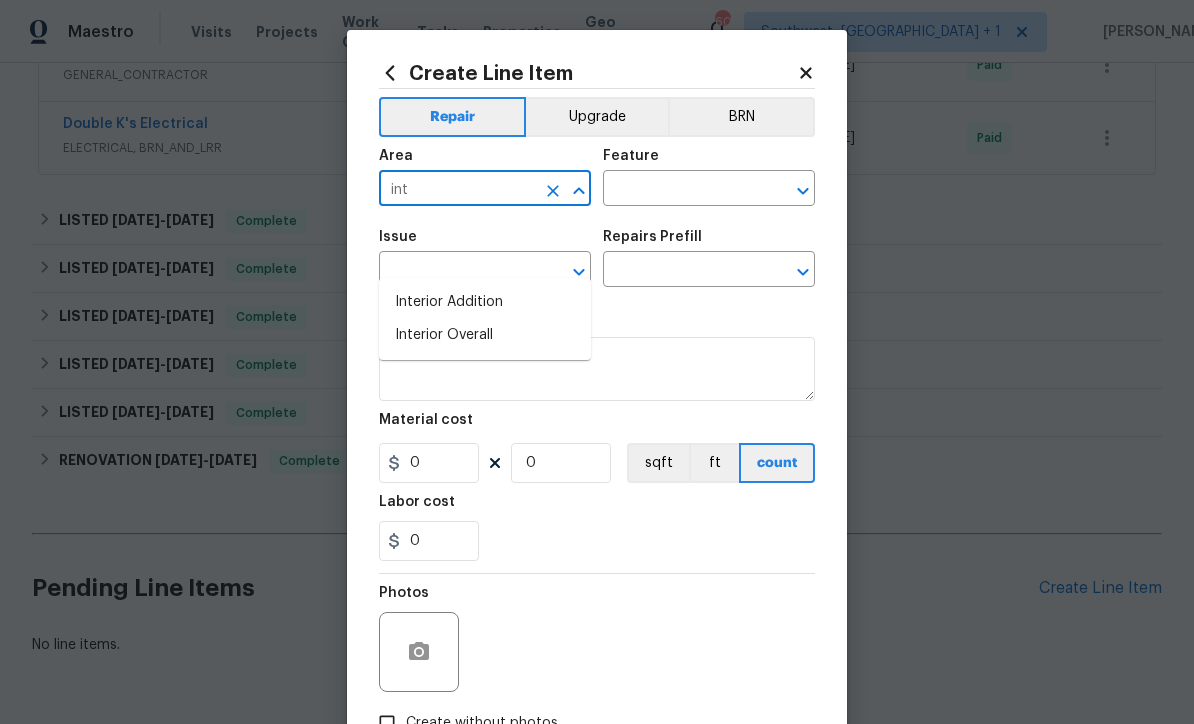 click on "Interior Overall" at bounding box center [485, 335] 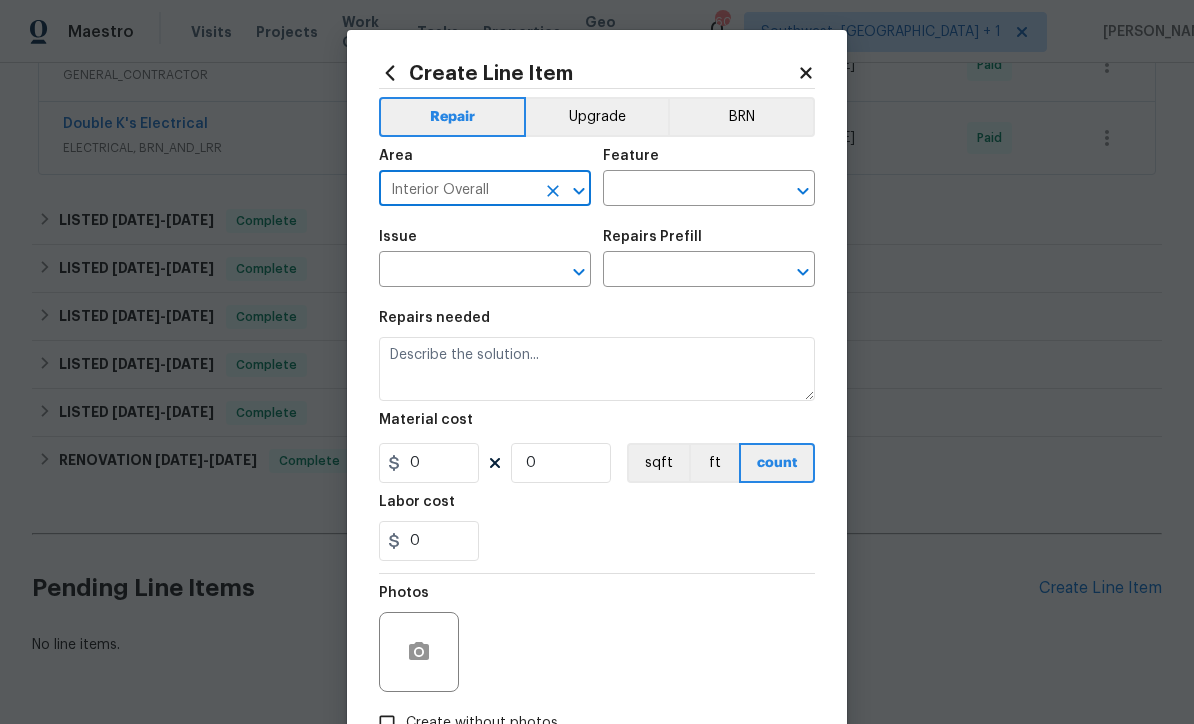 click at bounding box center (681, 190) 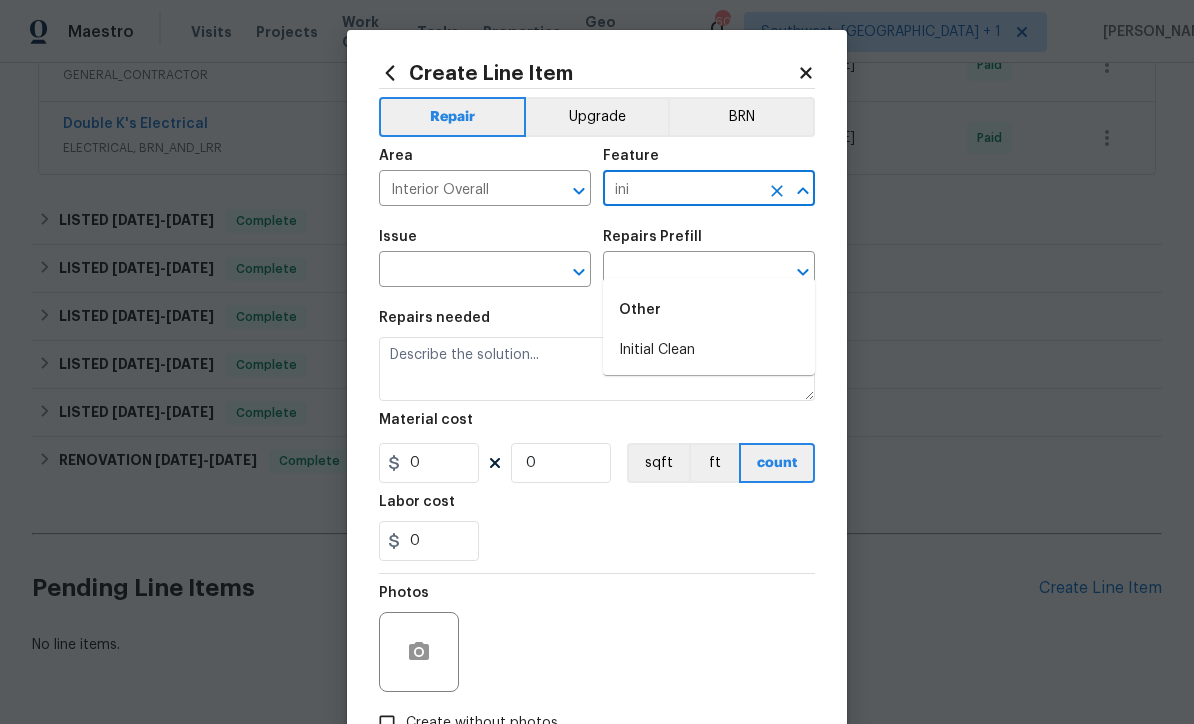 click on "Initial Clean" at bounding box center [709, 350] 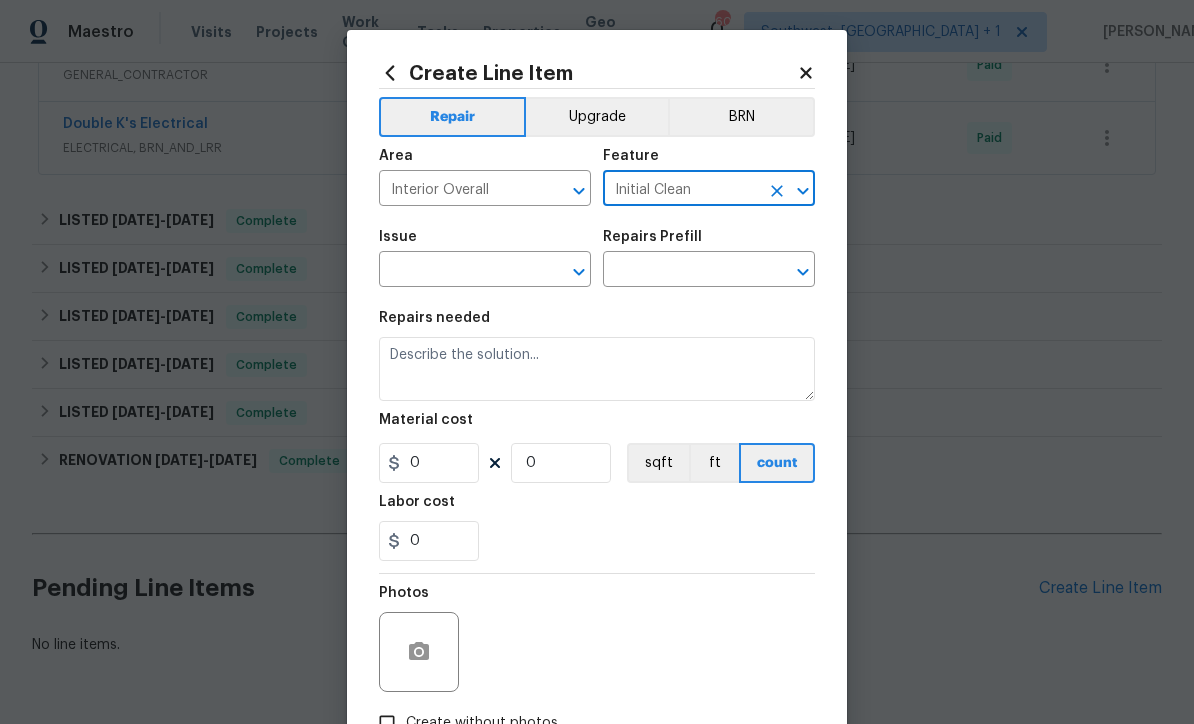 click at bounding box center (457, 271) 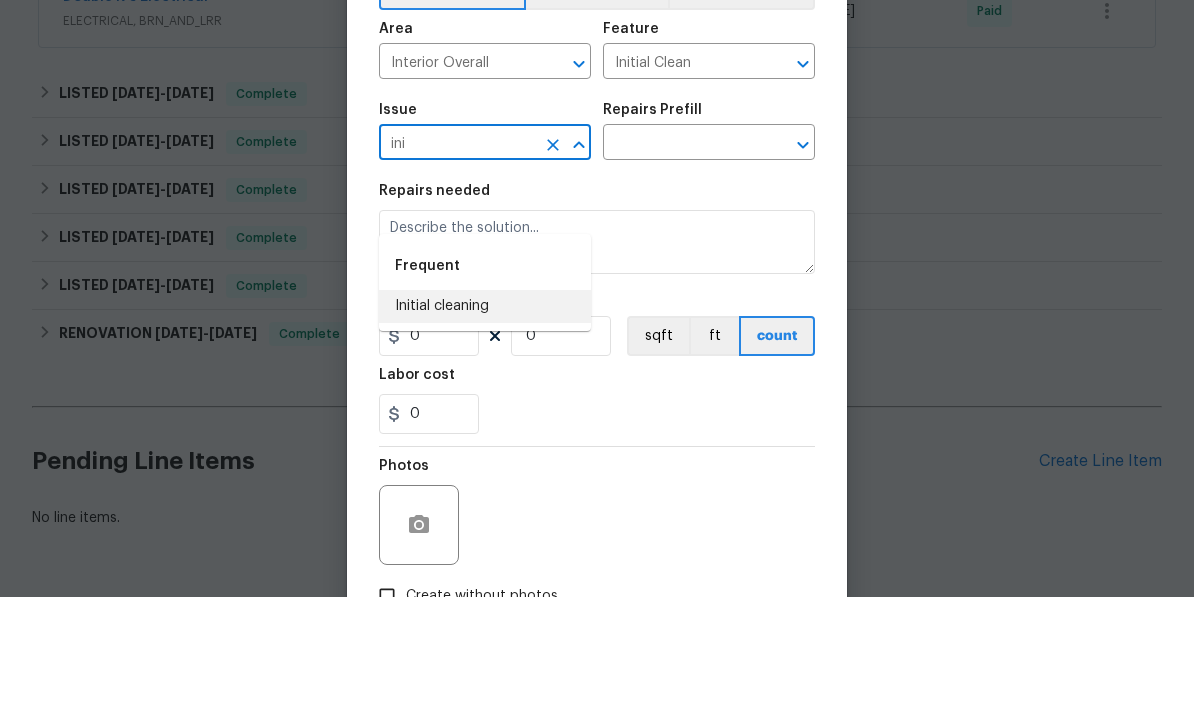 click on "Initial cleaning" at bounding box center [485, 433] 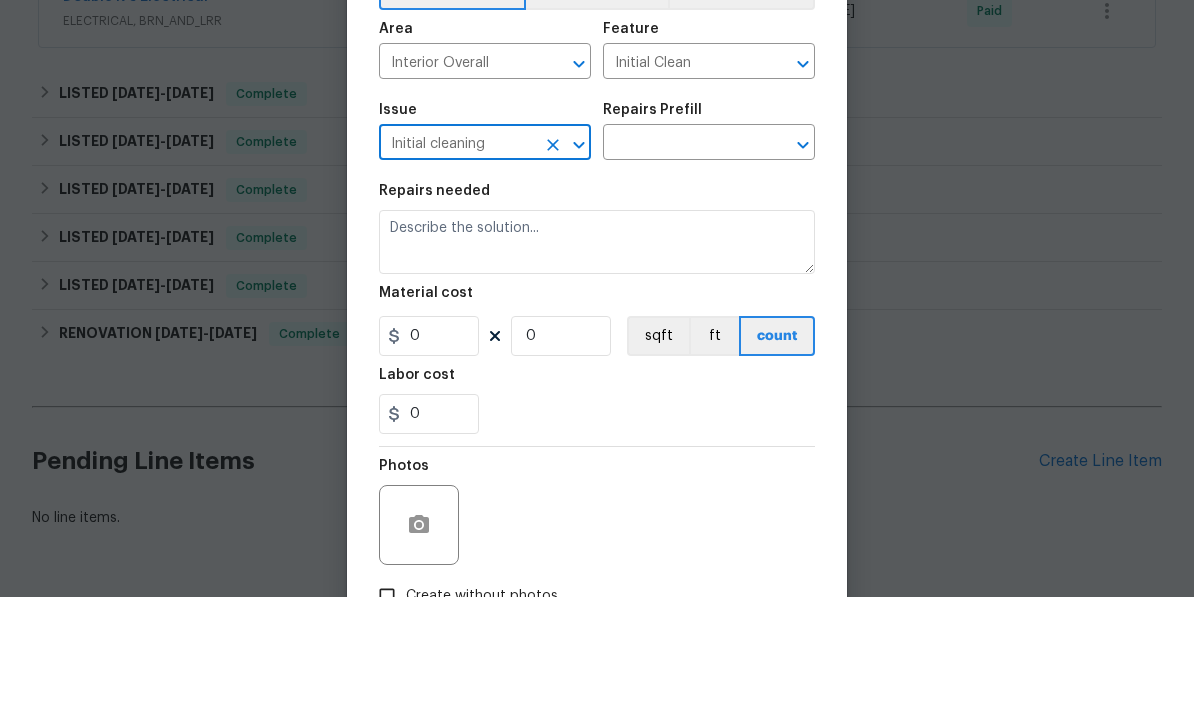 click at bounding box center [681, 271] 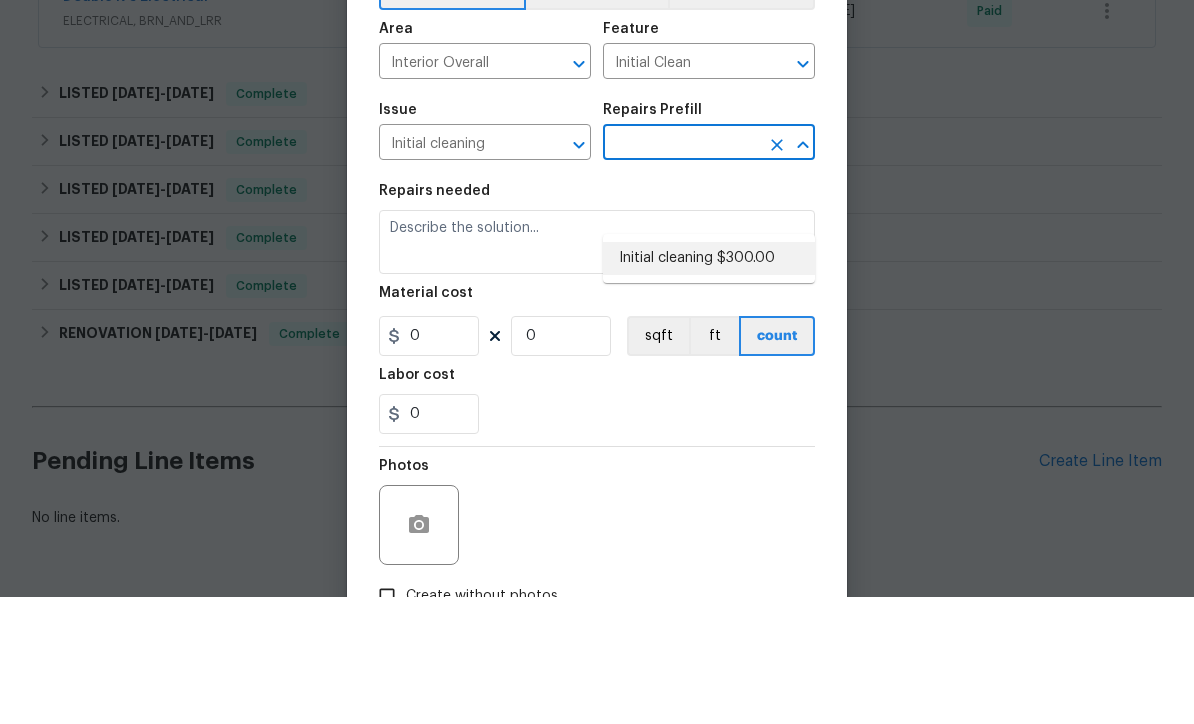 click on "Initial cleaning $300.00" at bounding box center [709, 385] 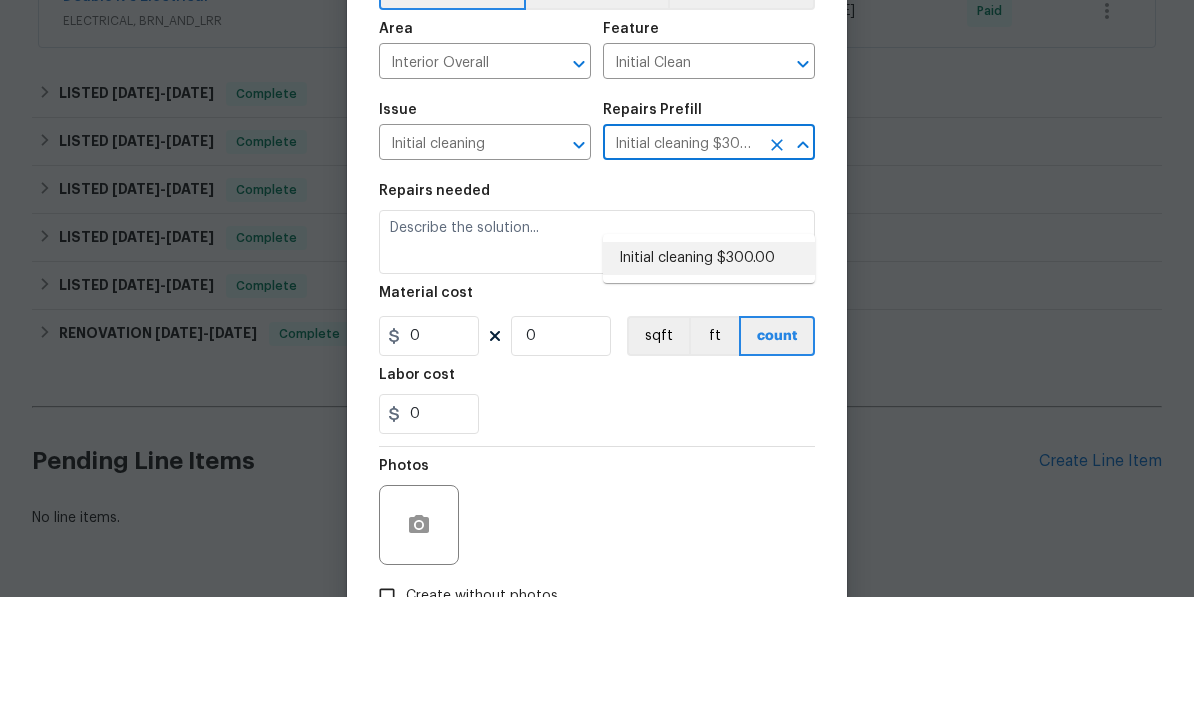 type on "Home Readiness Packages" 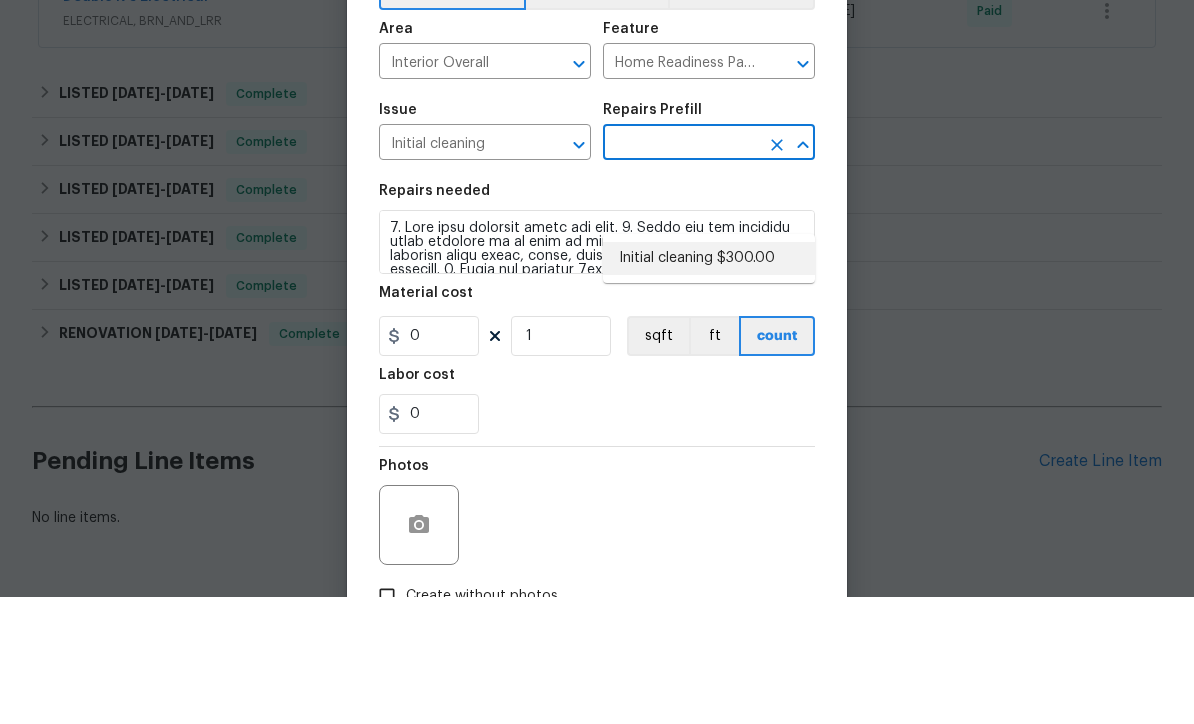 type on "Initial cleaning $300.00" 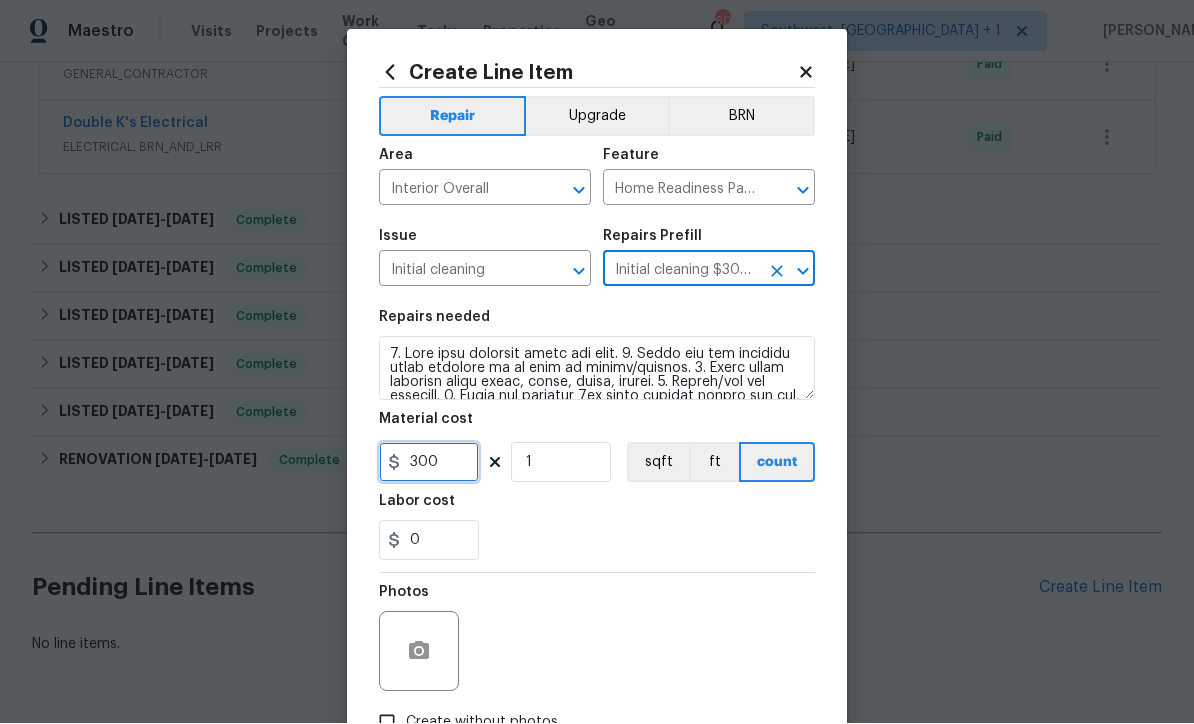 click on "300" at bounding box center (429, 463) 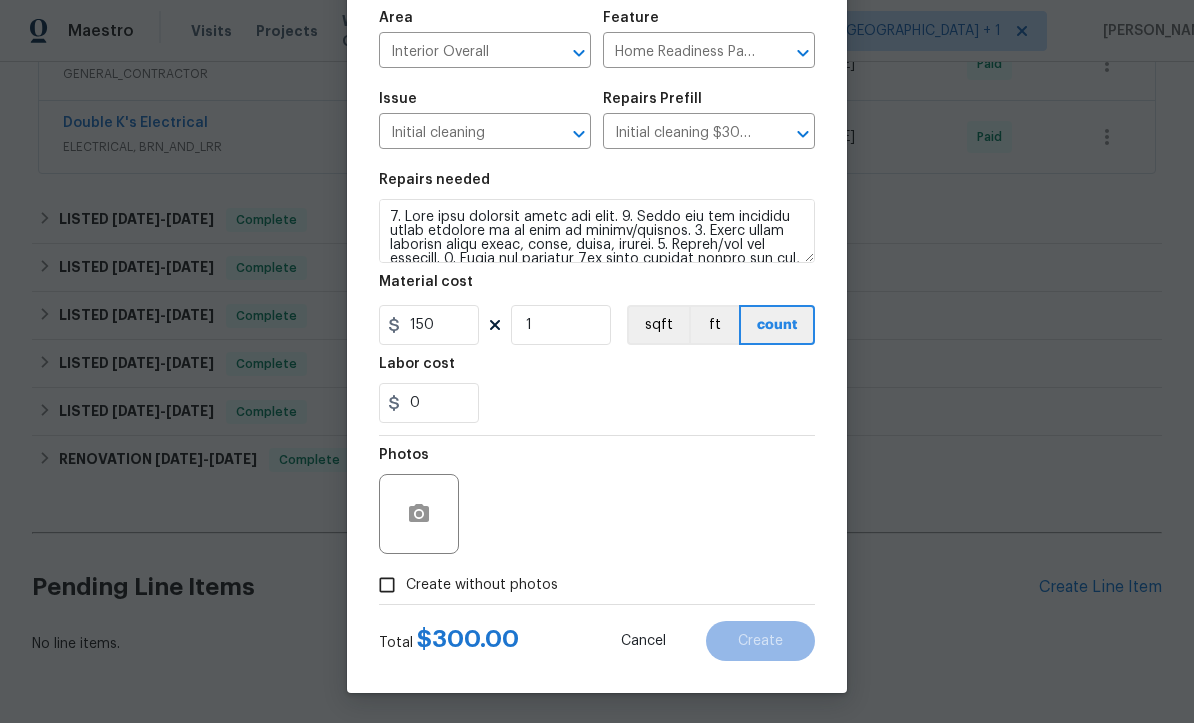 scroll, scrollTop: 141, scrollLeft: 0, axis: vertical 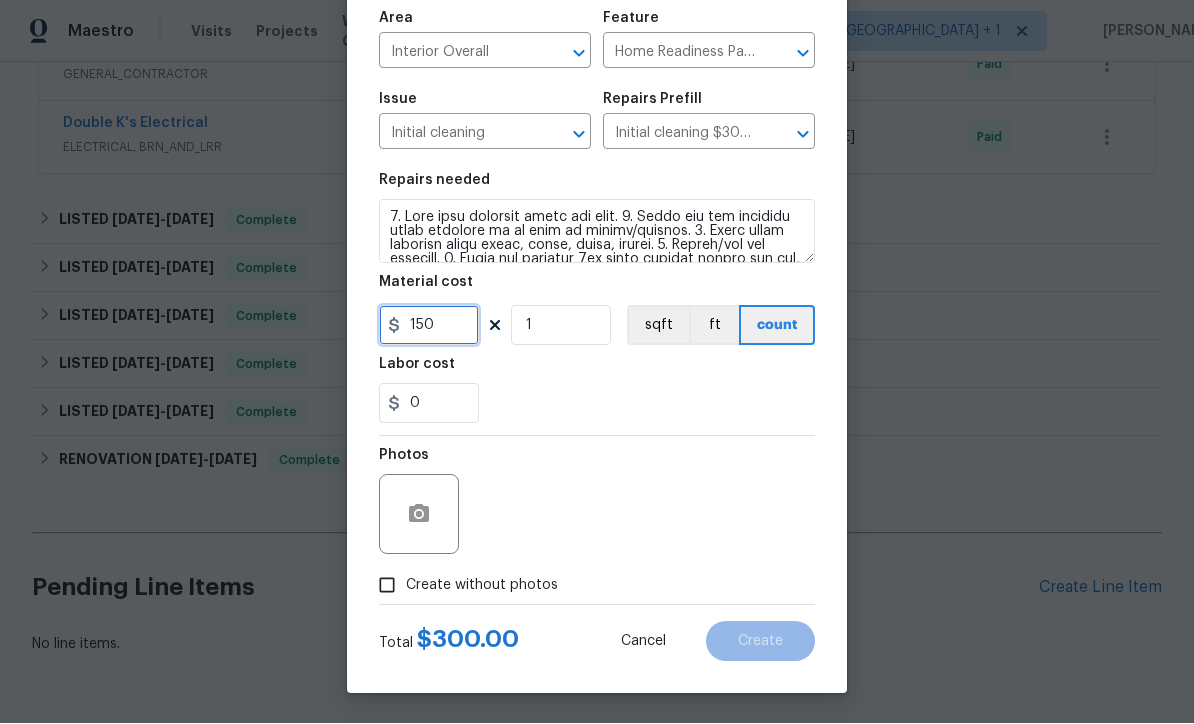 type on "150" 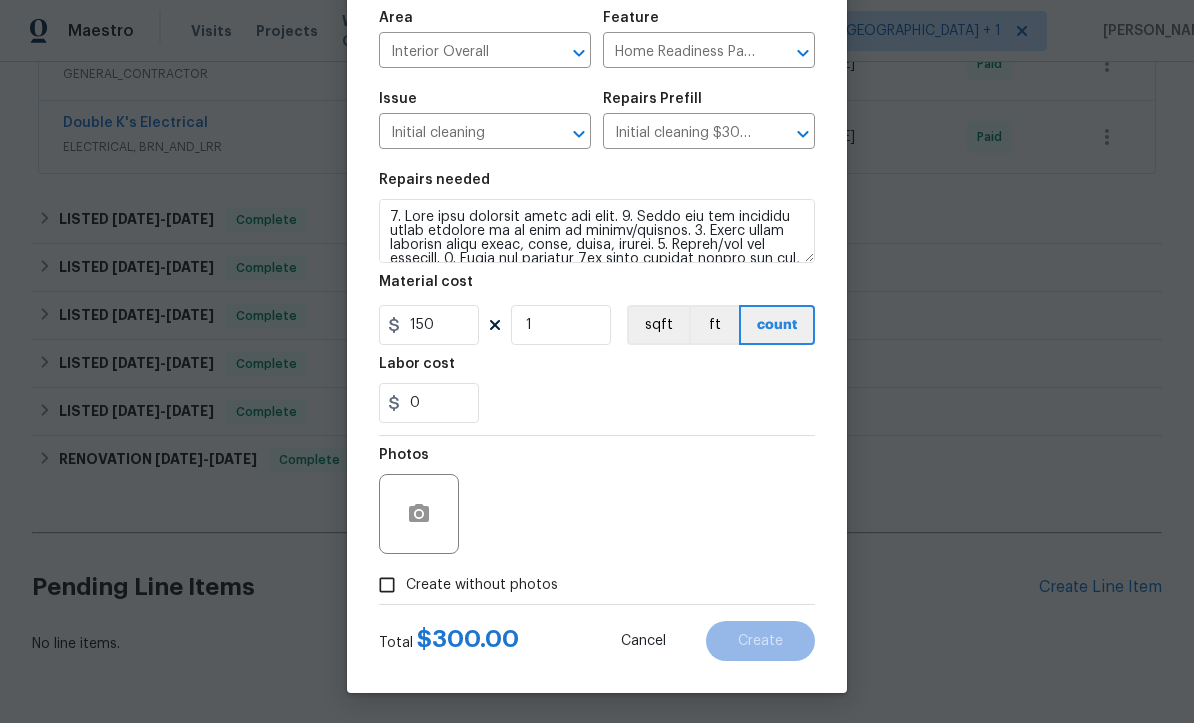 click on "Create without photos" at bounding box center (387, 586) 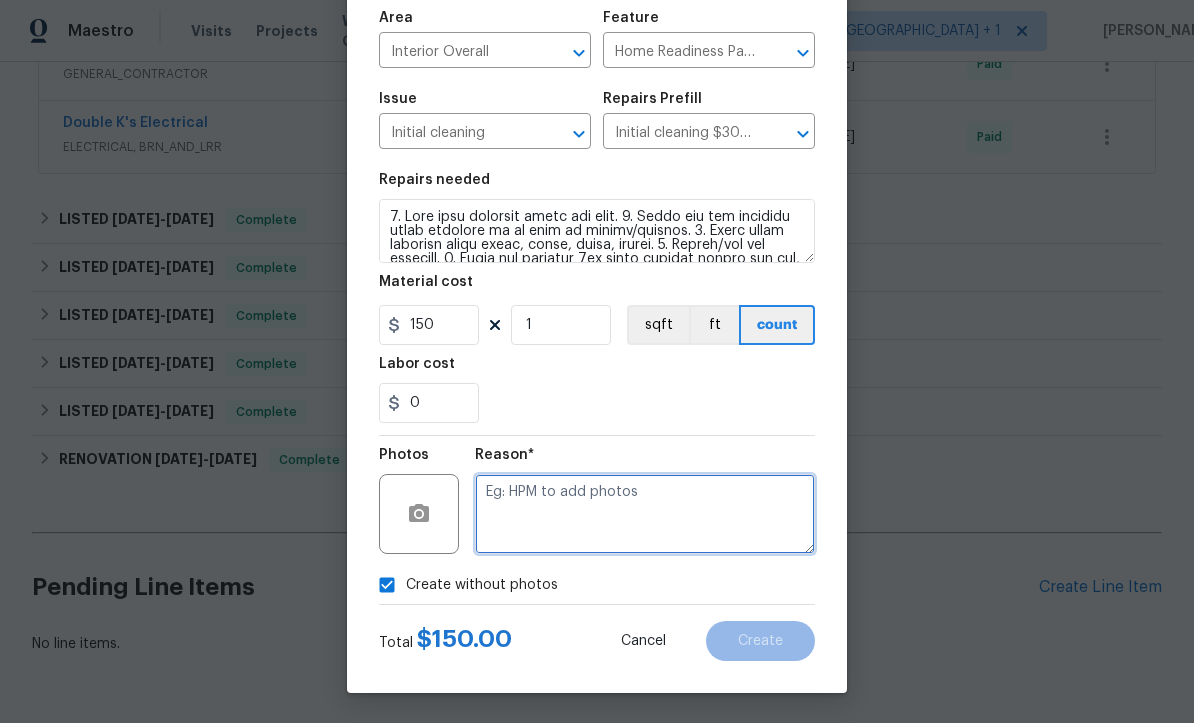 click at bounding box center [645, 515] 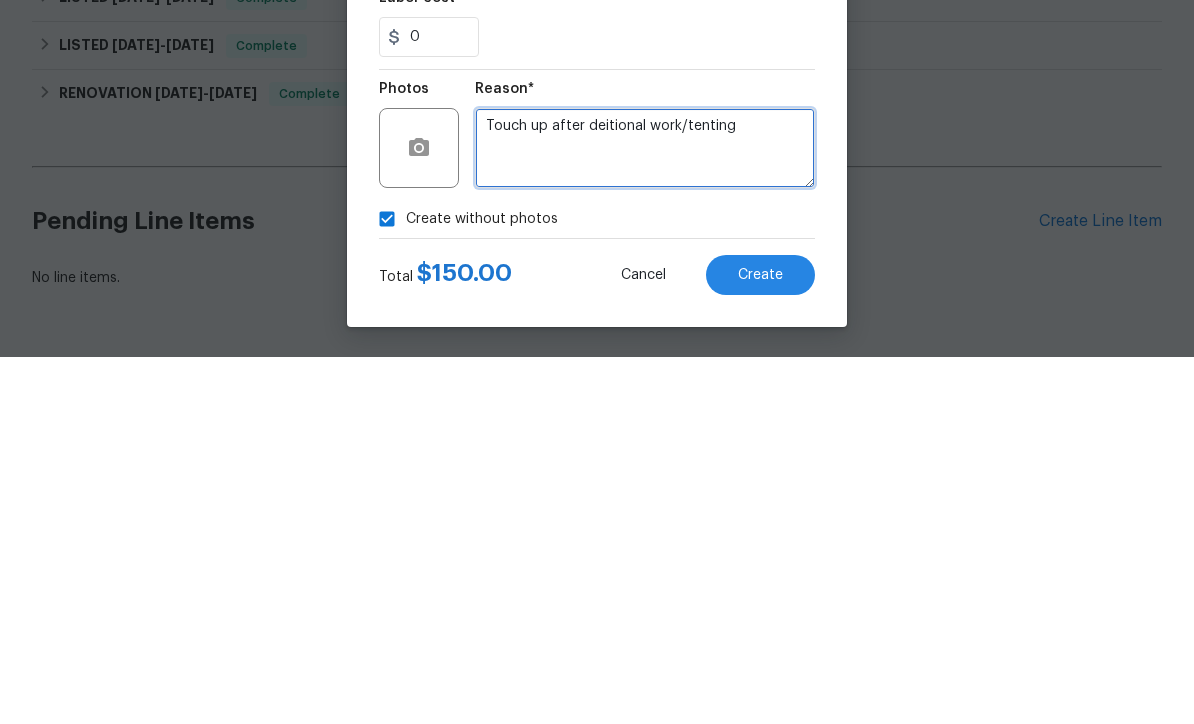click on "Touch up after deitional work/tenting" at bounding box center [645, 515] 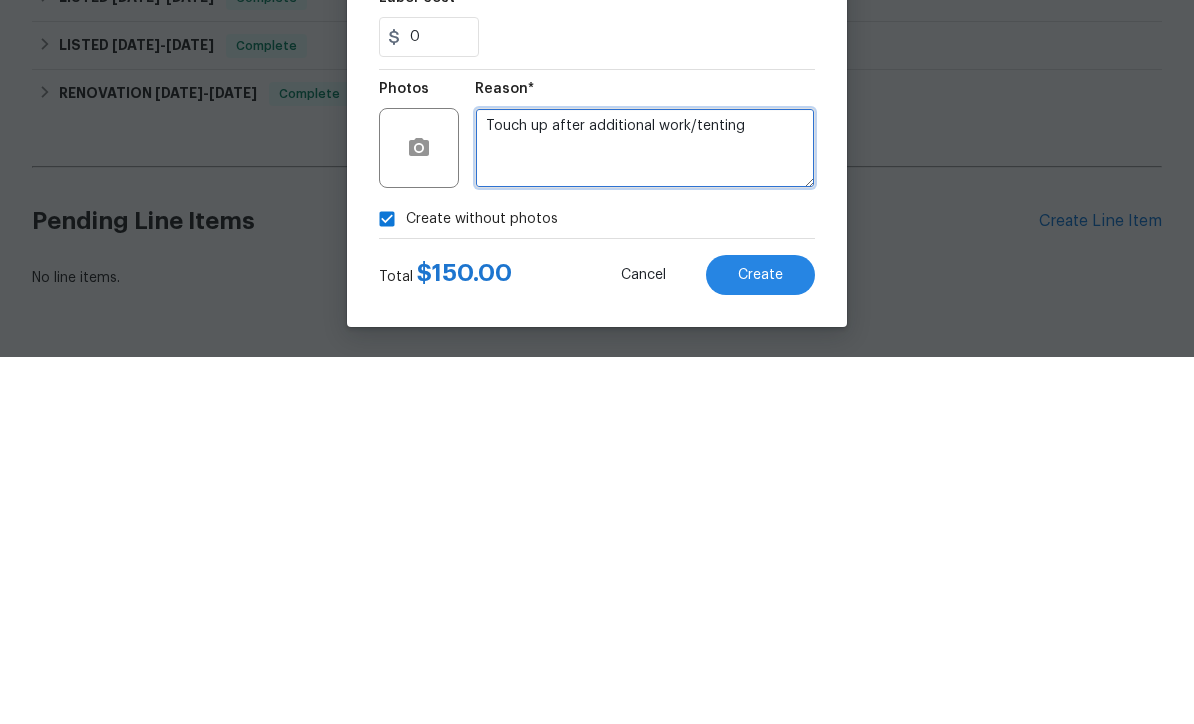 type on "Touch up after additional work/tenting" 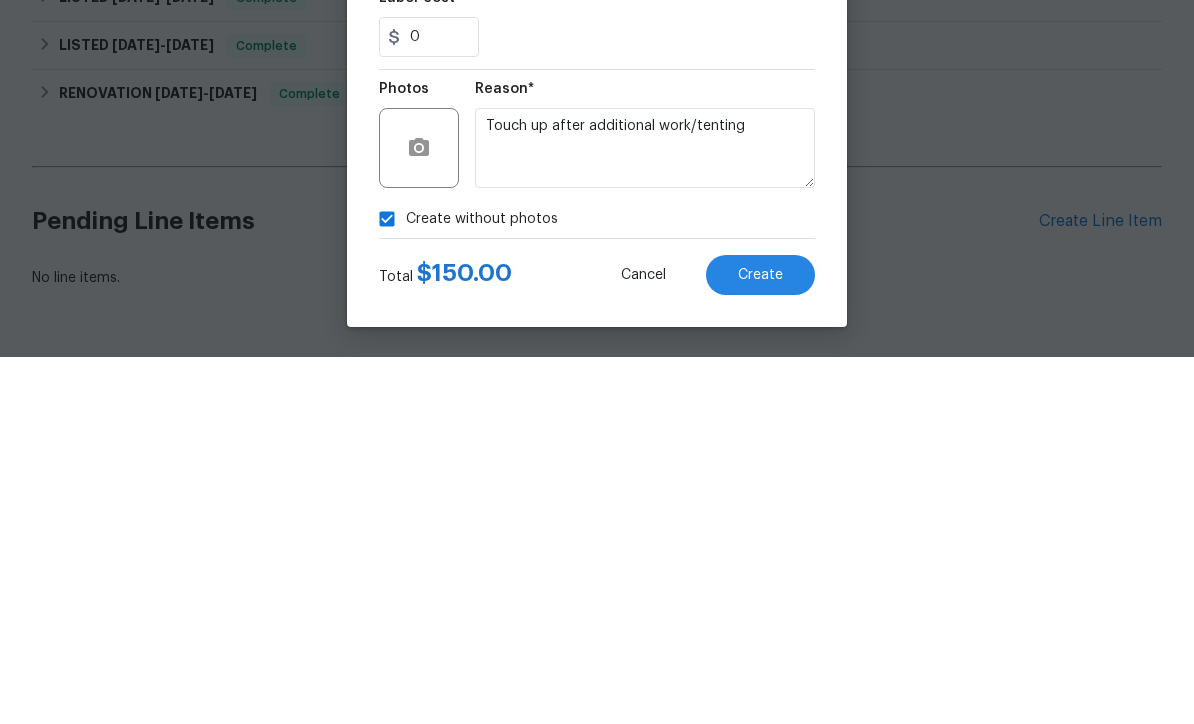 click on "Create" at bounding box center [760, 642] 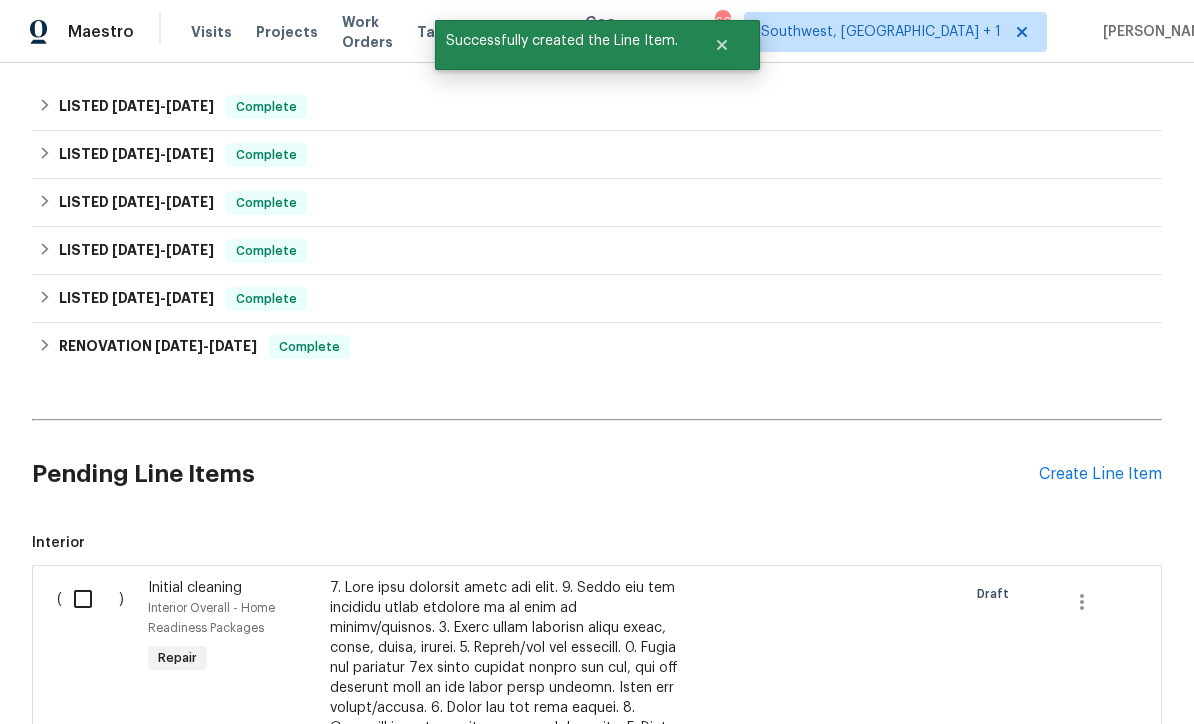 scroll, scrollTop: 917, scrollLeft: 0, axis: vertical 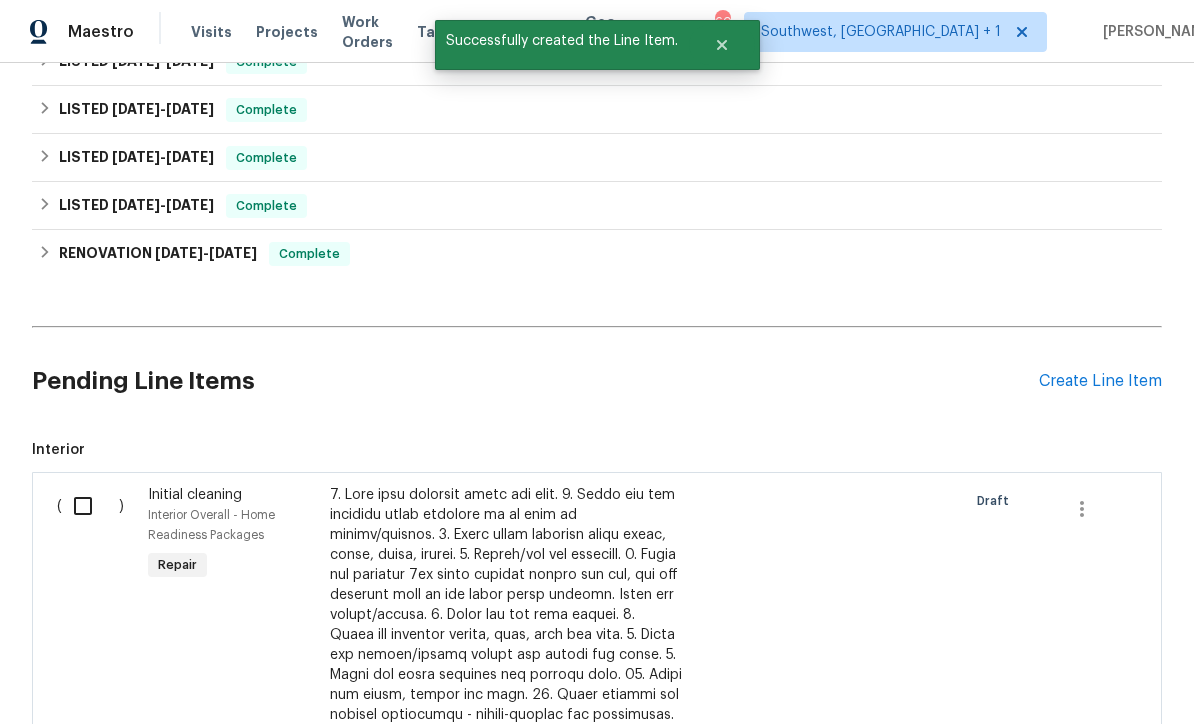 click at bounding box center (90, 506) 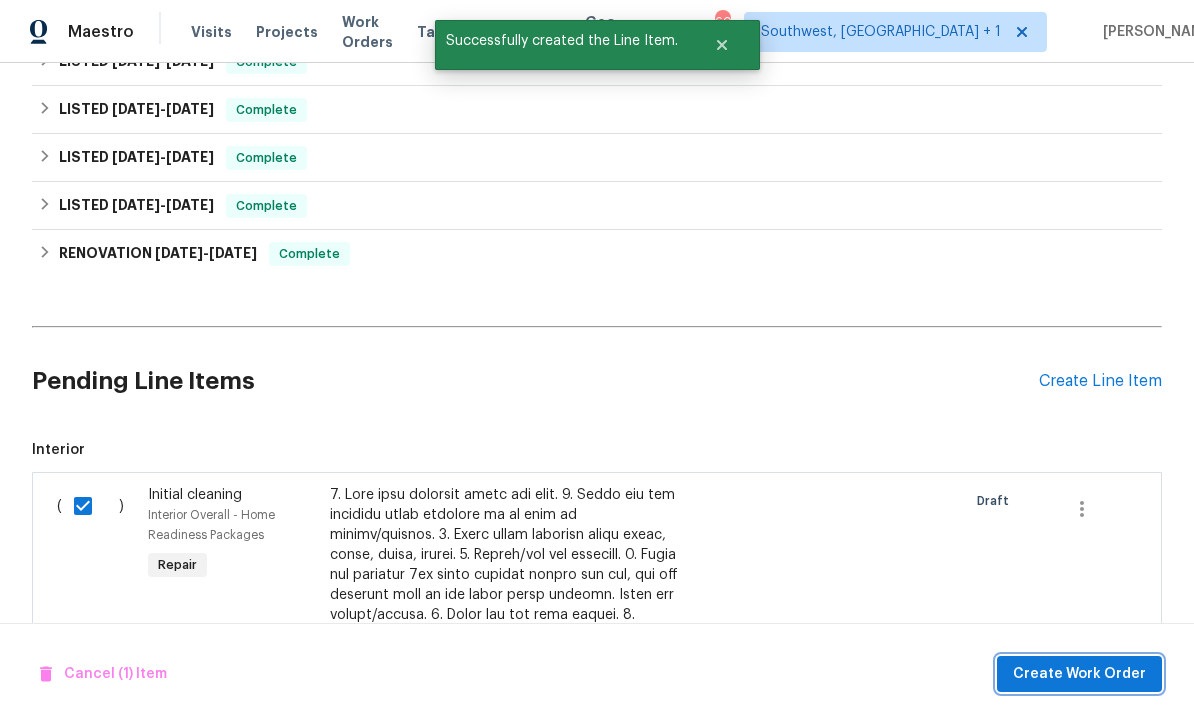 click on "Create Work Order" at bounding box center (1079, 674) 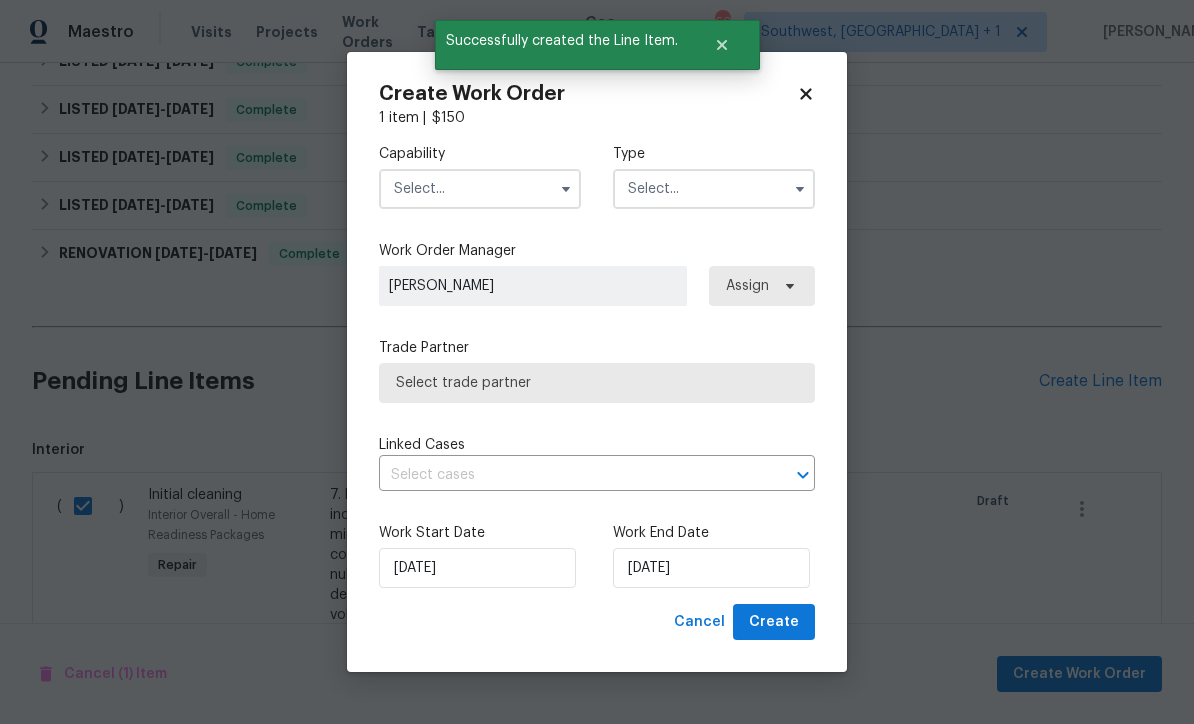 checkbox on "false" 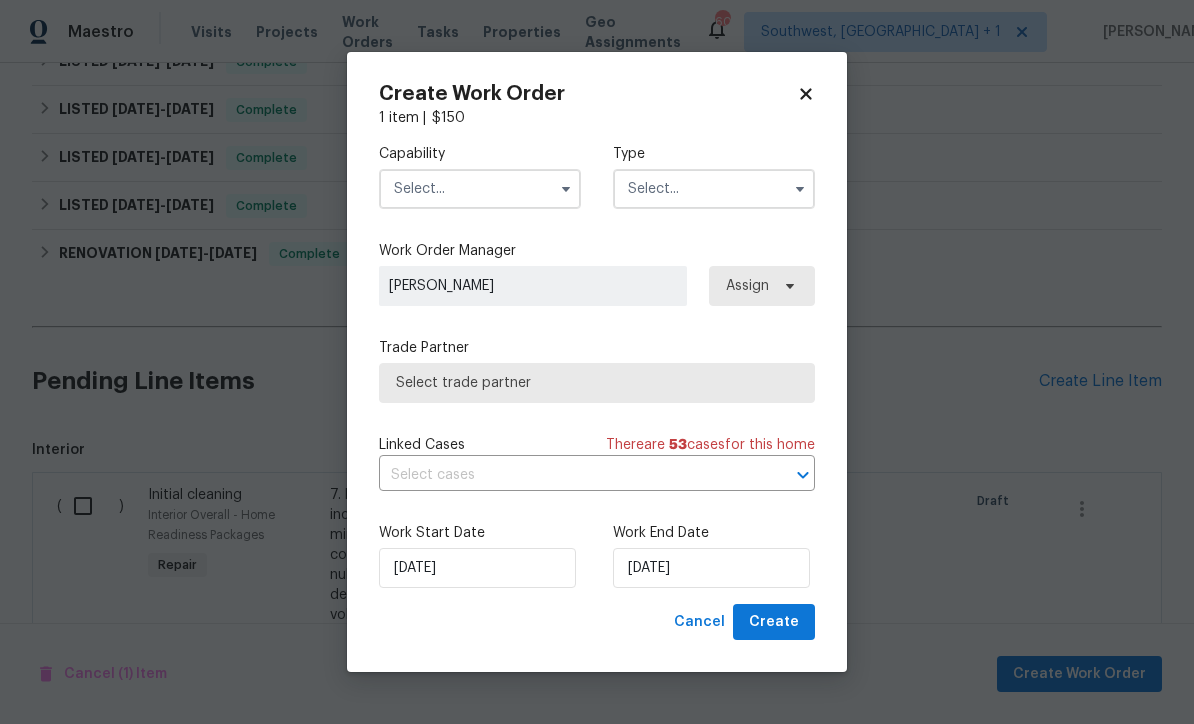 click at bounding box center (480, 189) 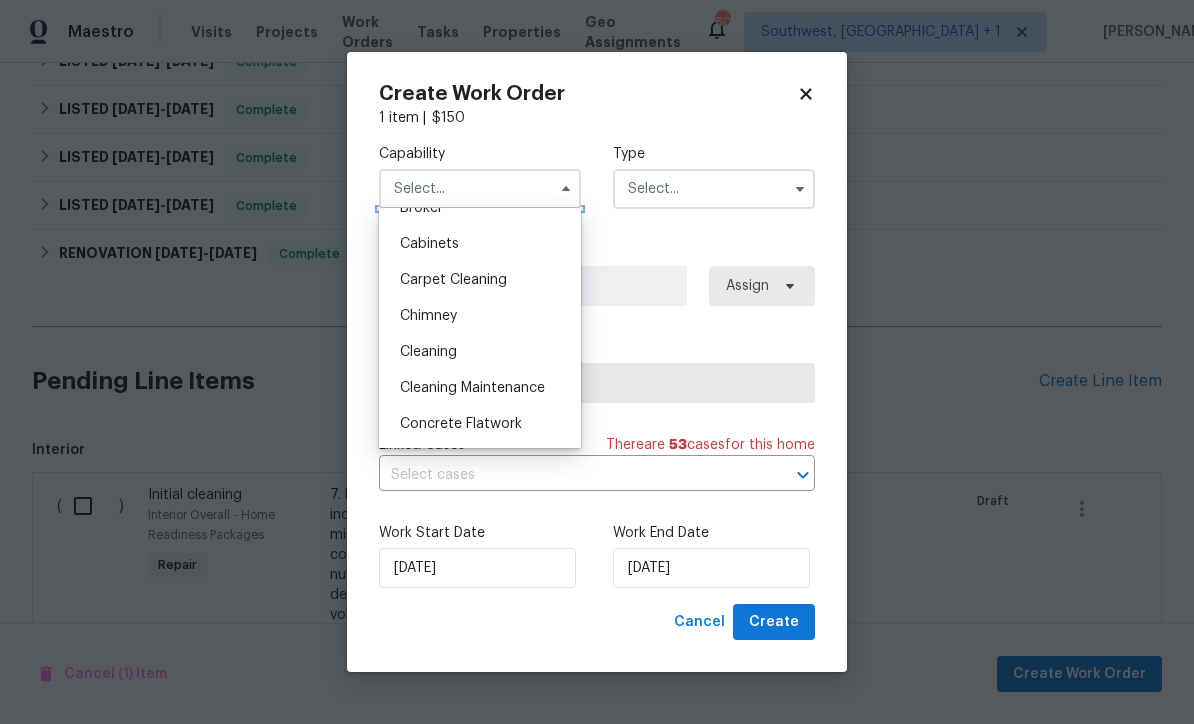 scroll, scrollTop: 165, scrollLeft: 0, axis: vertical 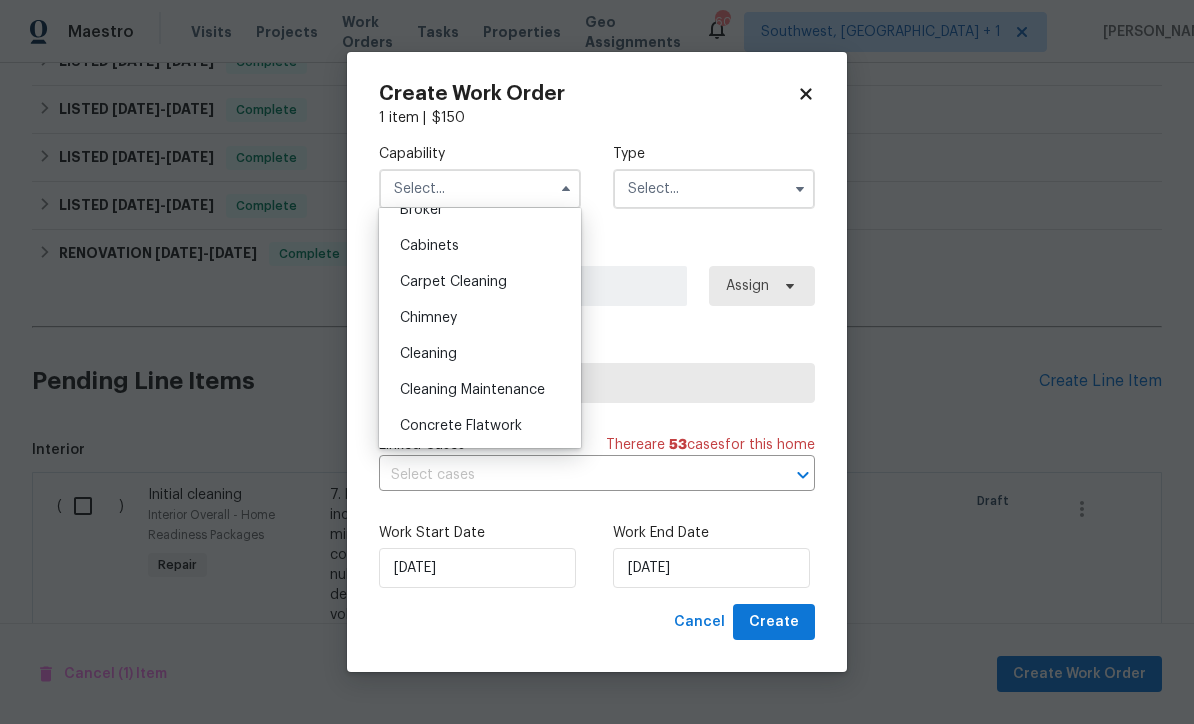 click on "Cleaning" at bounding box center (480, 354) 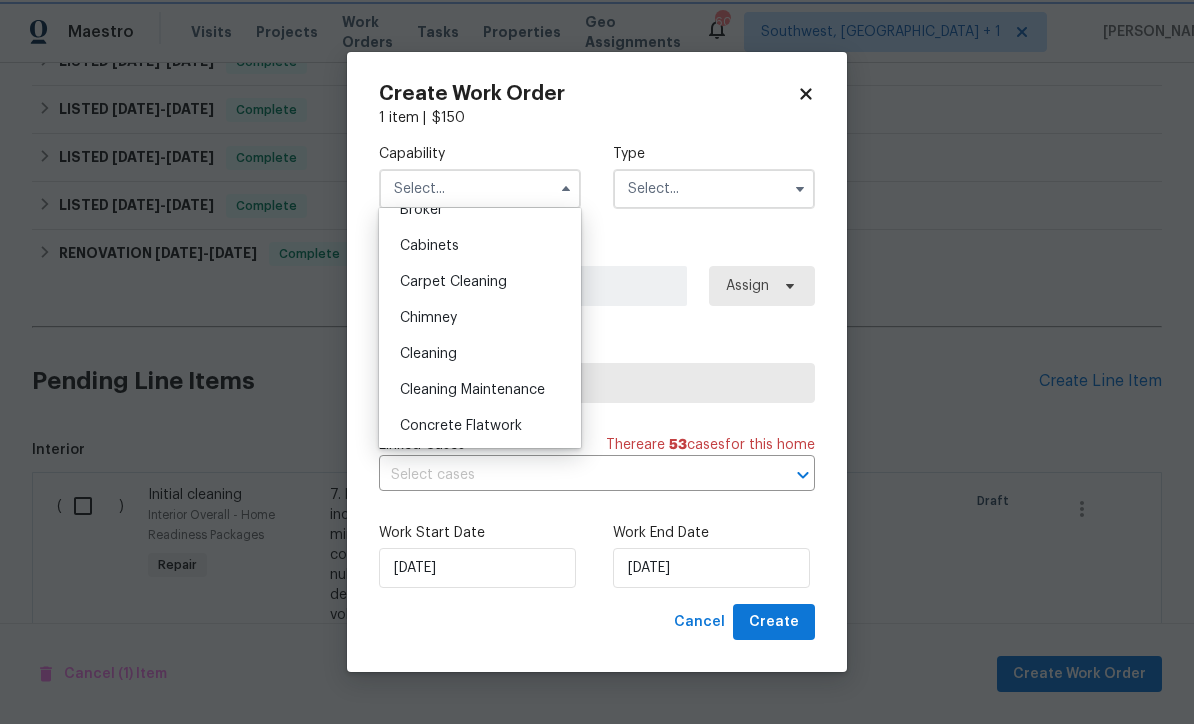 type on "Cleaning" 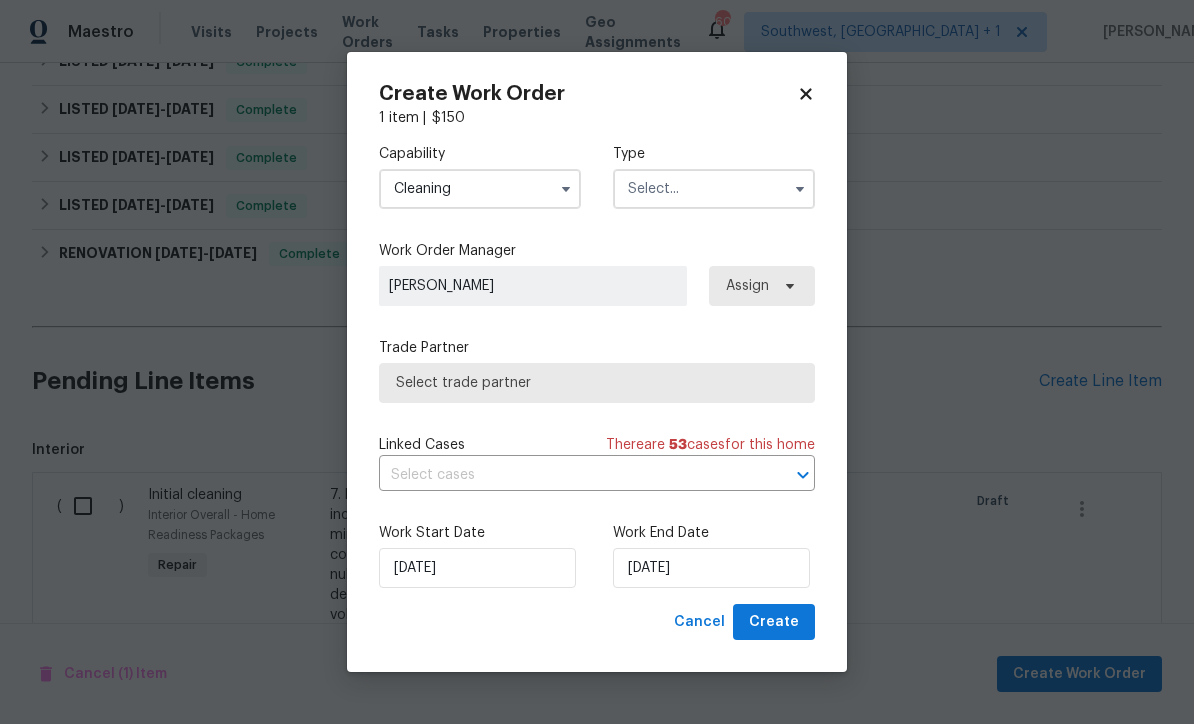 click at bounding box center [714, 189] 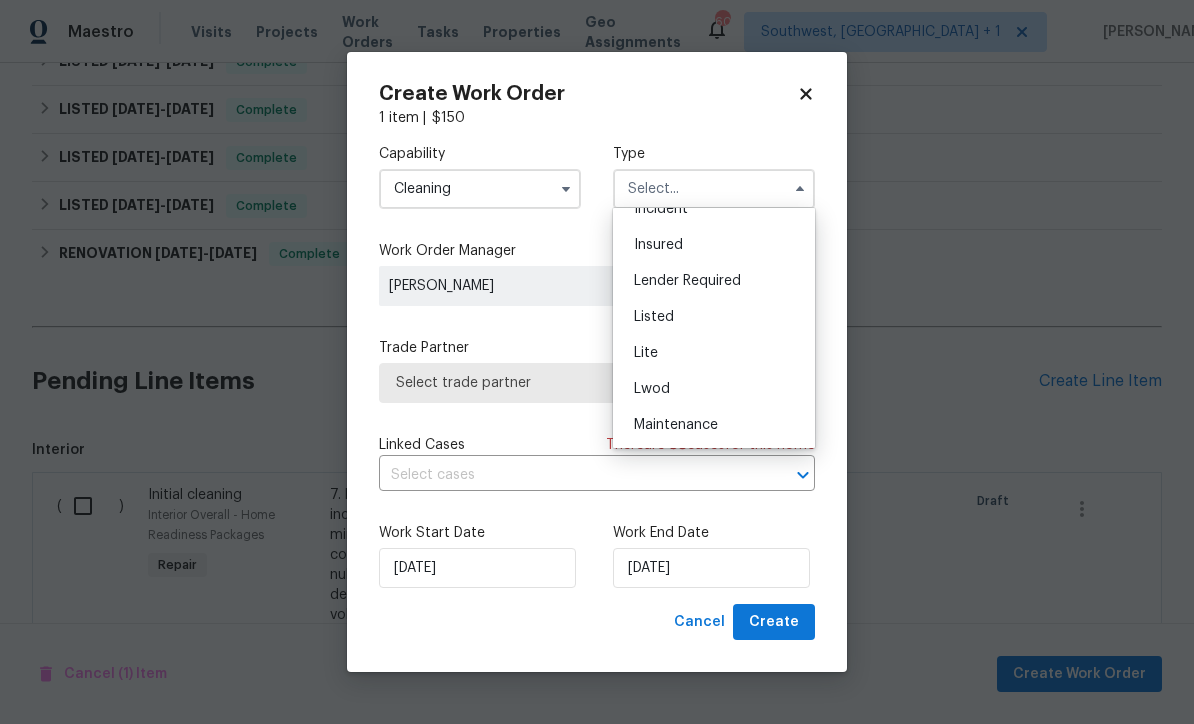 scroll, scrollTop: 133, scrollLeft: 0, axis: vertical 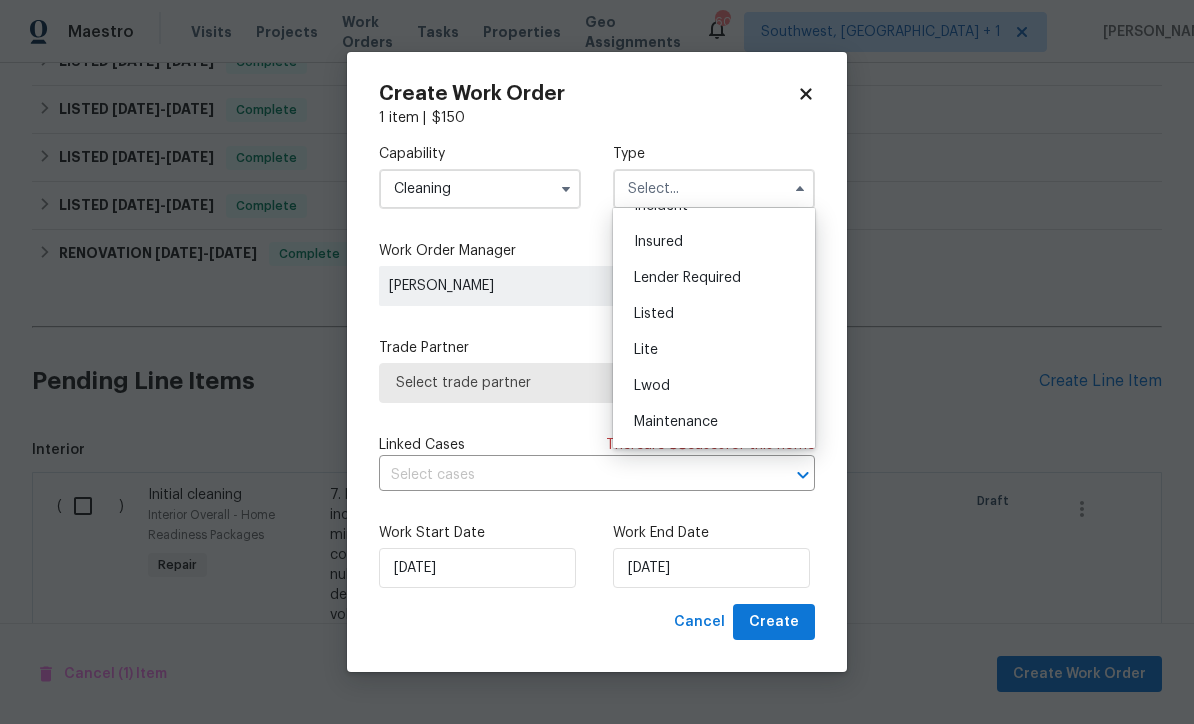 click on "Listed" at bounding box center (714, 314) 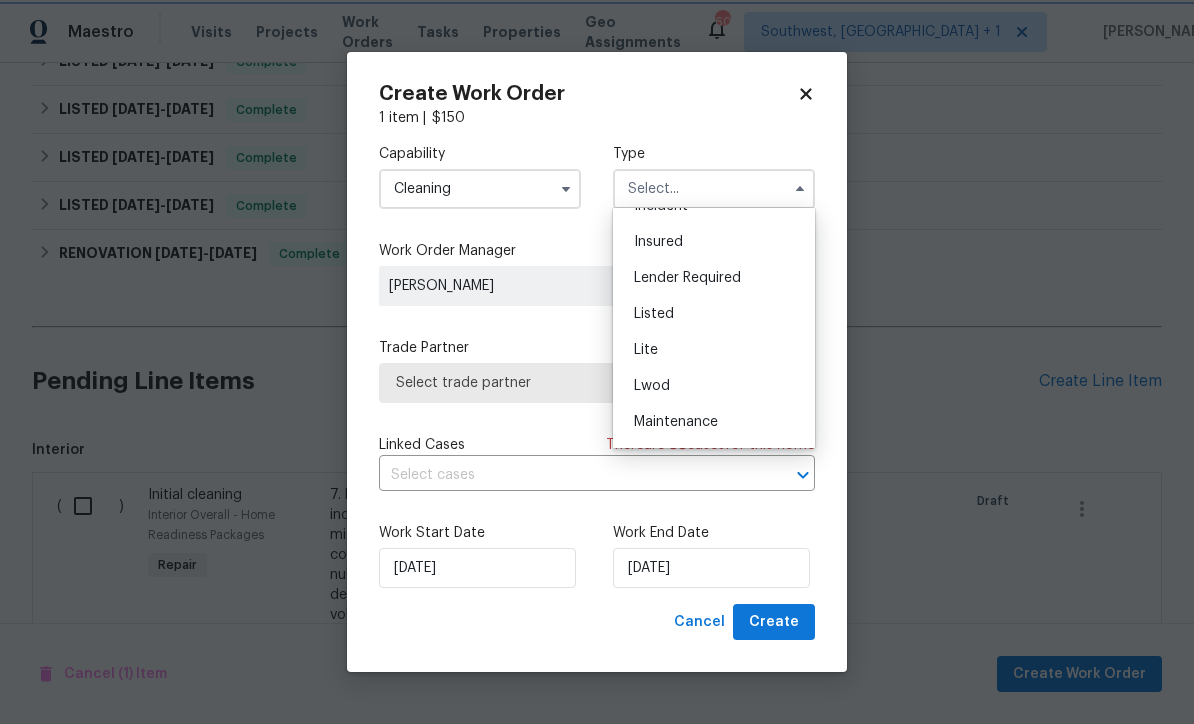 type on "Listed" 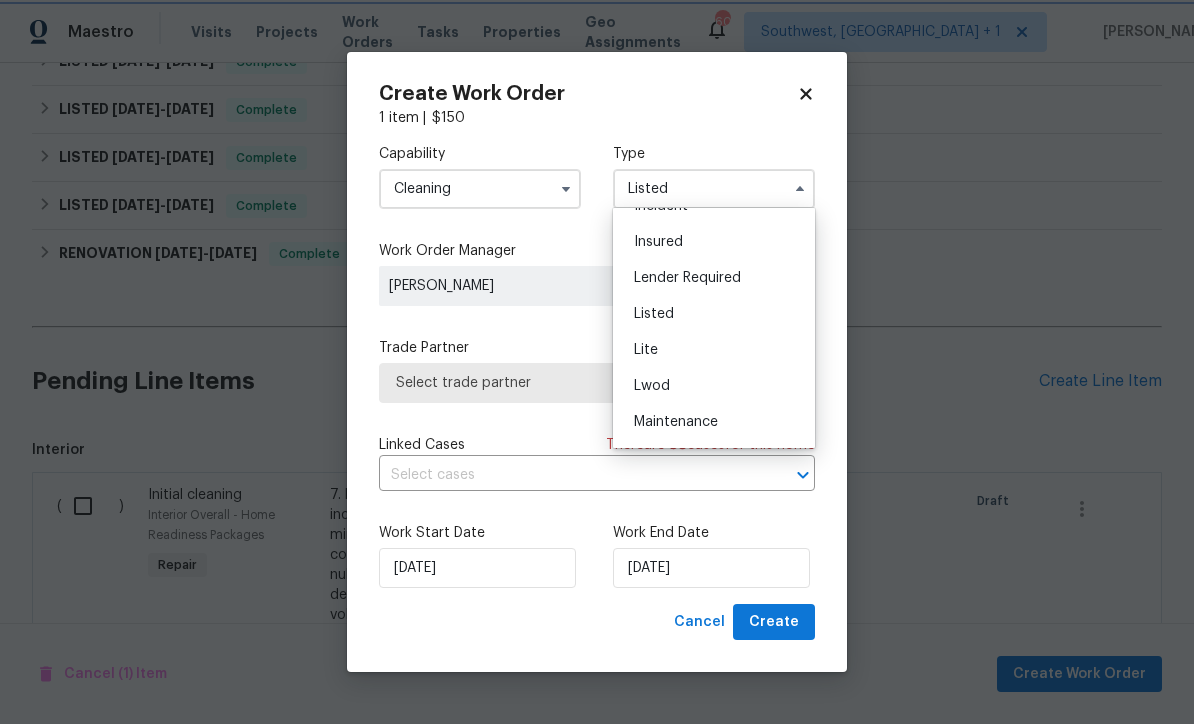 scroll, scrollTop: 0, scrollLeft: 0, axis: both 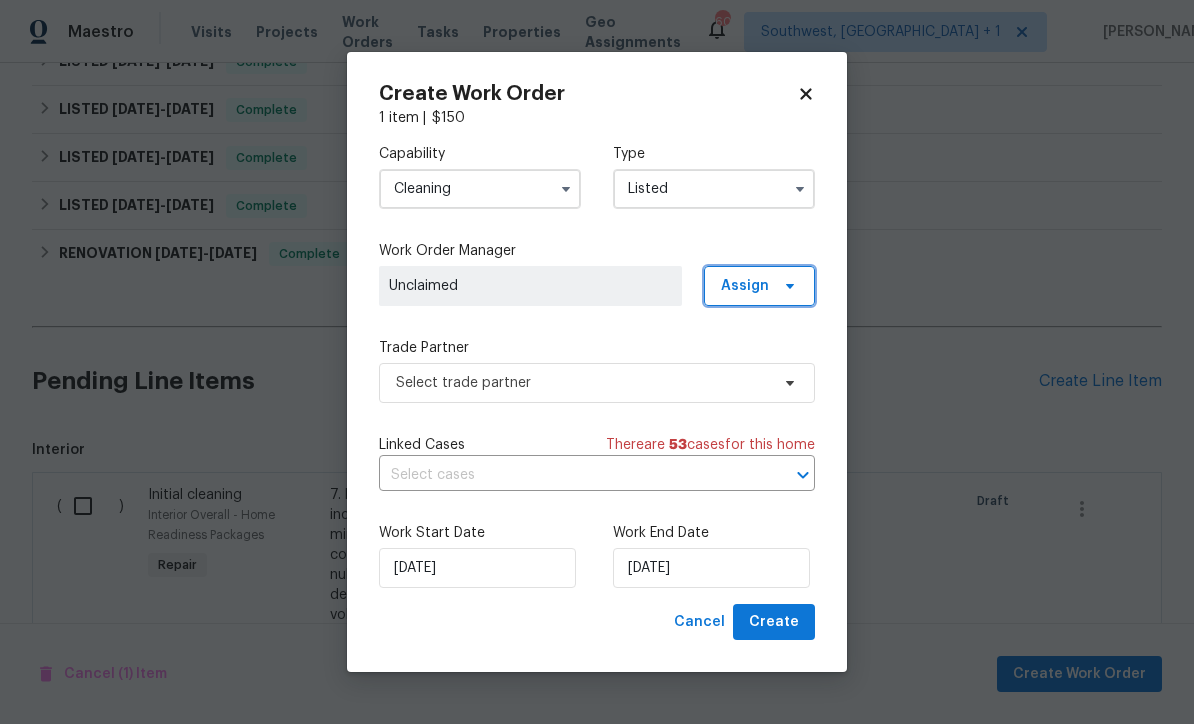 click on "Assign" at bounding box center [759, 286] 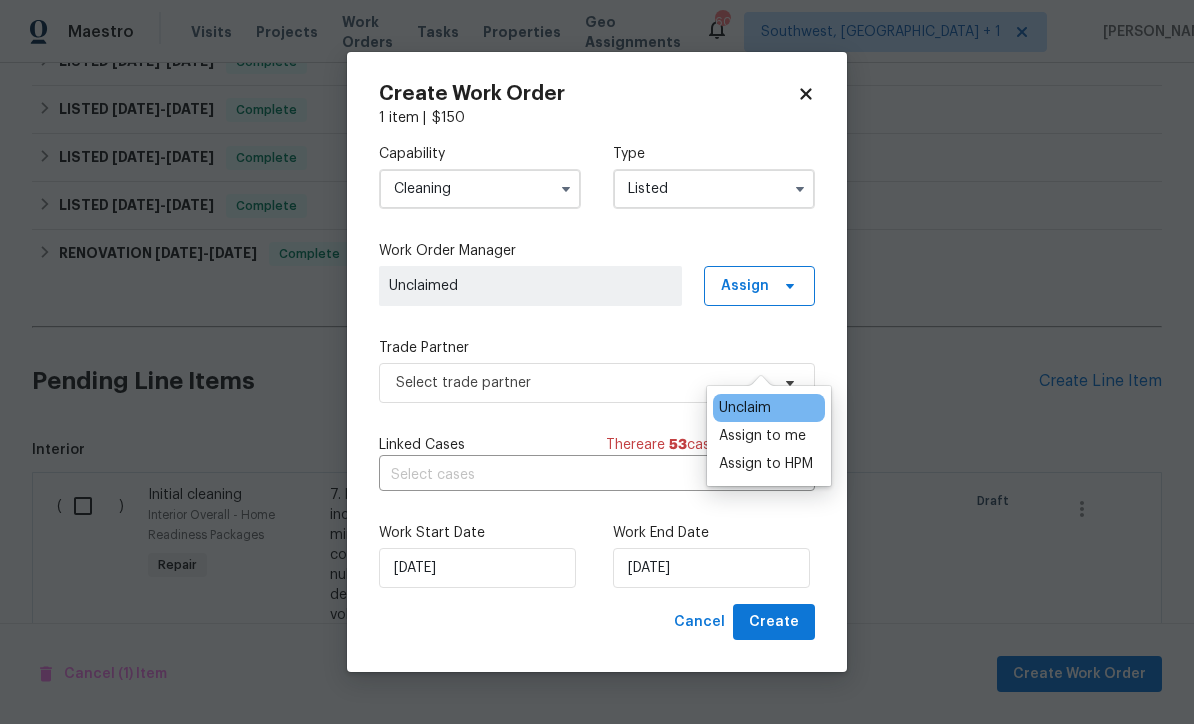 click on "Assign to me" at bounding box center [762, 436] 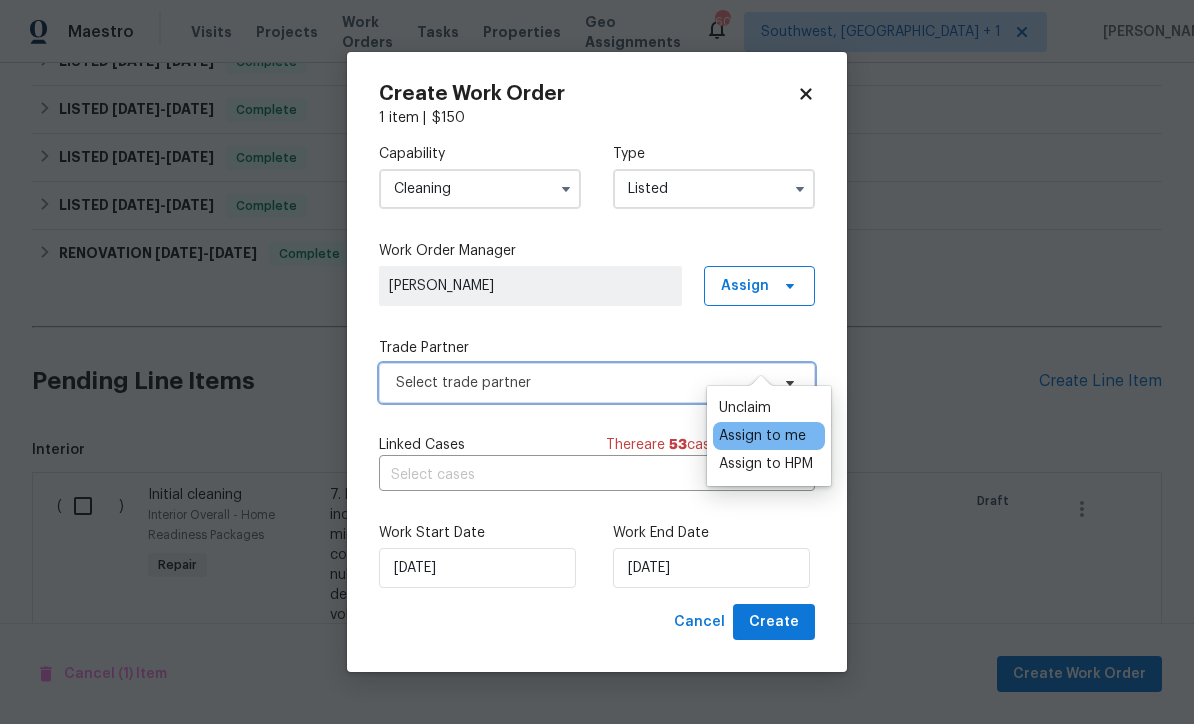 click on "Select trade partner" at bounding box center [582, 383] 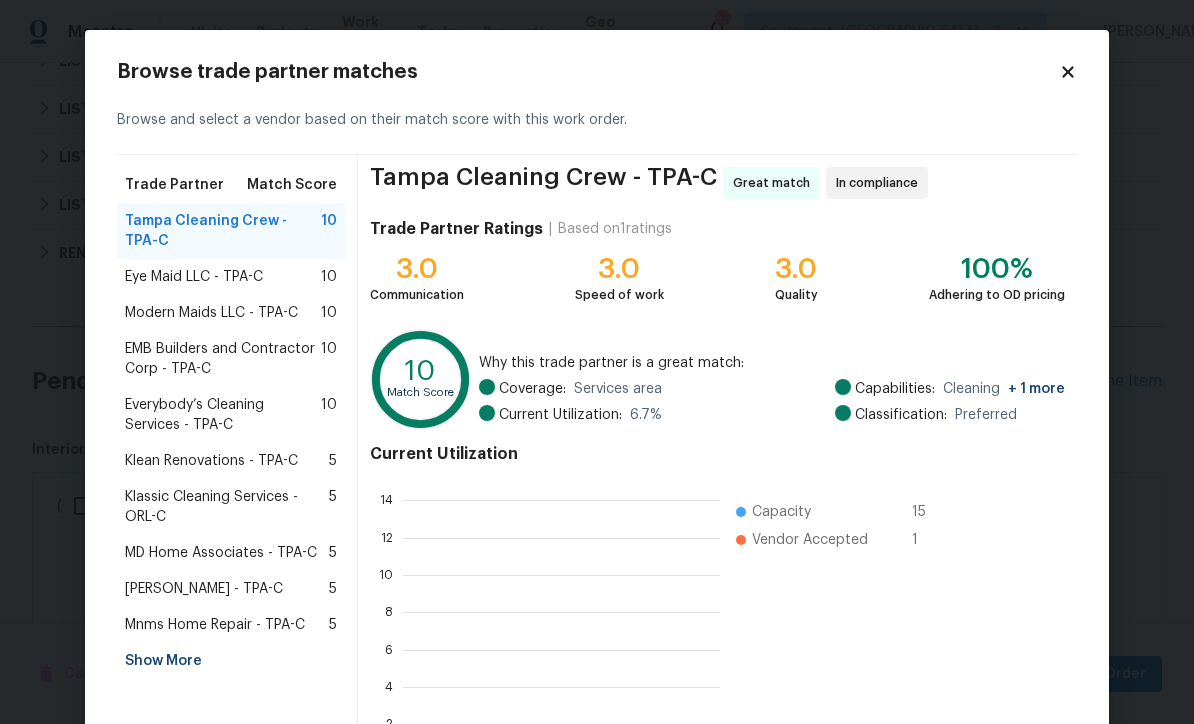 scroll, scrollTop: 2, scrollLeft: 2, axis: both 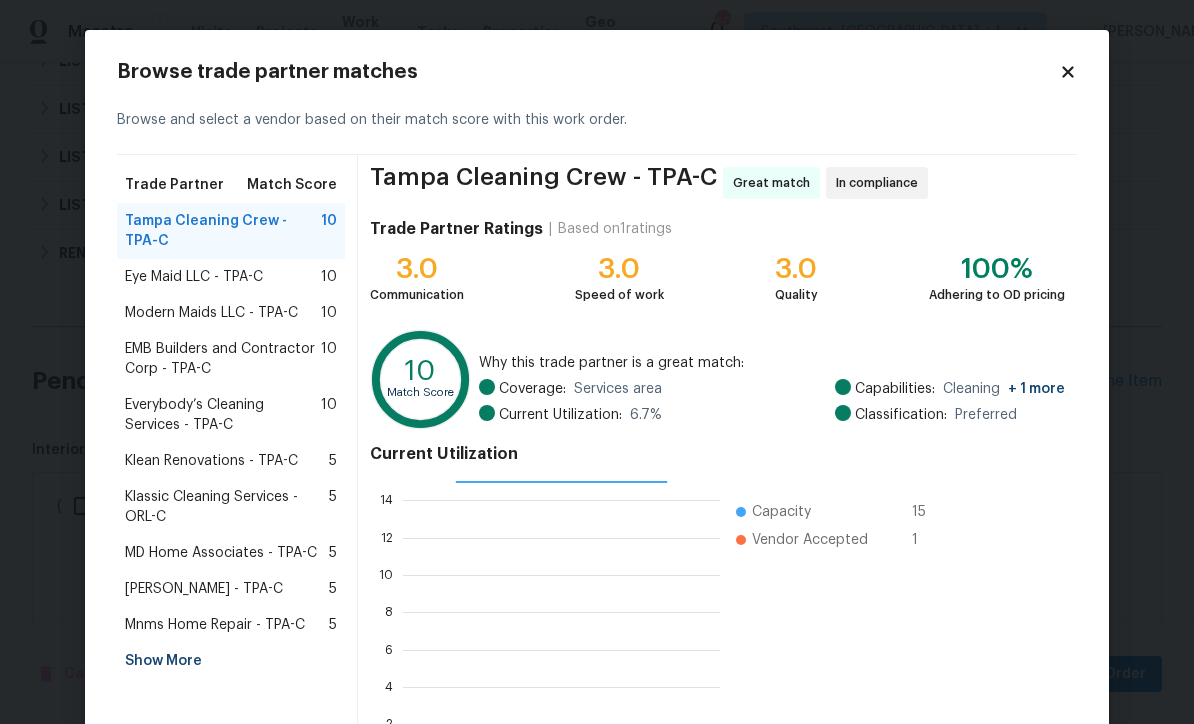 click on "Everybody’s Cleaning Services - TPA-C" at bounding box center (223, 415) 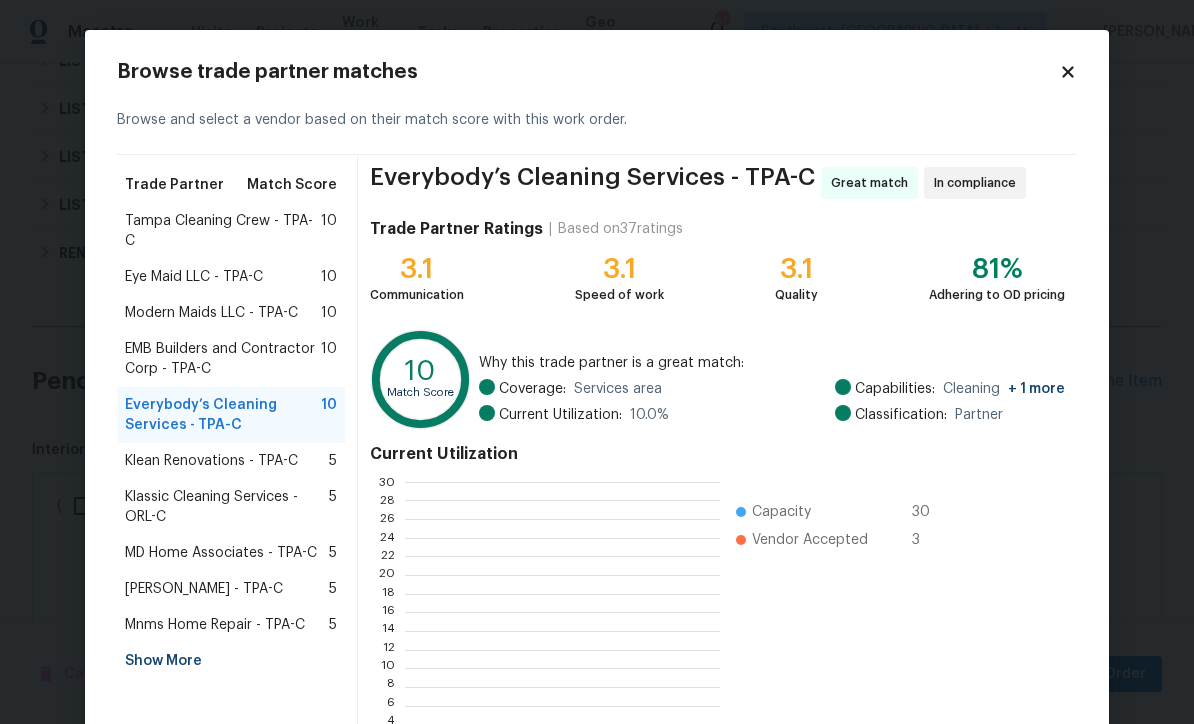 scroll, scrollTop: 280, scrollLeft: 314, axis: both 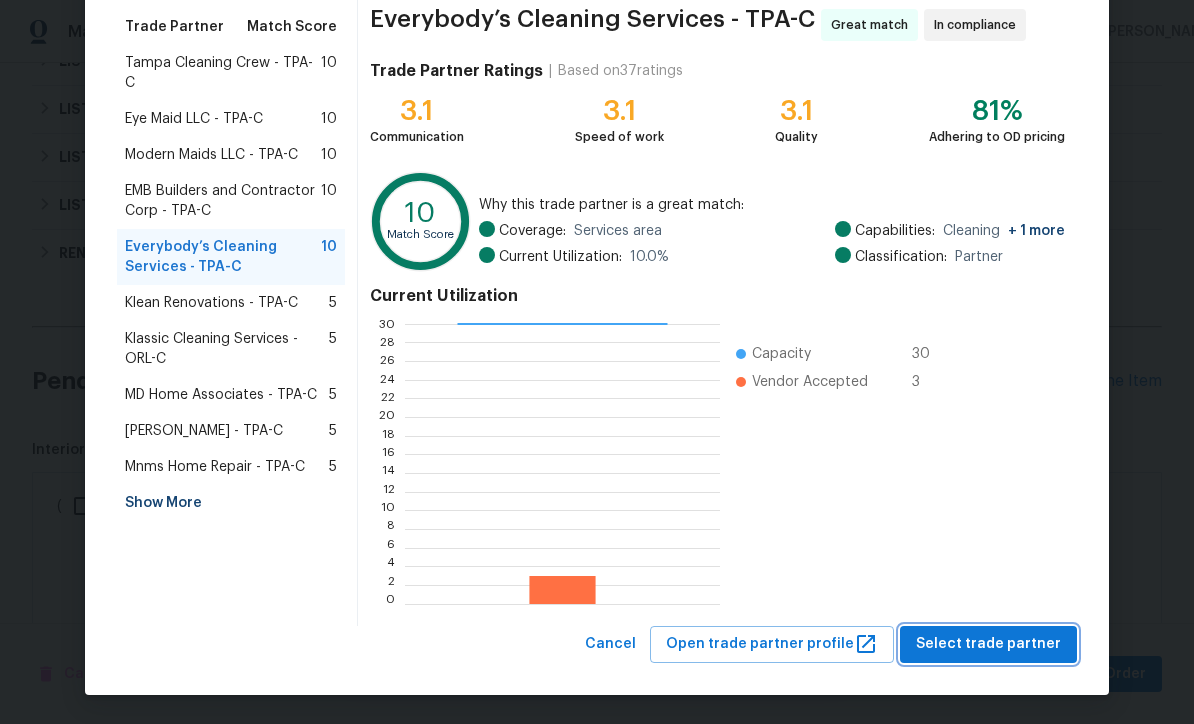 click on "Select trade partner" at bounding box center [988, 644] 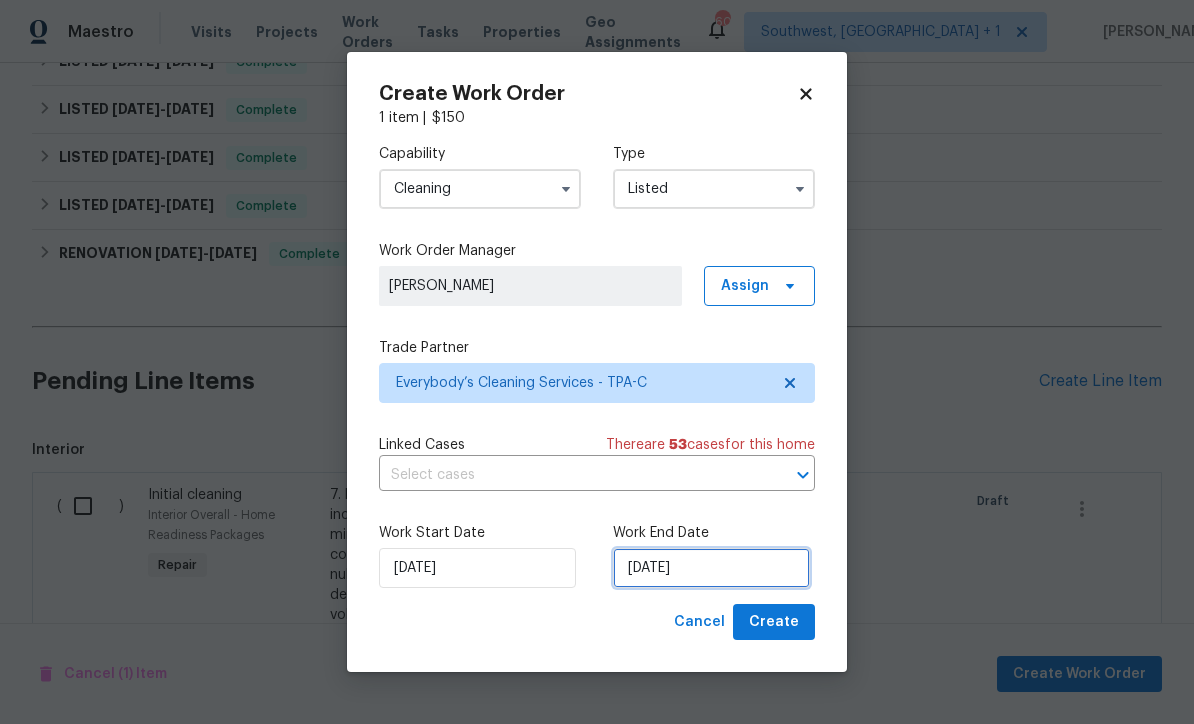 click on "7/14/2025" at bounding box center [711, 568] 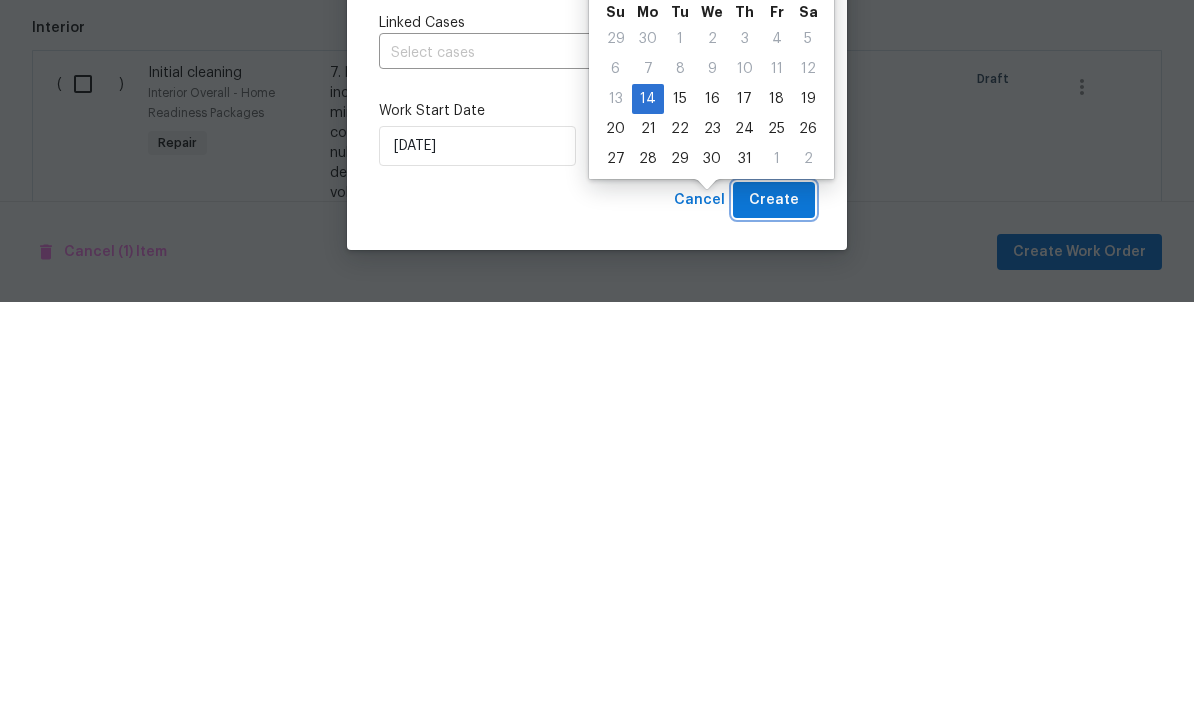 click on "Create" at bounding box center [774, 622] 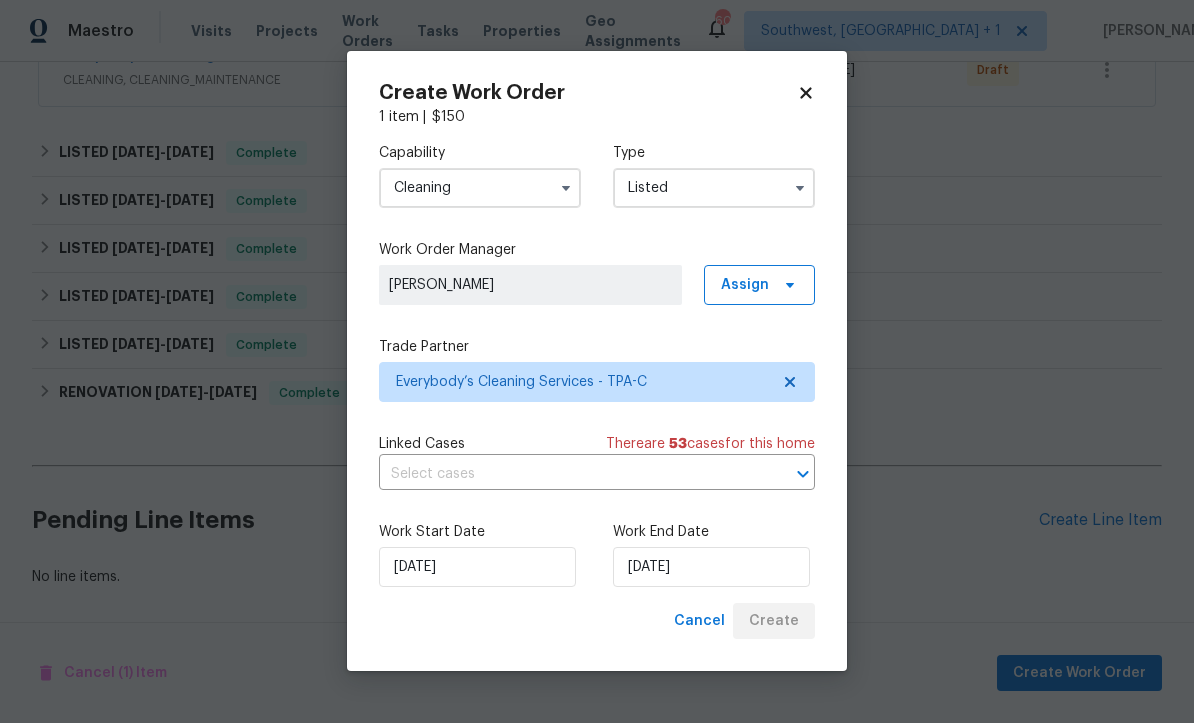 scroll, scrollTop: 783, scrollLeft: 0, axis: vertical 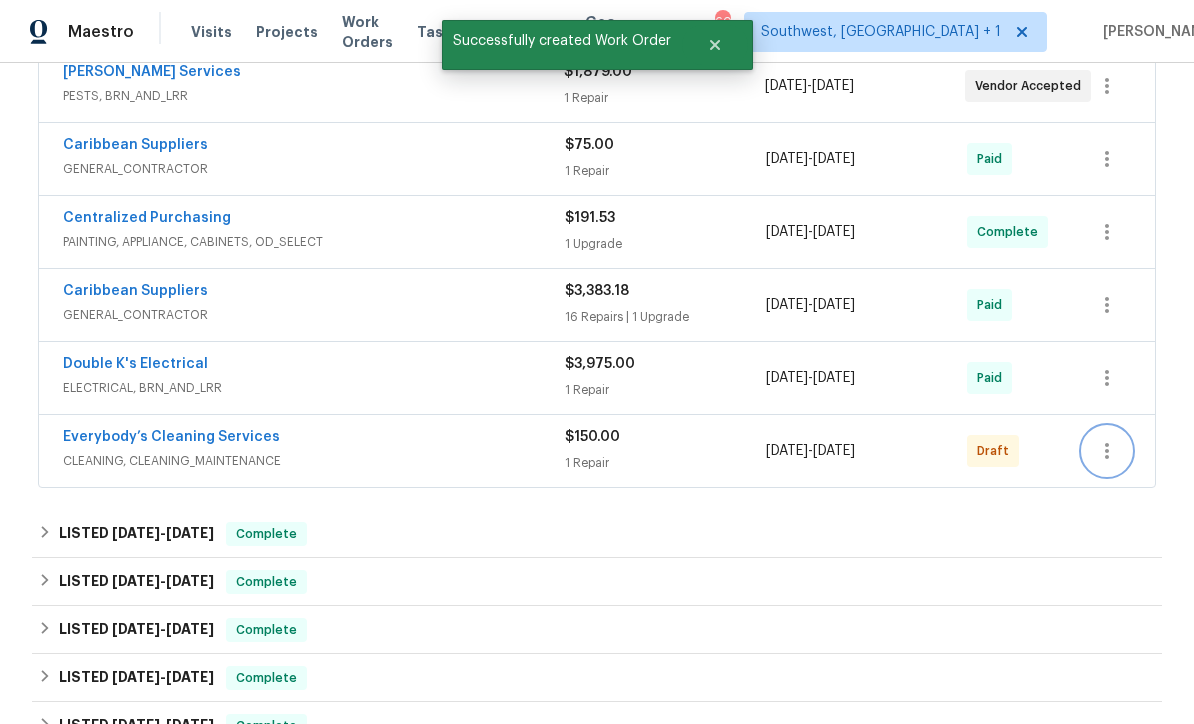 click 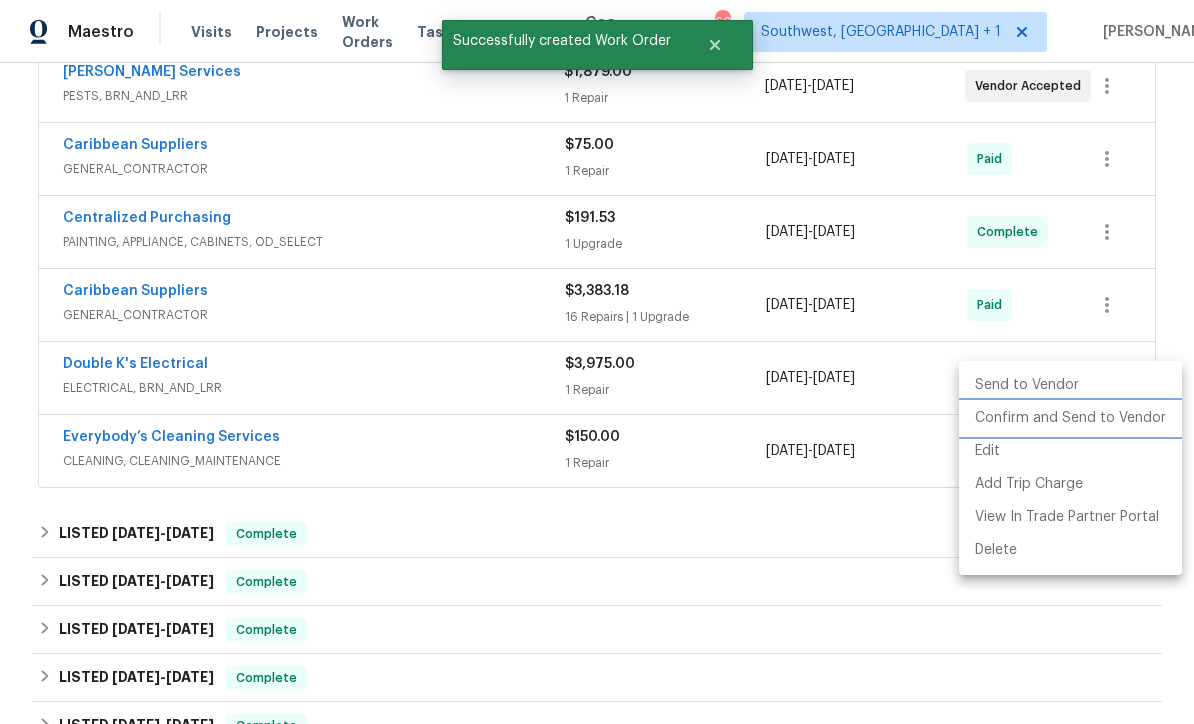 click on "Confirm and Send to Vendor" at bounding box center [1070, 418] 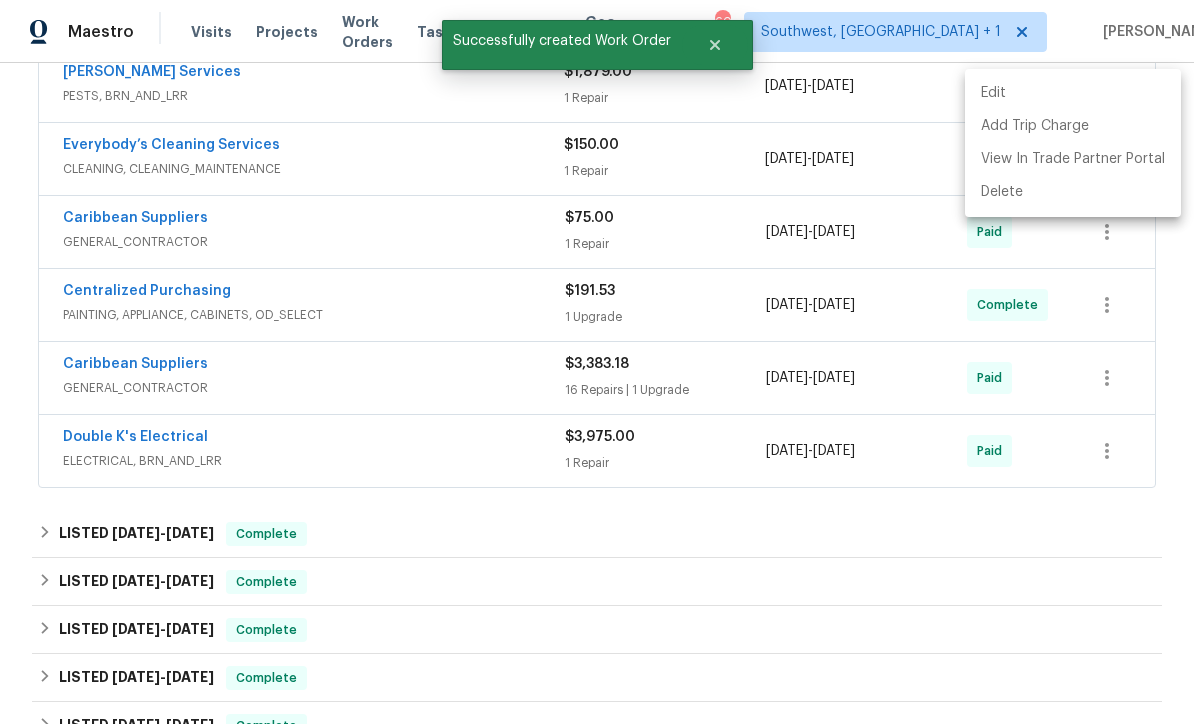 click at bounding box center (597, 362) 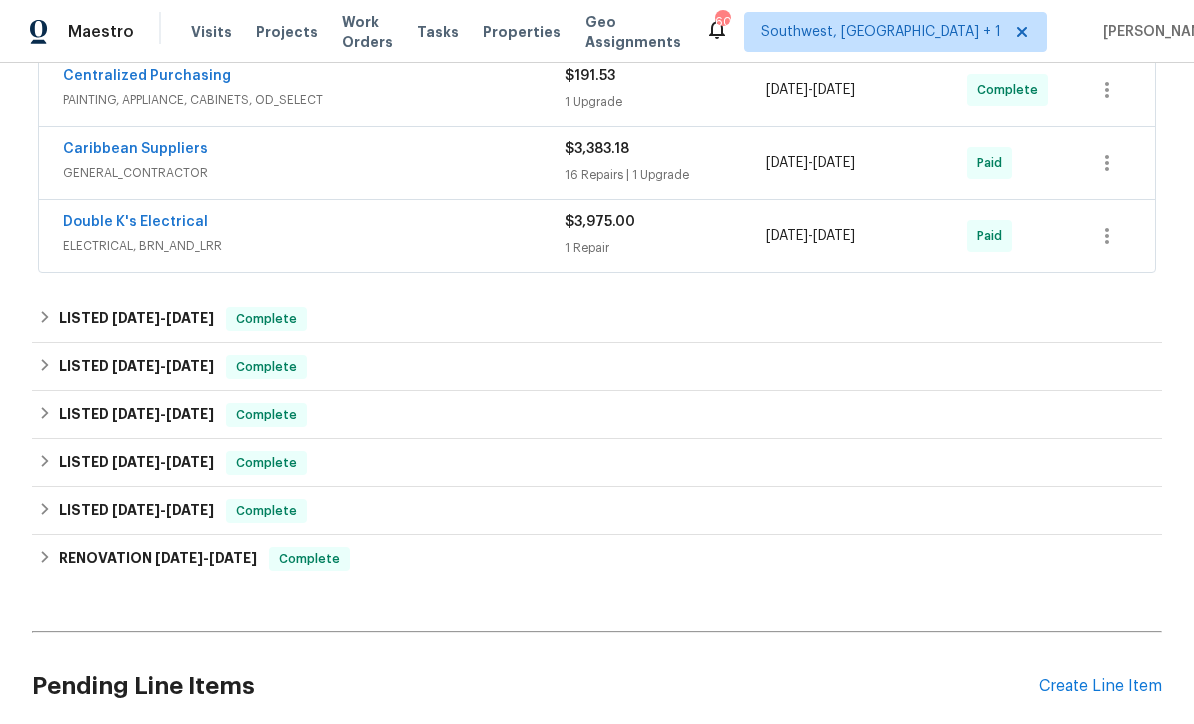 scroll, scrollTop: 758, scrollLeft: 0, axis: vertical 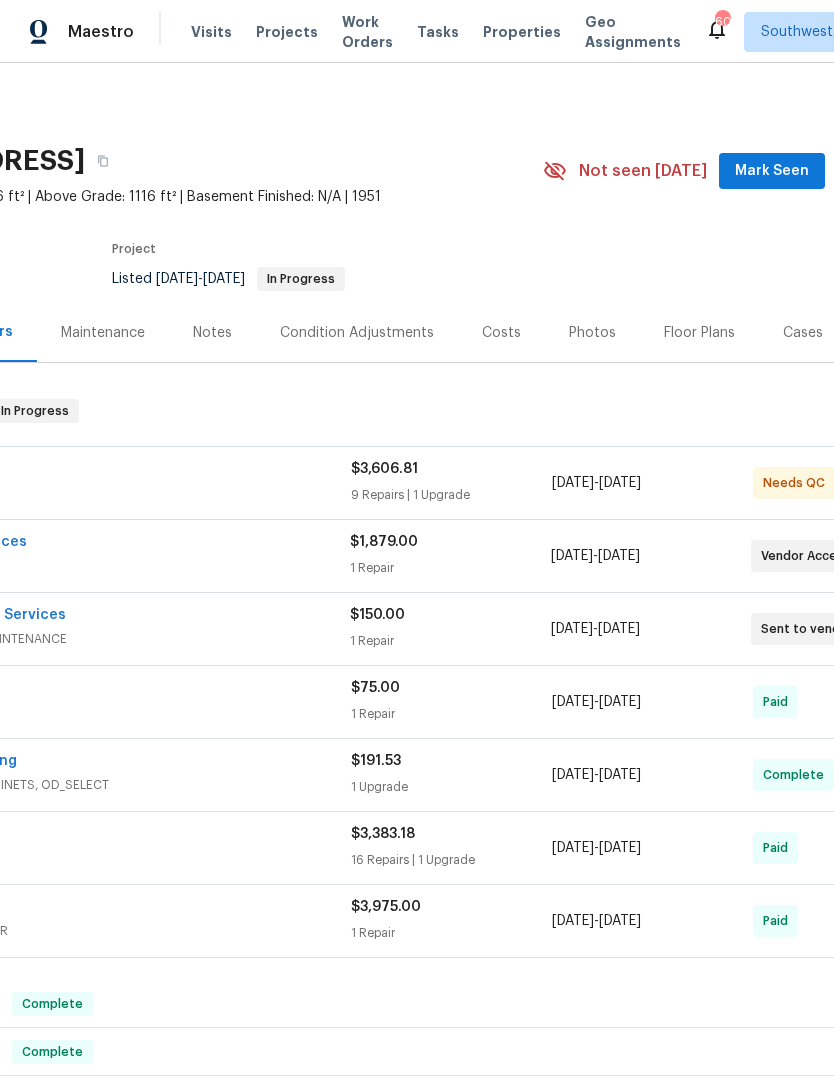 click on "548 47th Ave N, Saint Petersburg, FL 33703 3 Beds | 2 Baths | Total: 1116 ft² | Above Grade: 1116 ft² | Basement Finished: N/A | 1951 Not seen today Mark Seen Actions Last Visit Date 7/11/2025  by  Naomi Ferreira   Project Listed   5/16/2025  -  7/14/2025 In Progress" at bounding box center (383, 219) 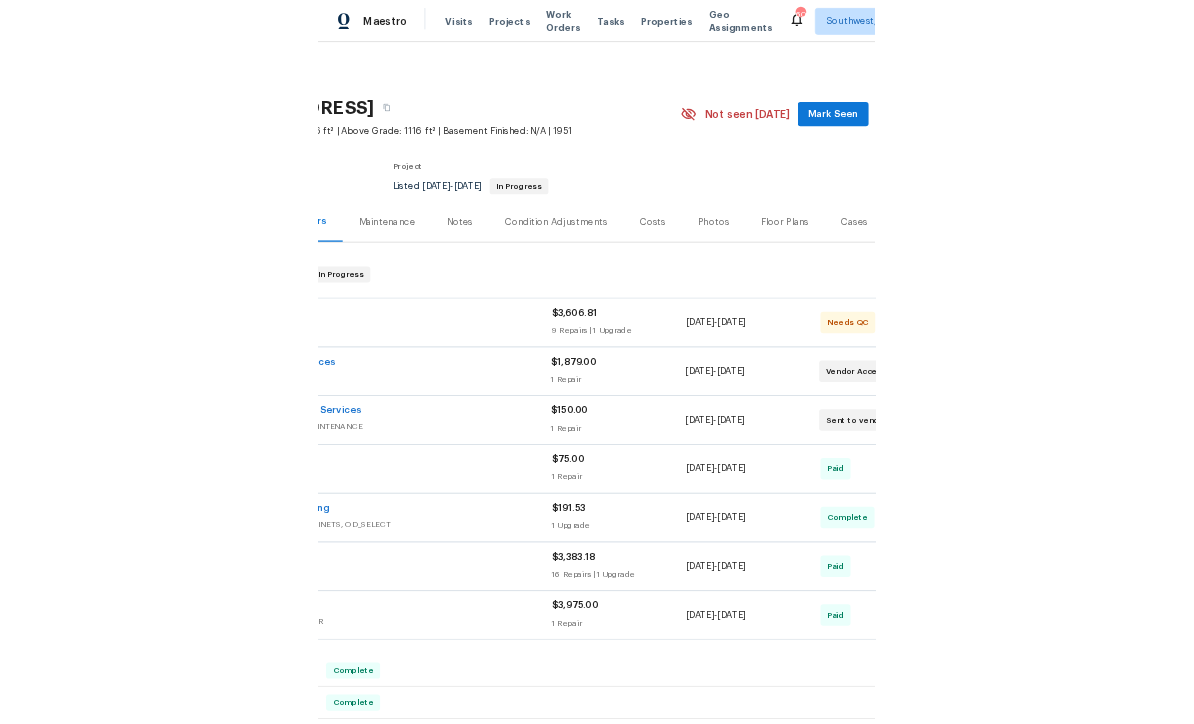 scroll, scrollTop: 65, scrollLeft: 0, axis: vertical 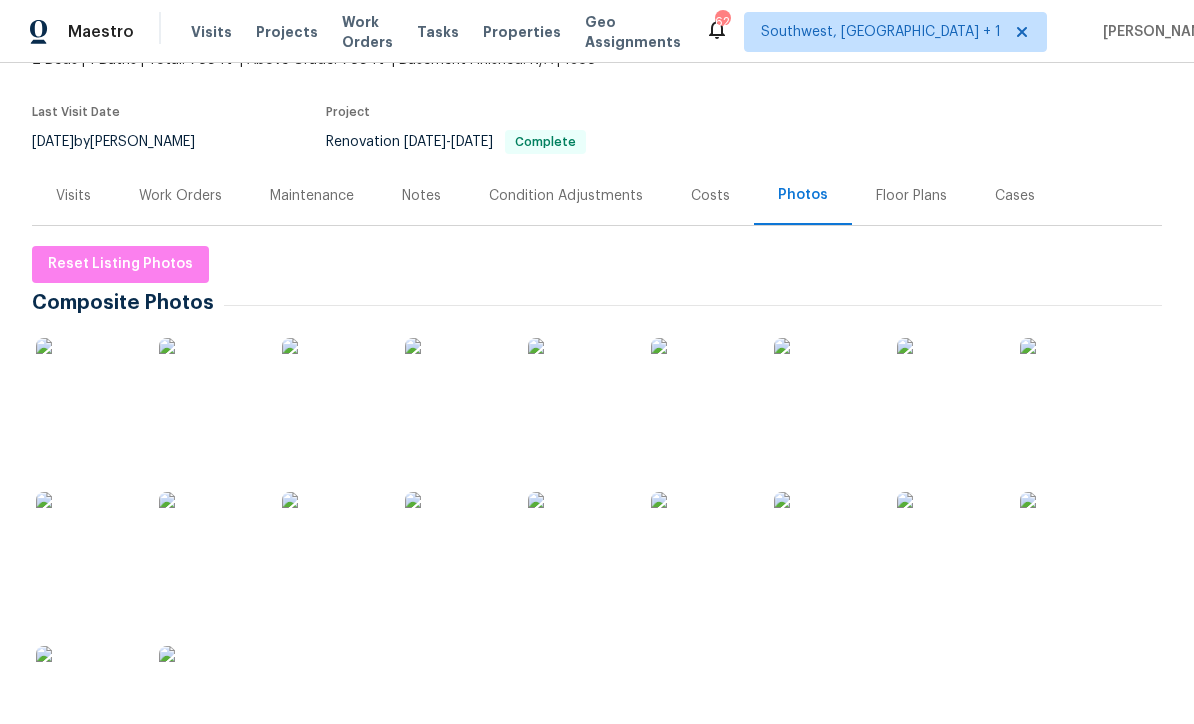 click on "Projects" at bounding box center [287, 32] 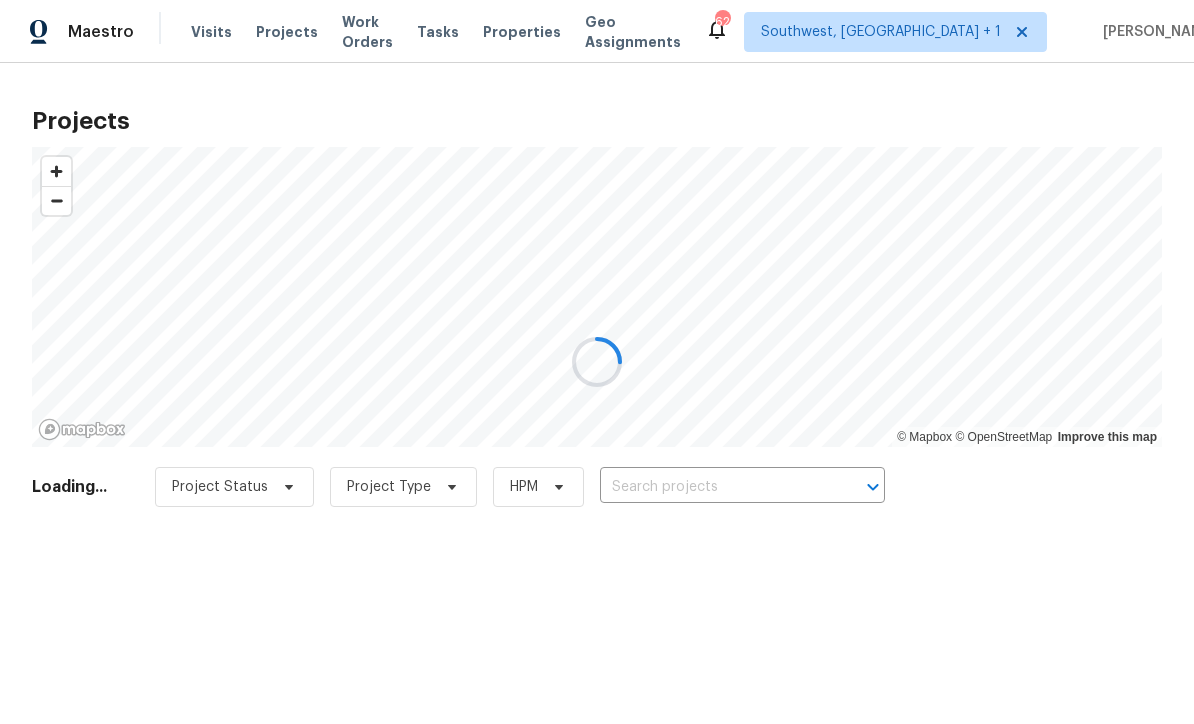 click at bounding box center [597, 362] 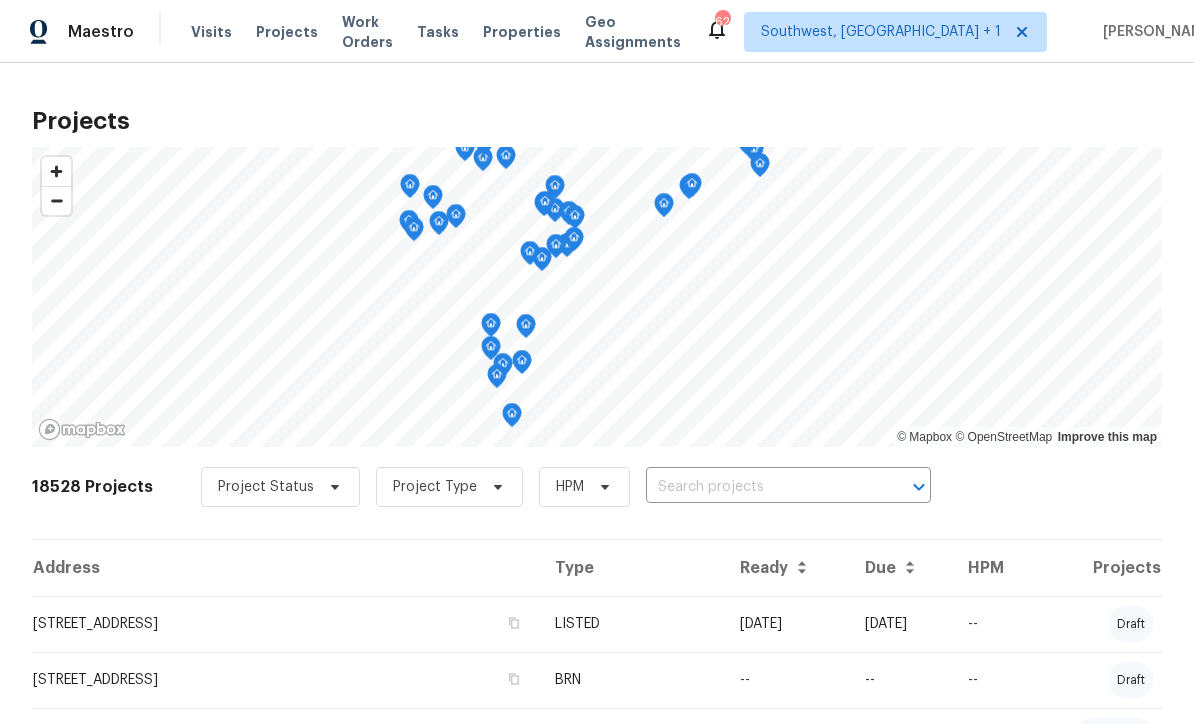 click at bounding box center (760, 487) 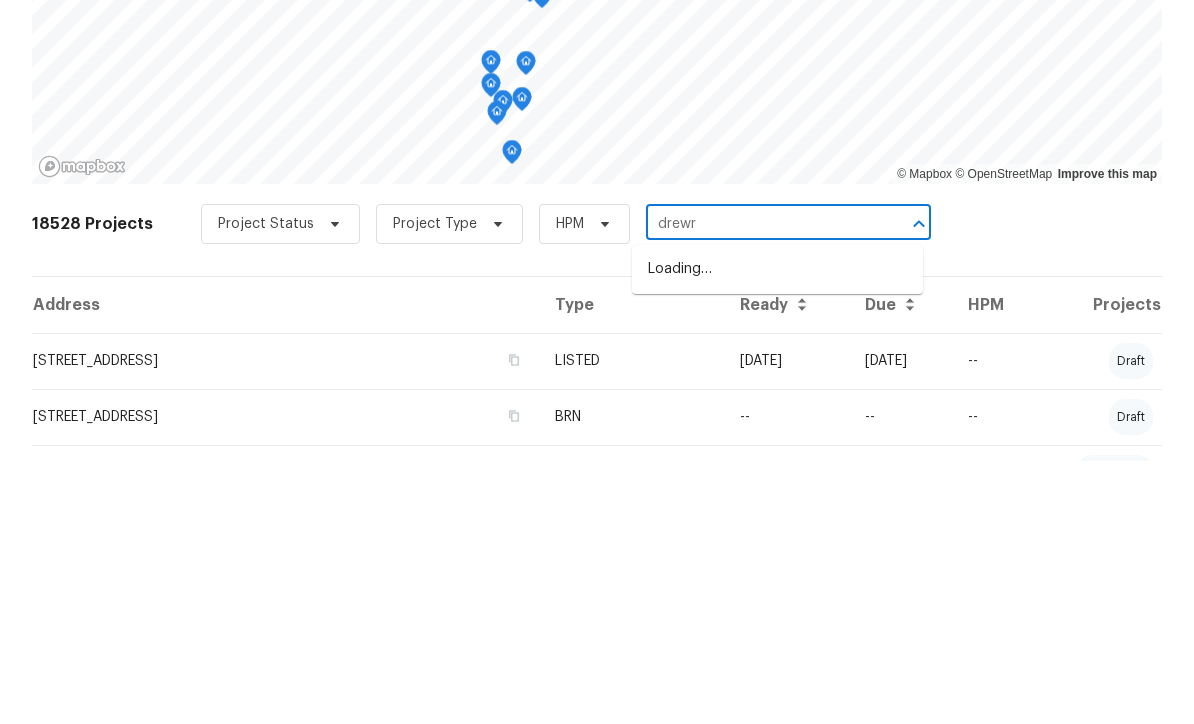 type on "[PERSON_NAME]" 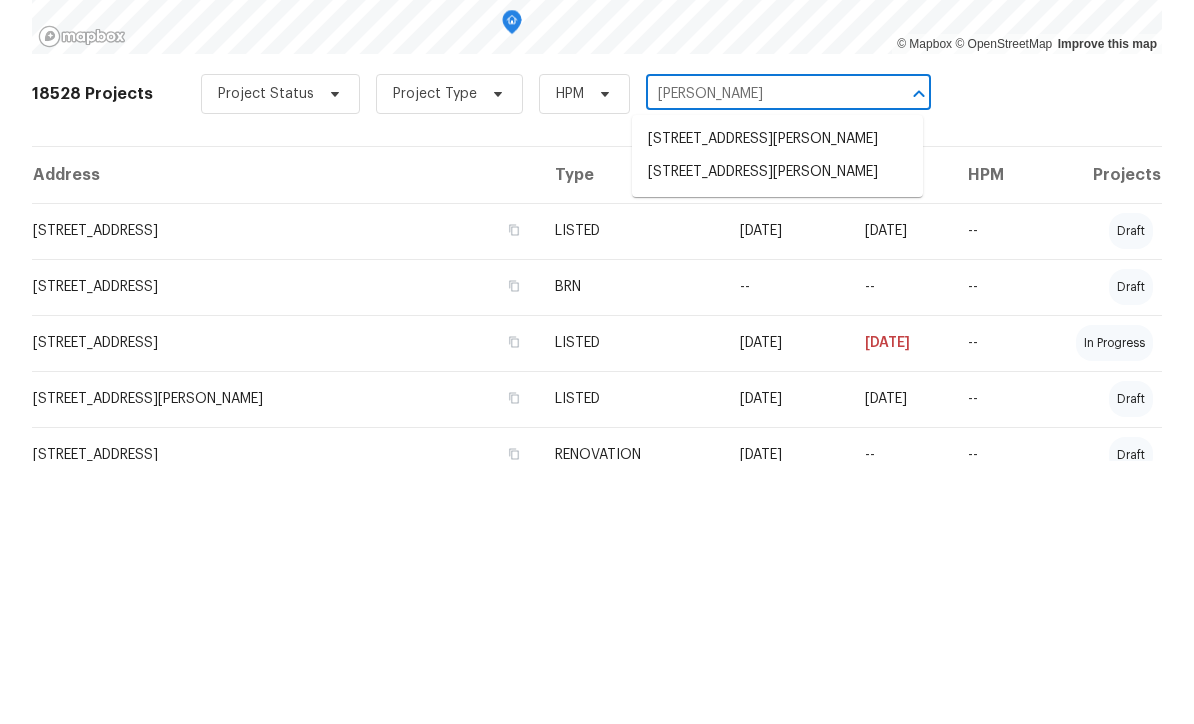 scroll, scrollTop: 129, scrollLeft: 0, axis: vertical 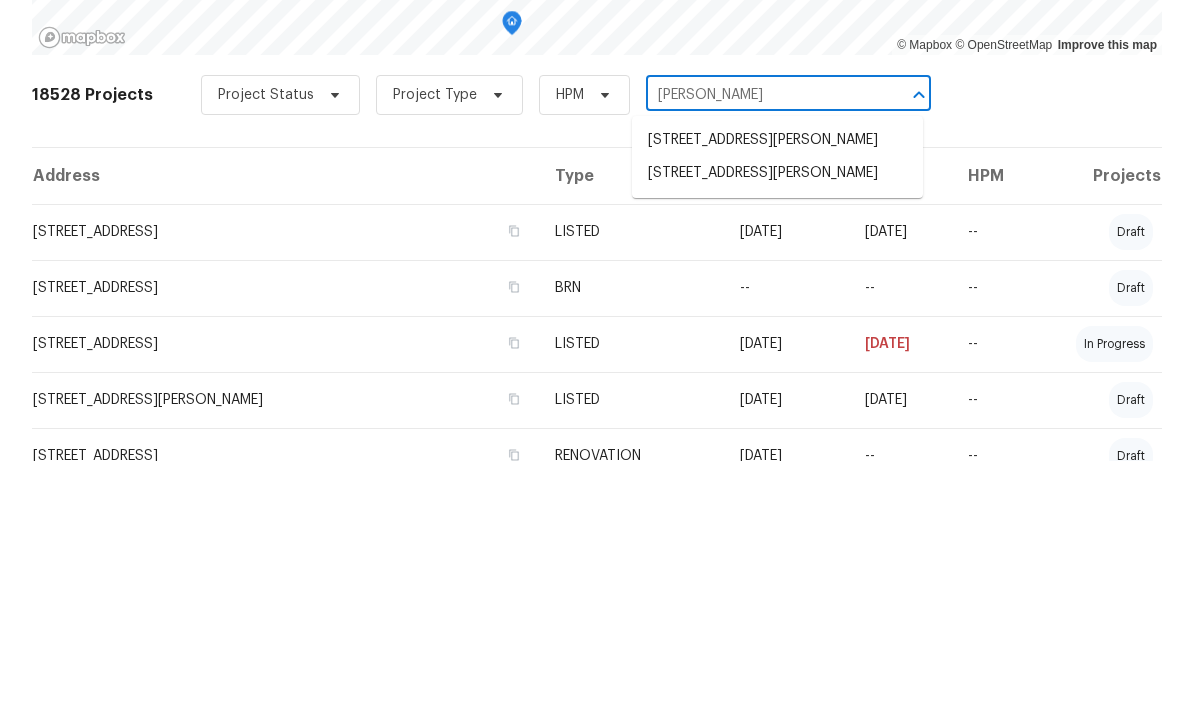 click on "[STREET_ADDRESS][PERSON_NAME]" at bounding box center (777, 436) 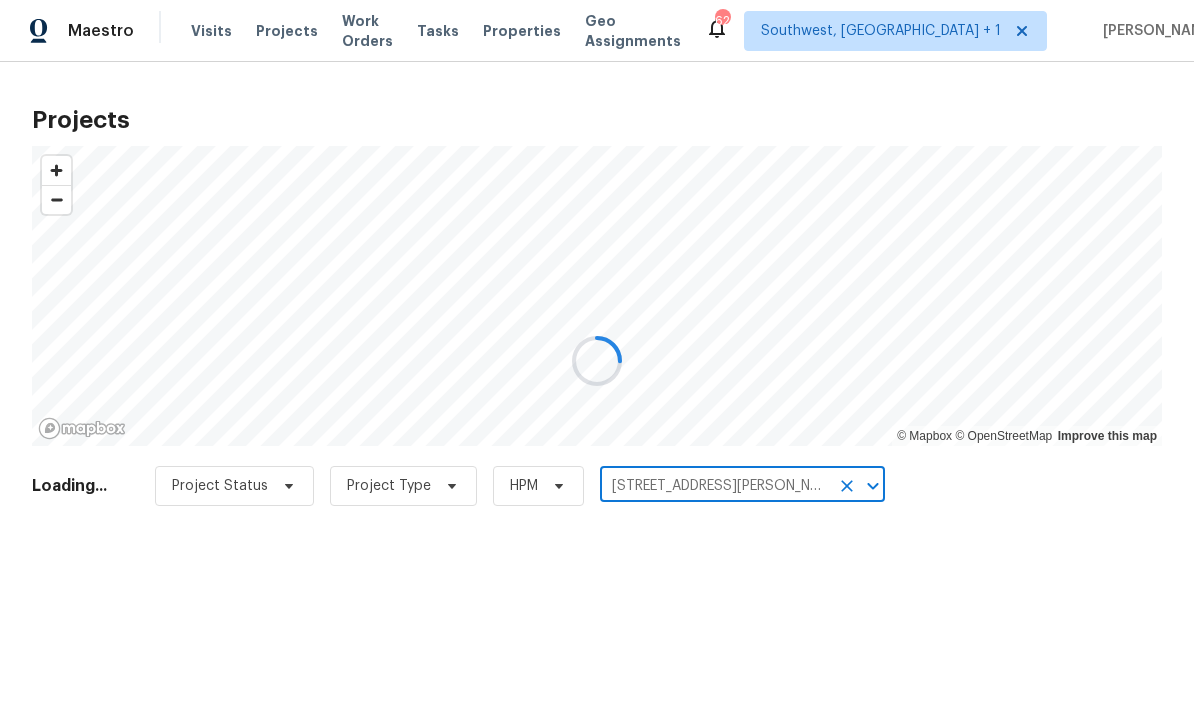 scroll, scrollTop: 0, scrollLeft: 0, axis: both 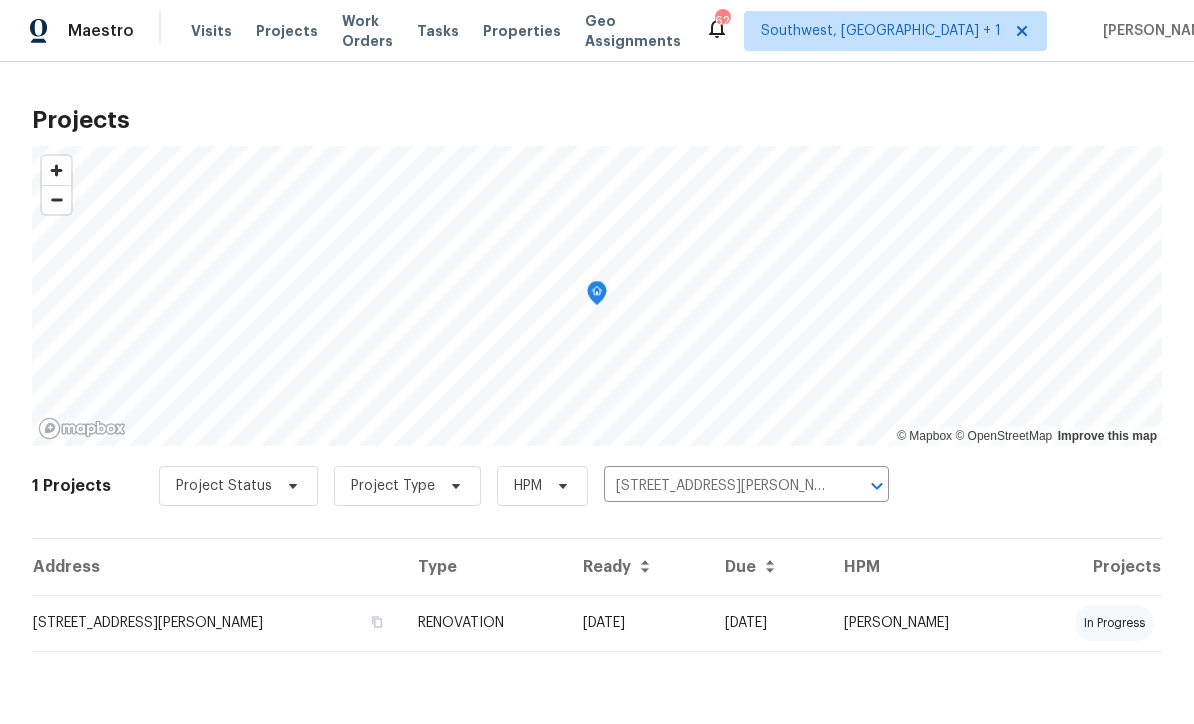 click on "RENOVATION" at bounding box center [484, 624] 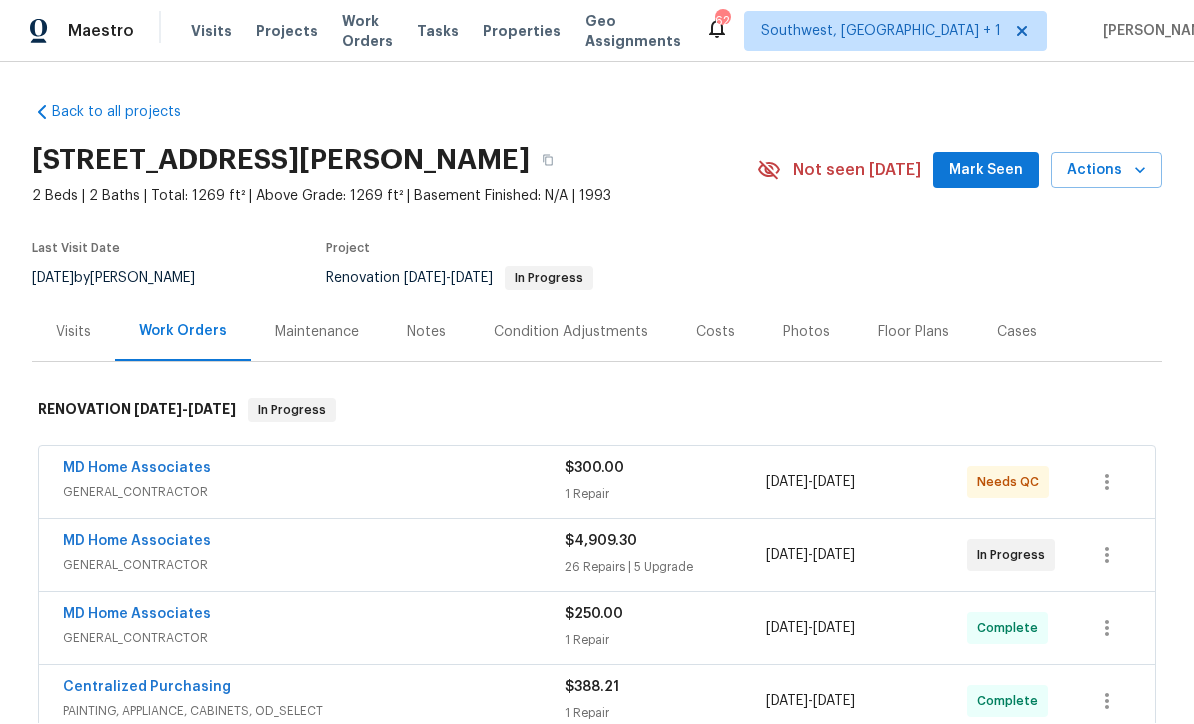 scroll, scrollTop: 1, scrollLeft: 0, axis: vertical 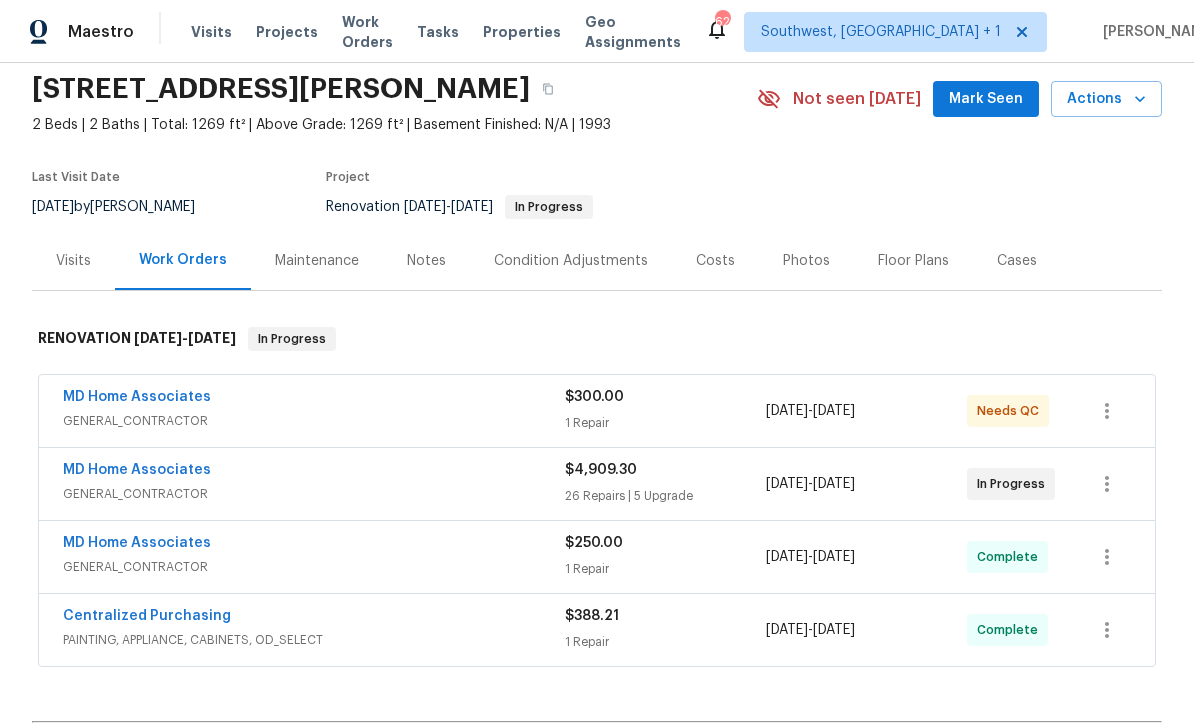 click on "Visits" at bounding box center [73, 261] 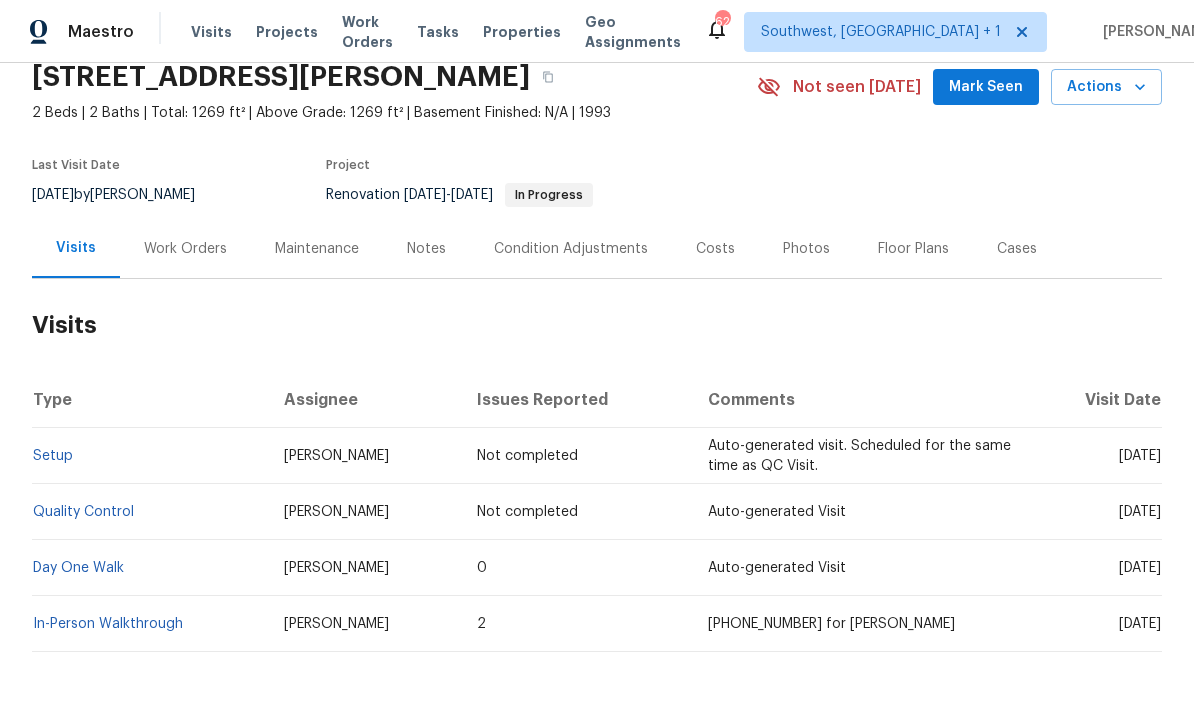 scroll, scrollTop: 82, scrollLeft: 0, axis: vertical 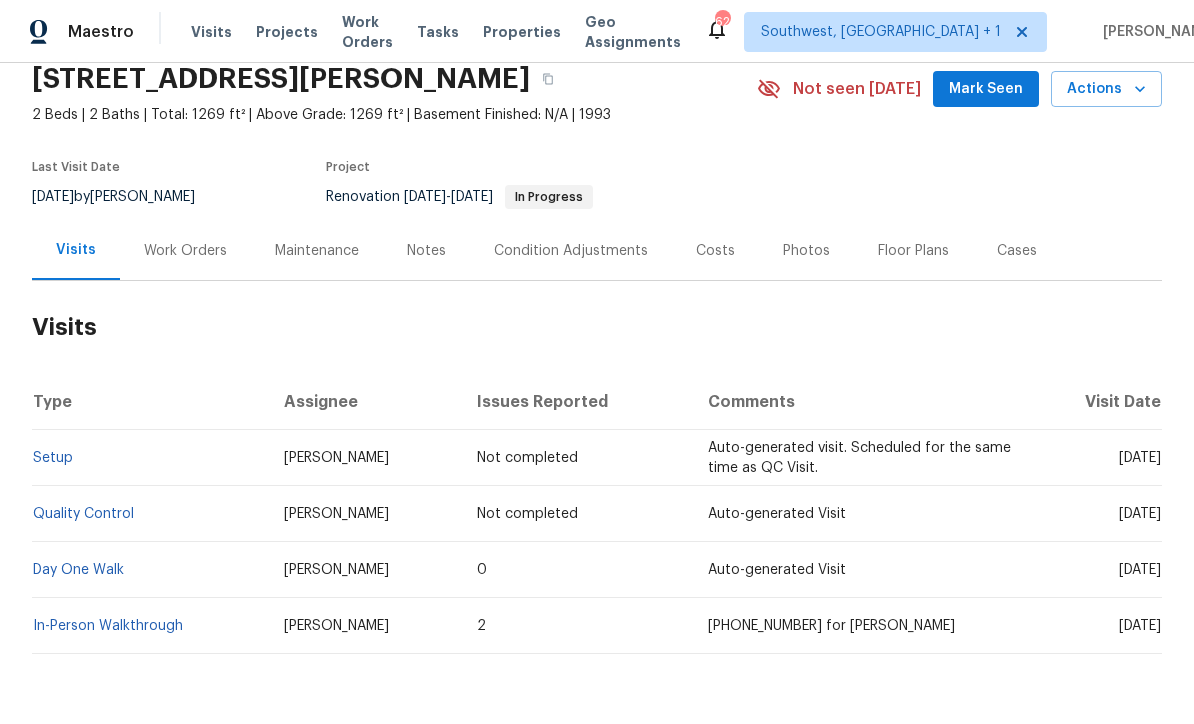click on "In-Person Walkthrough" at bounding box center [108, 626] 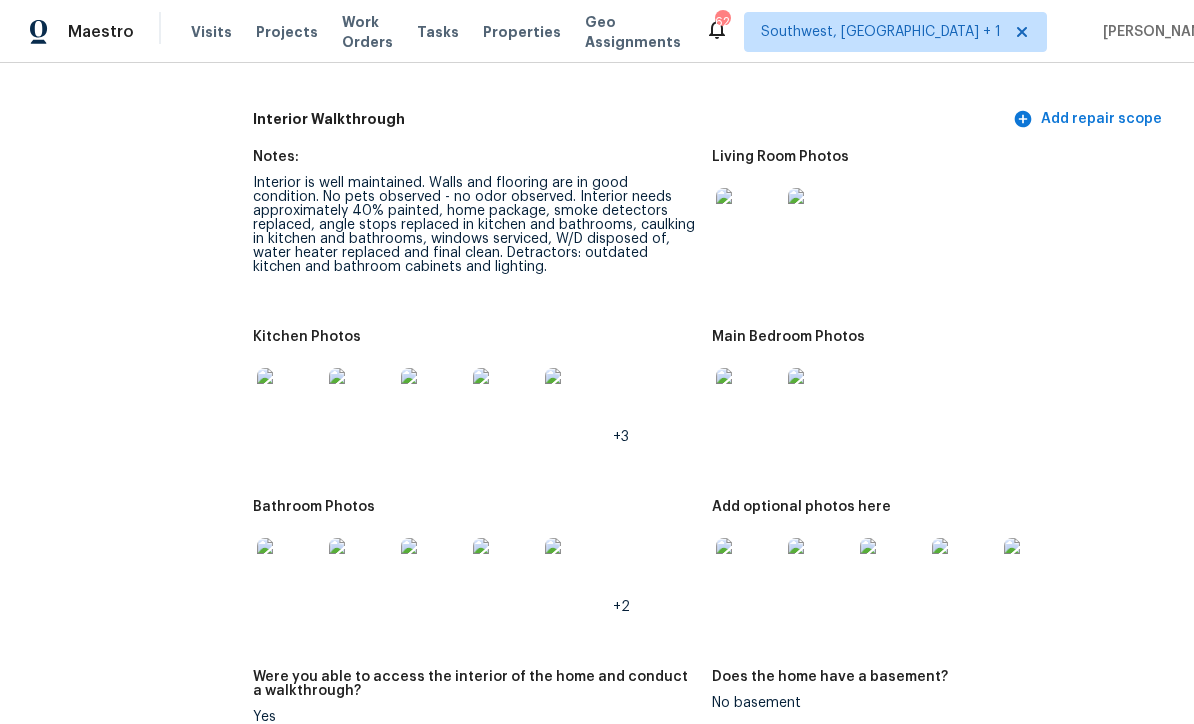 scroll, scrollTop: 2149, scrollLeft: 0, axis: vertical 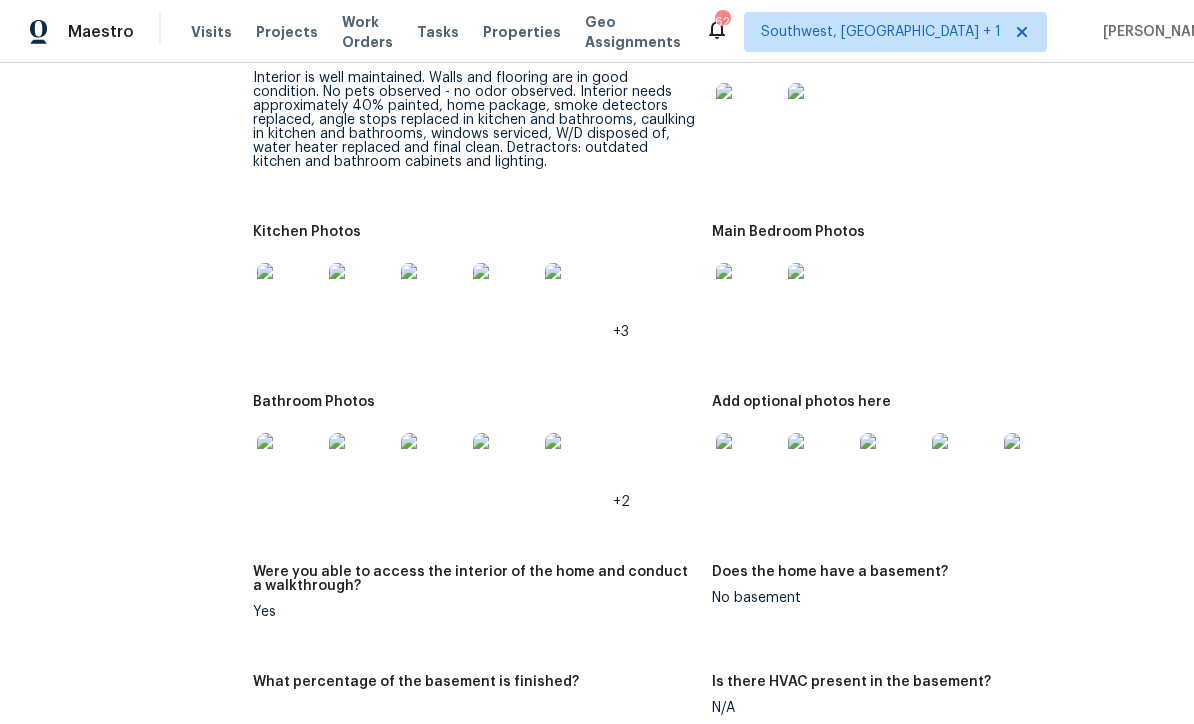 click at bounding box center [289, 465] 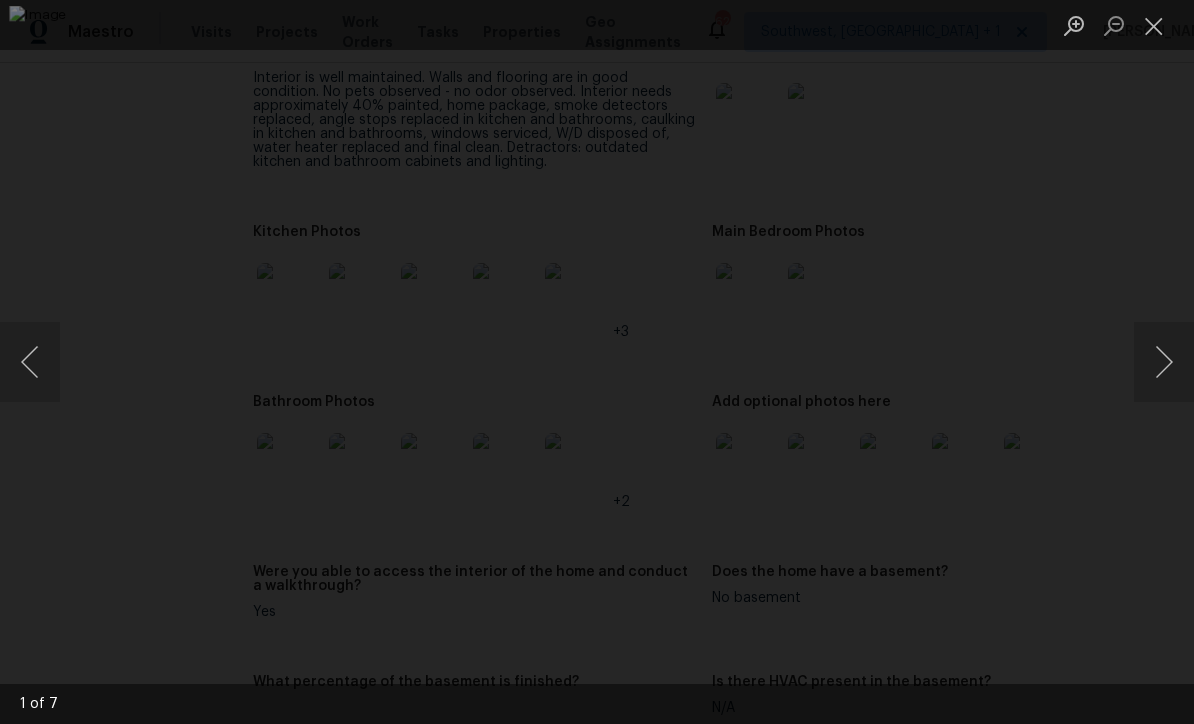 click at bounding box center [1164, 362] 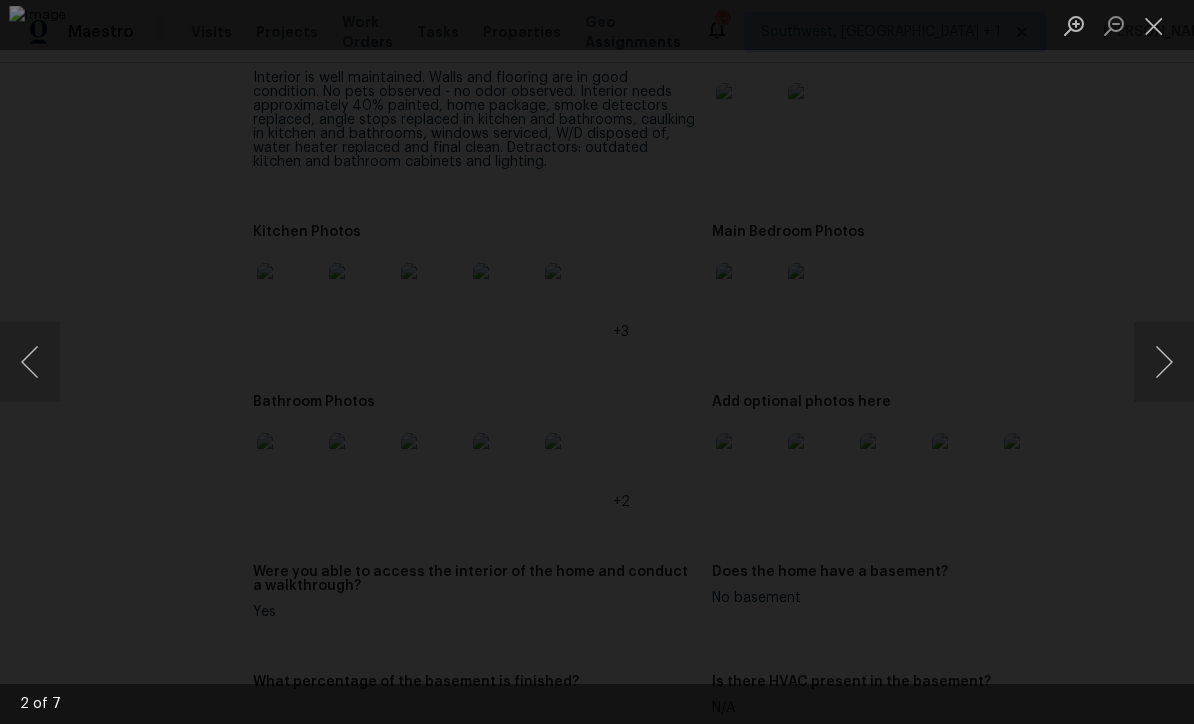 click at bounding box center (1164, 362) 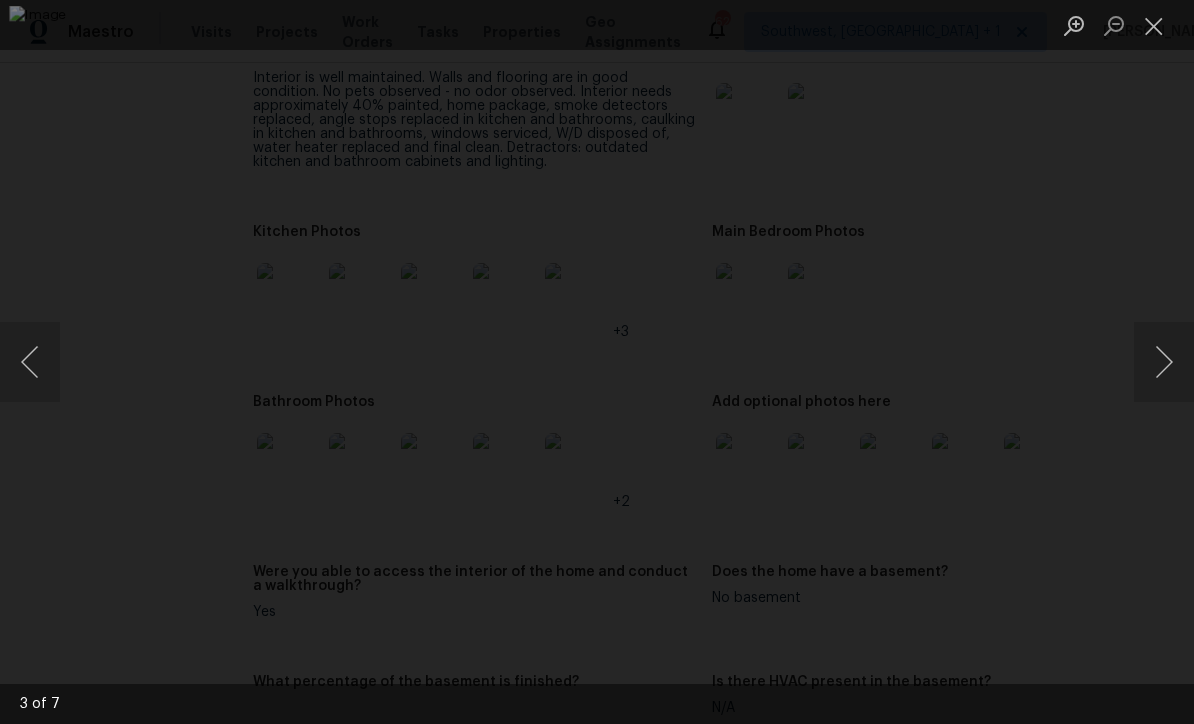 click at bounding box center (1164, 362) 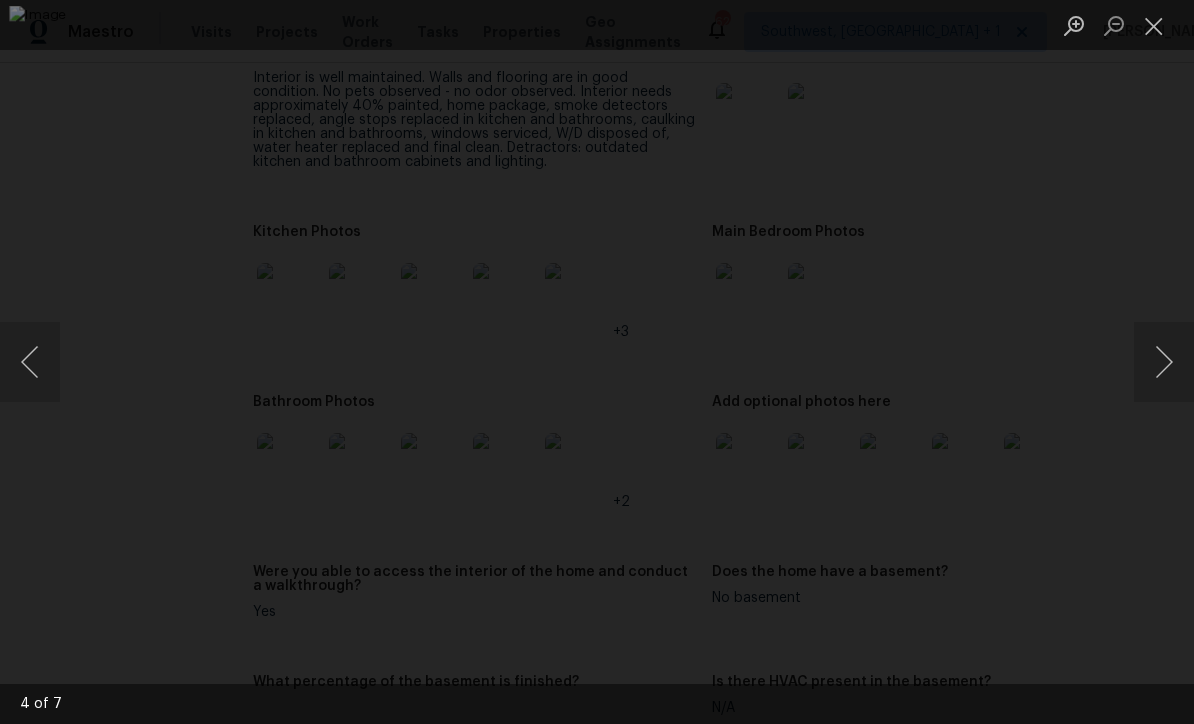 click at bounding box center (1164, 362) 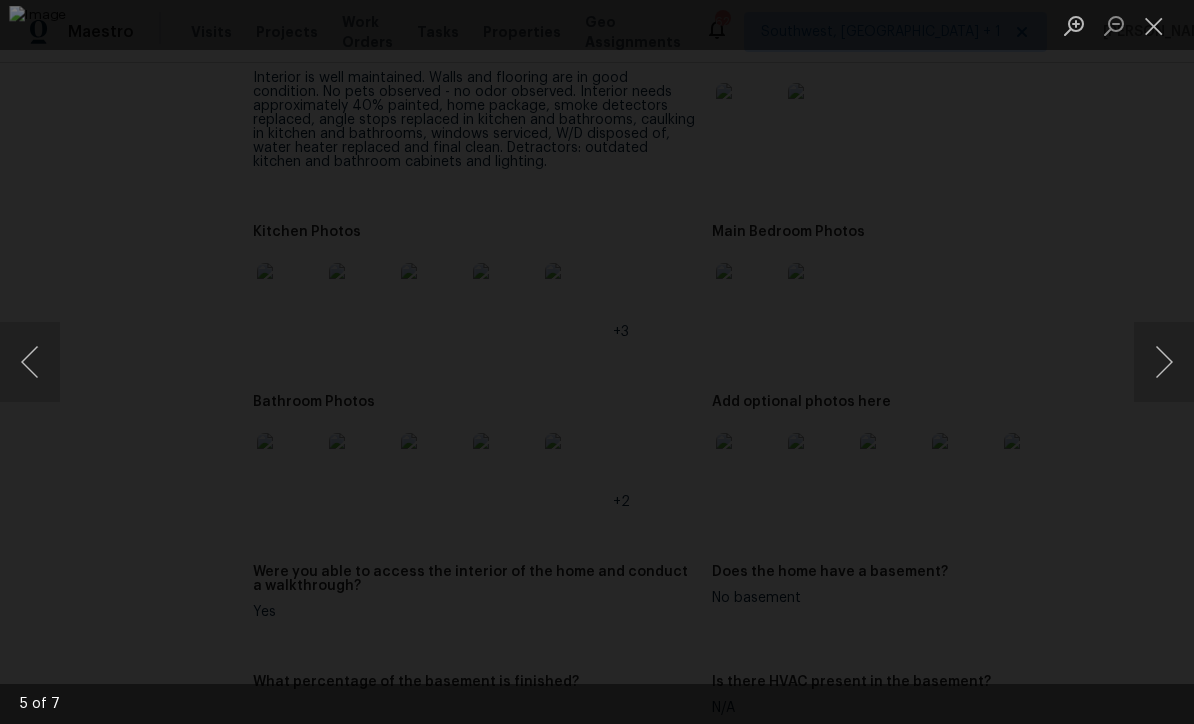 click at bounding box center [1164, 362] 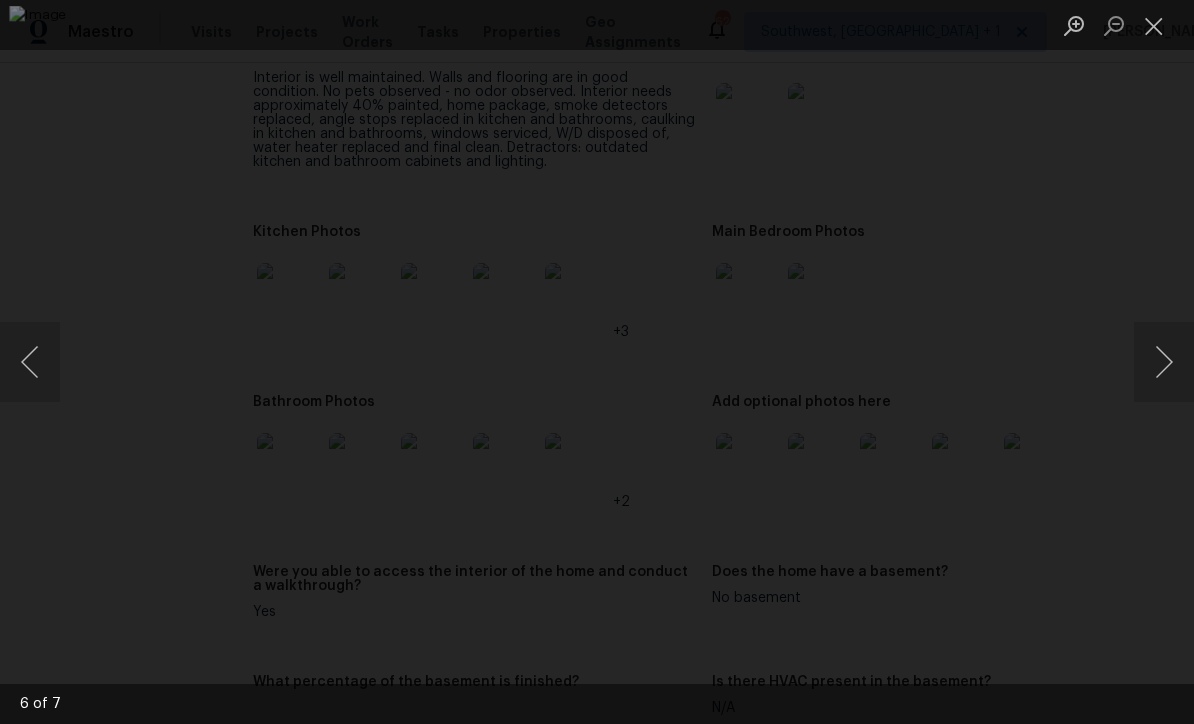 click at bounding box center [1164, 362] 